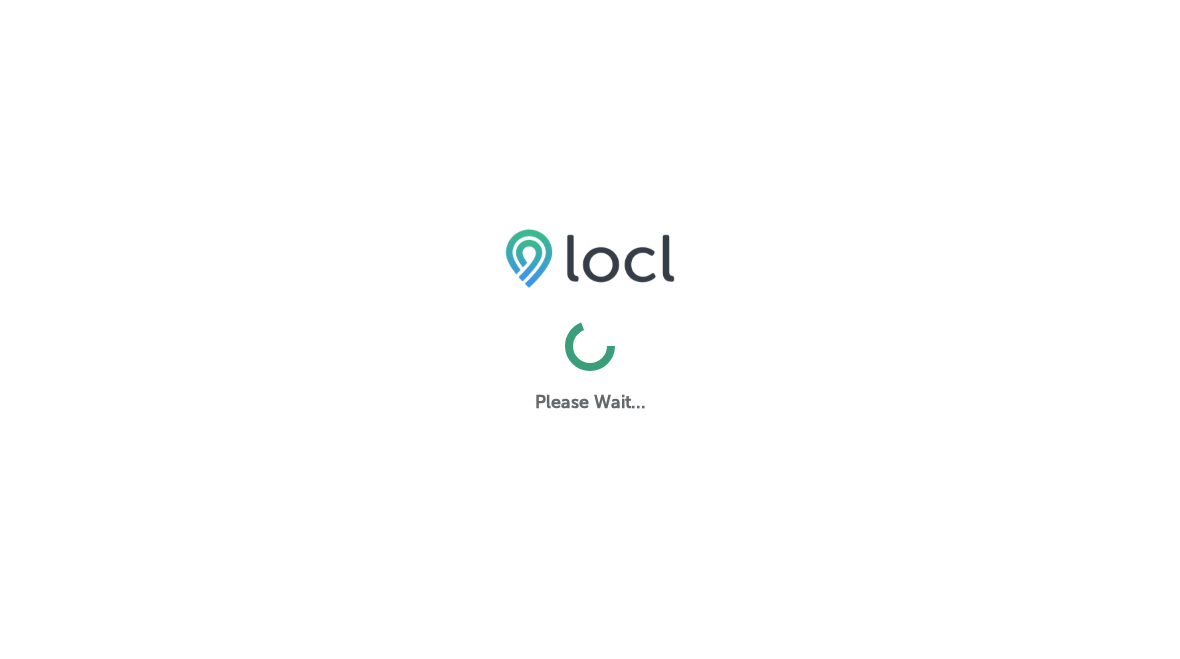 scroll, scrollTop: 0, scrollLeft: 0, axis: both 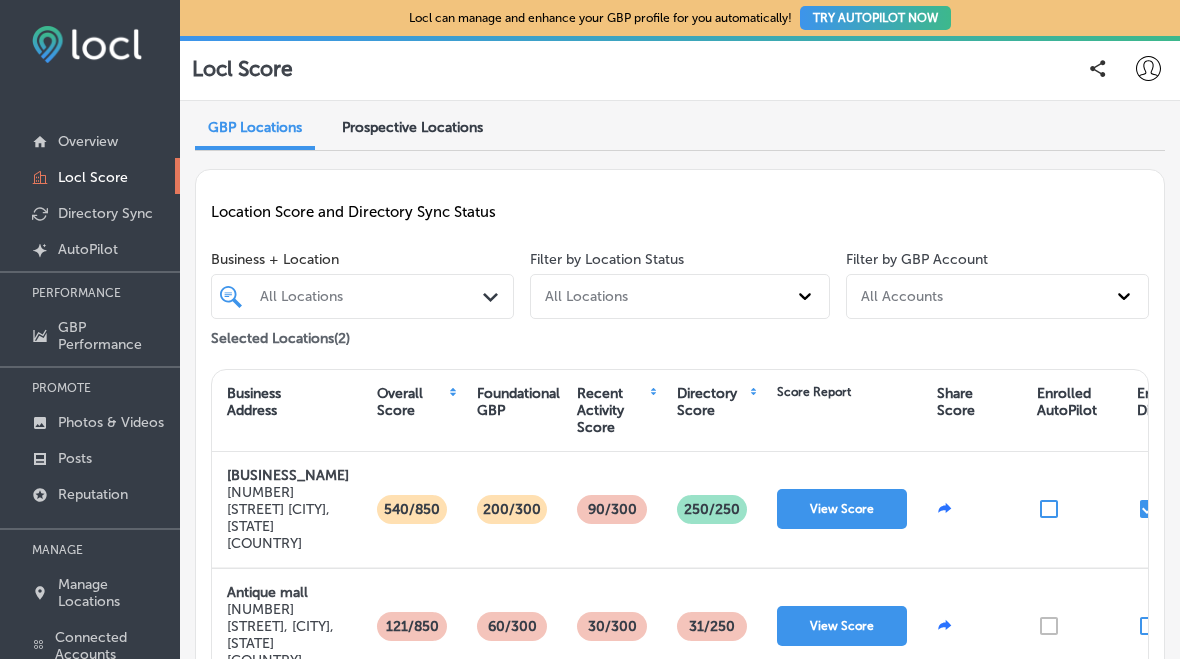 click on "View Score" at bounding box center [842, 509] 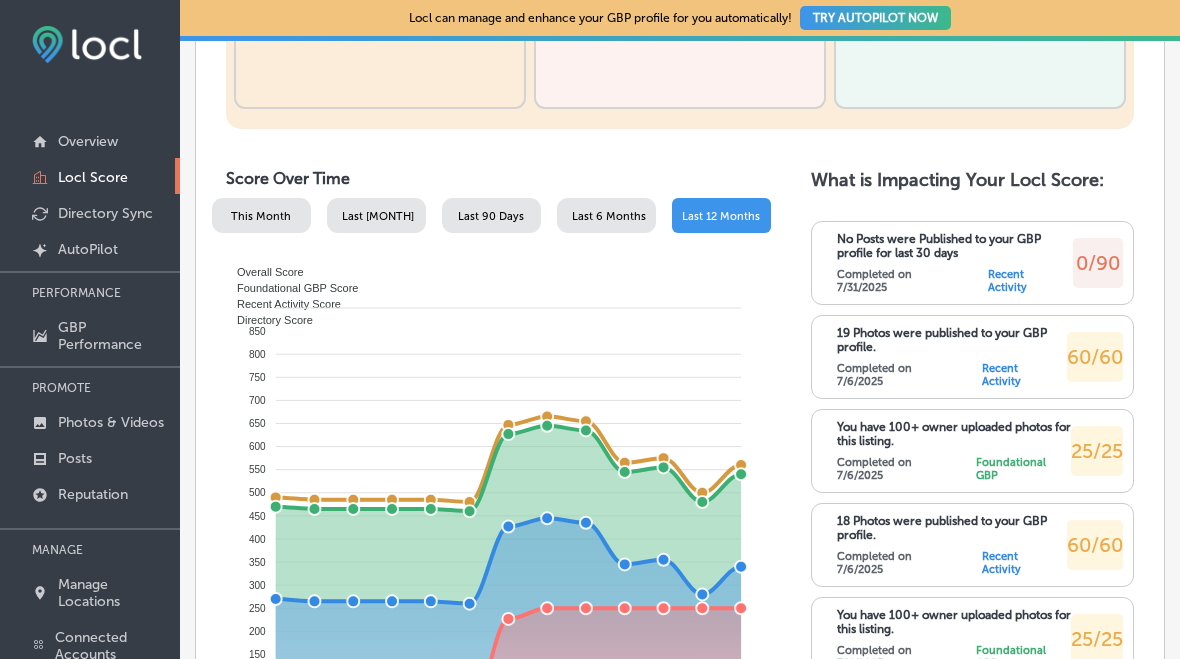 scroll, scrollTop: 901, scrollLeft: 0, axis: vertical 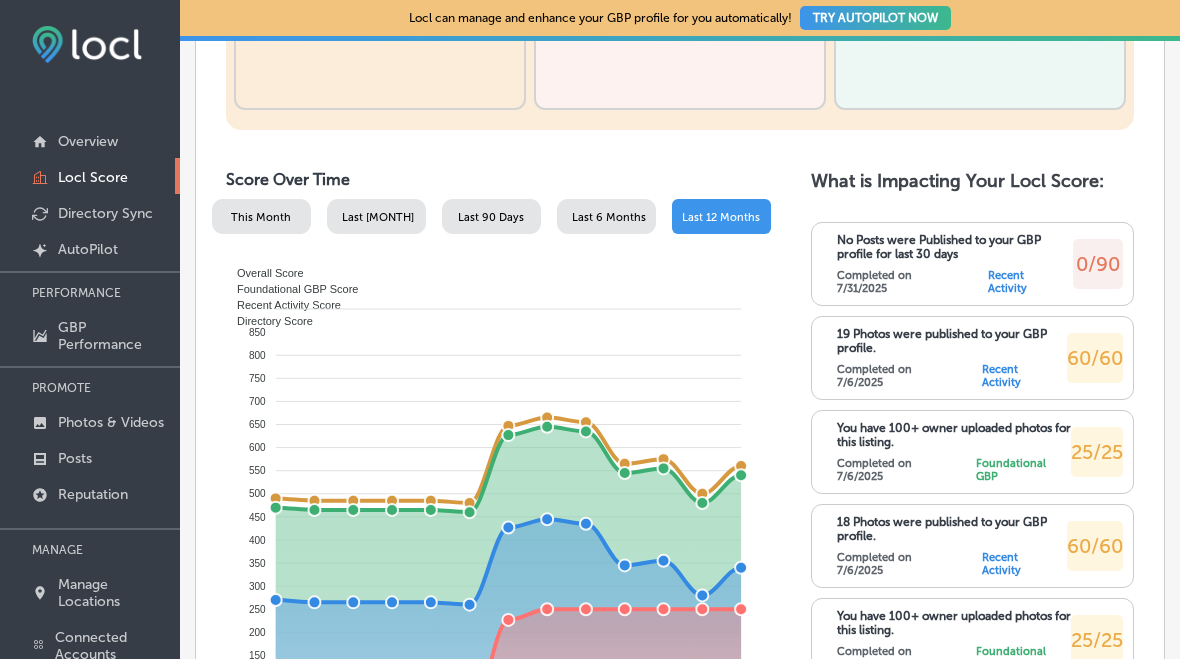click on "Photos & Videos" at bounding box center [111, 422] 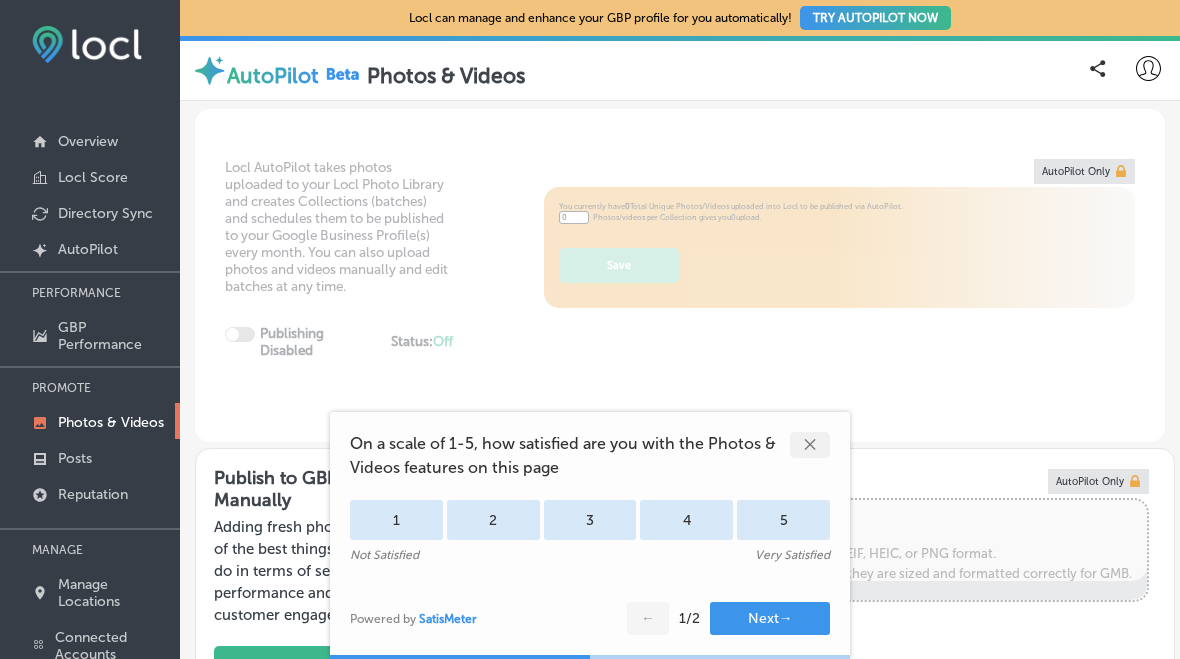 type on "5" 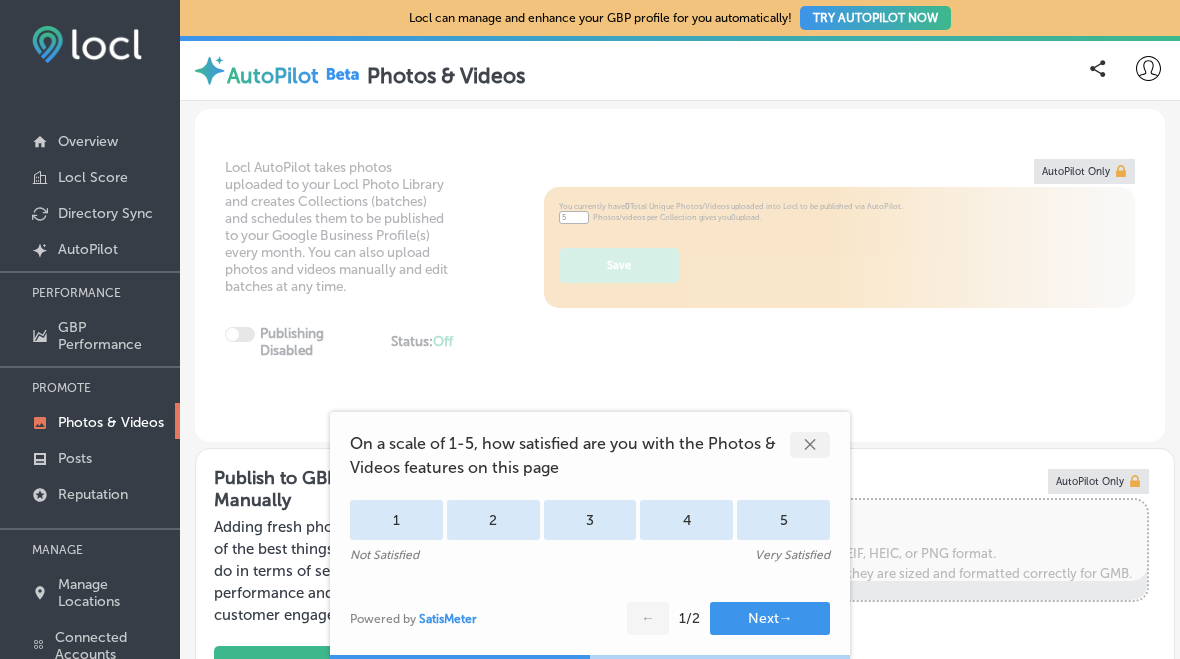 click on "✕" at bounding box center [810, 445] 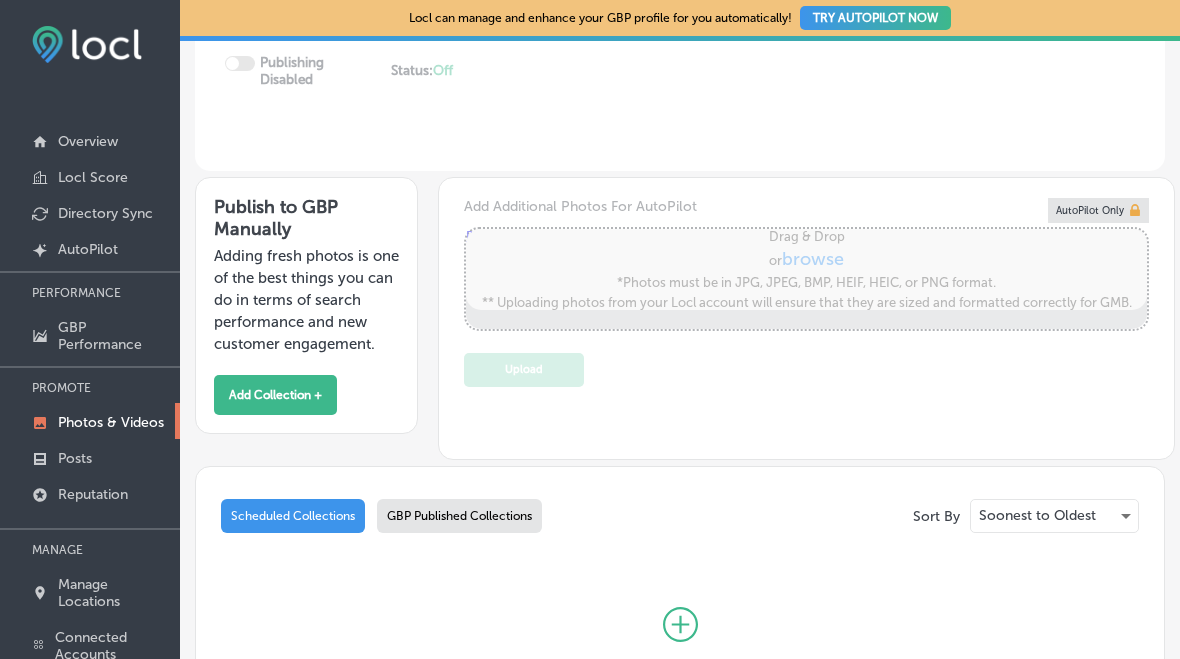 scroll, scrollTop: 272, scrollLeft: 0, axis: vertical 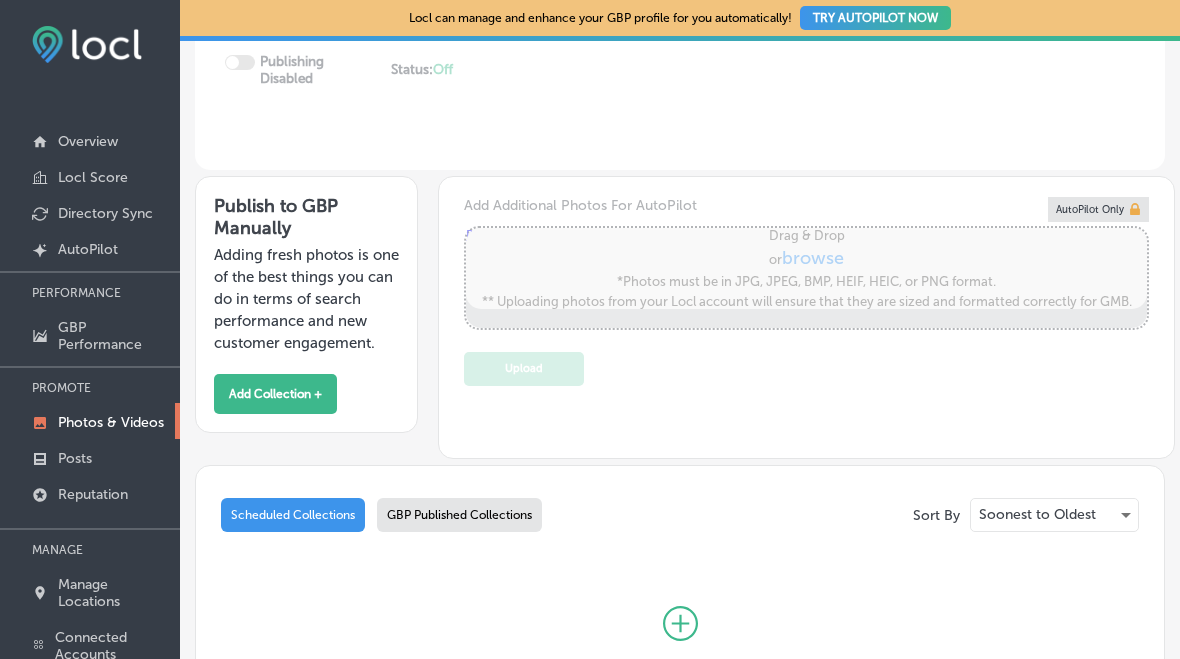 click on "Add Collection +" at bounding box center (275, 394) 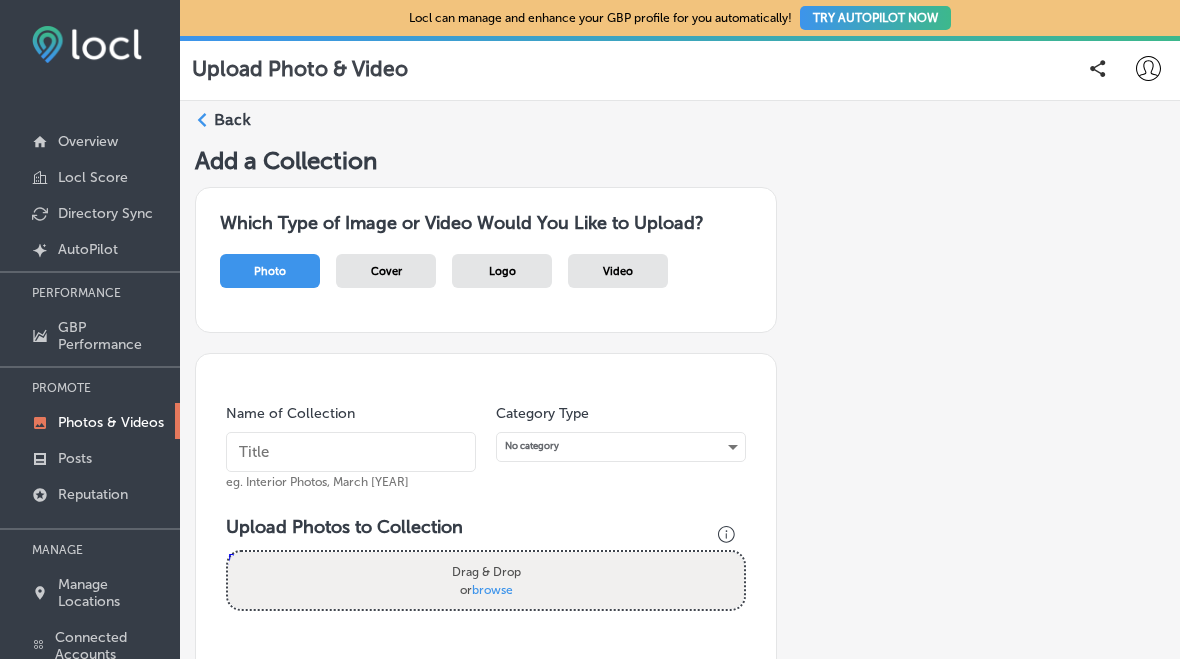 click on "Photo" at bounding box center [270, 271] 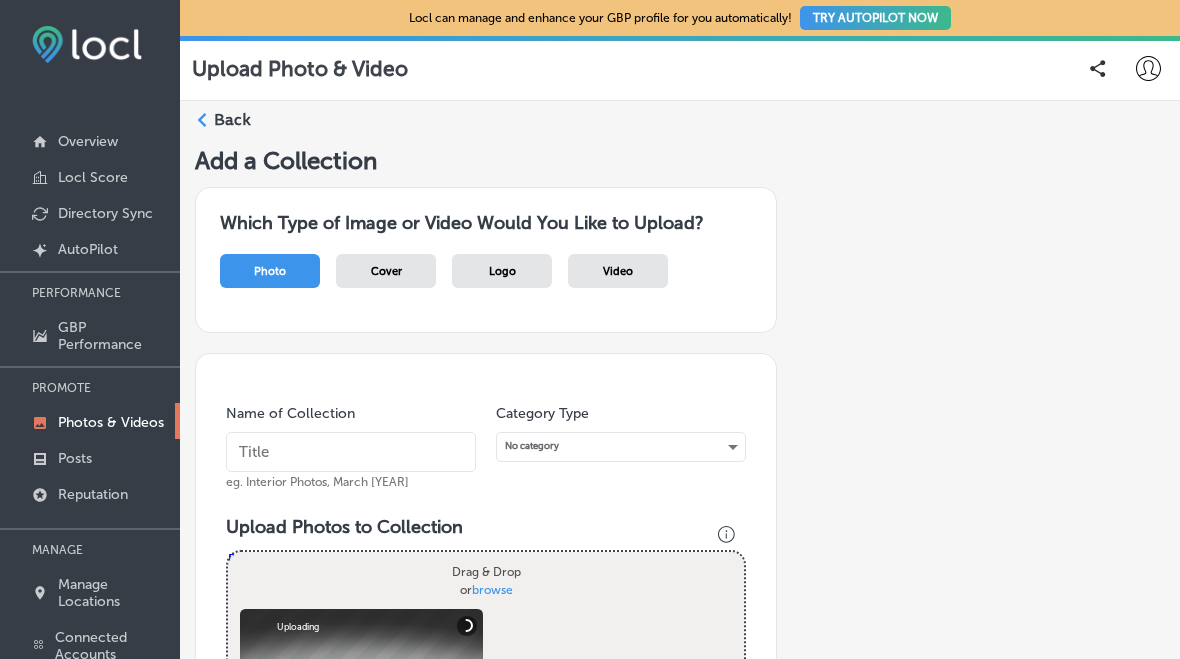 click at bounding box center [351, 452] 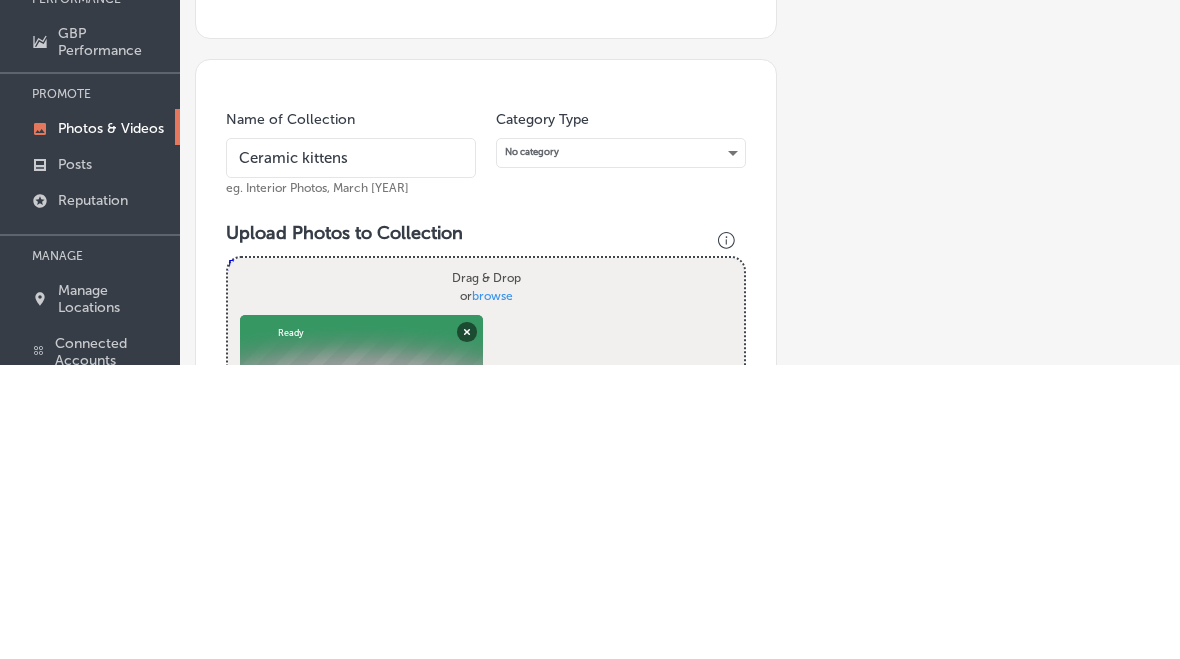 type on "Ceramic kittens" 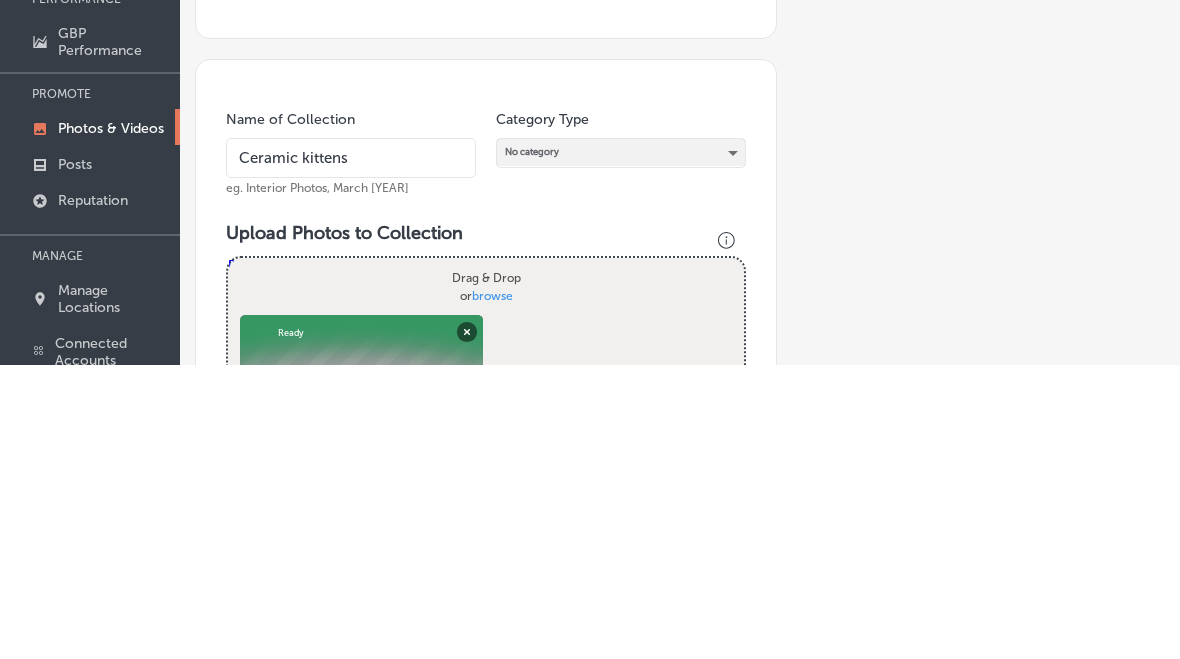 click on "No category" at bounding box center [621, 446] 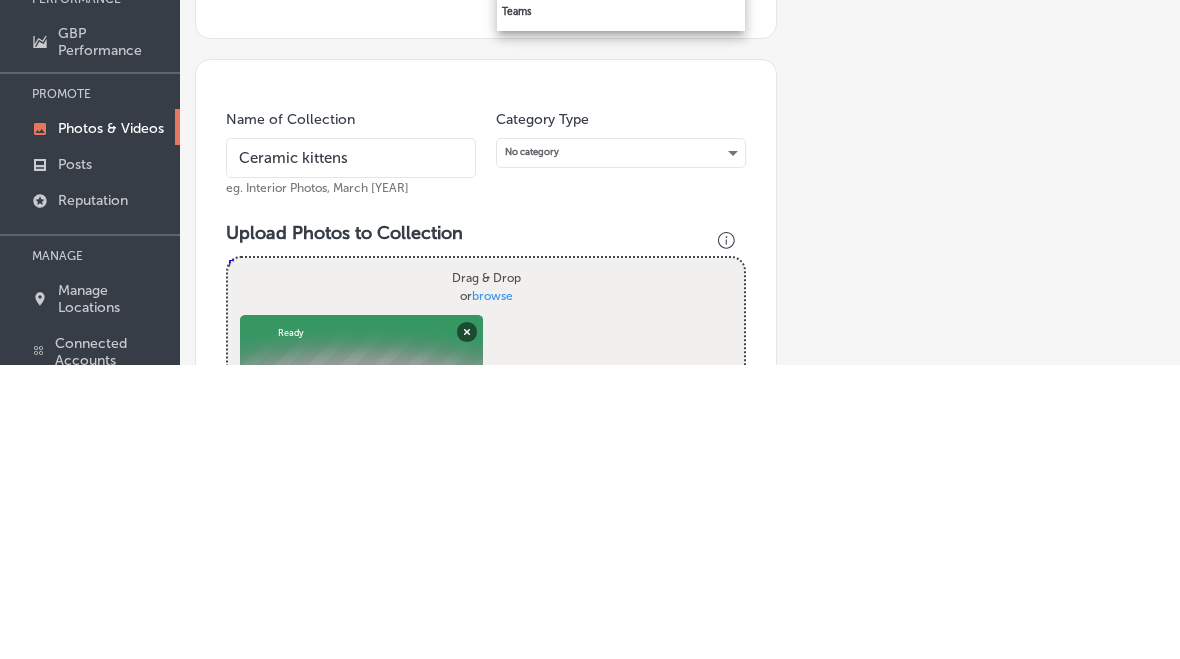 scroll, scrollTop: 153, scrollLeft: 0, axis: vertical 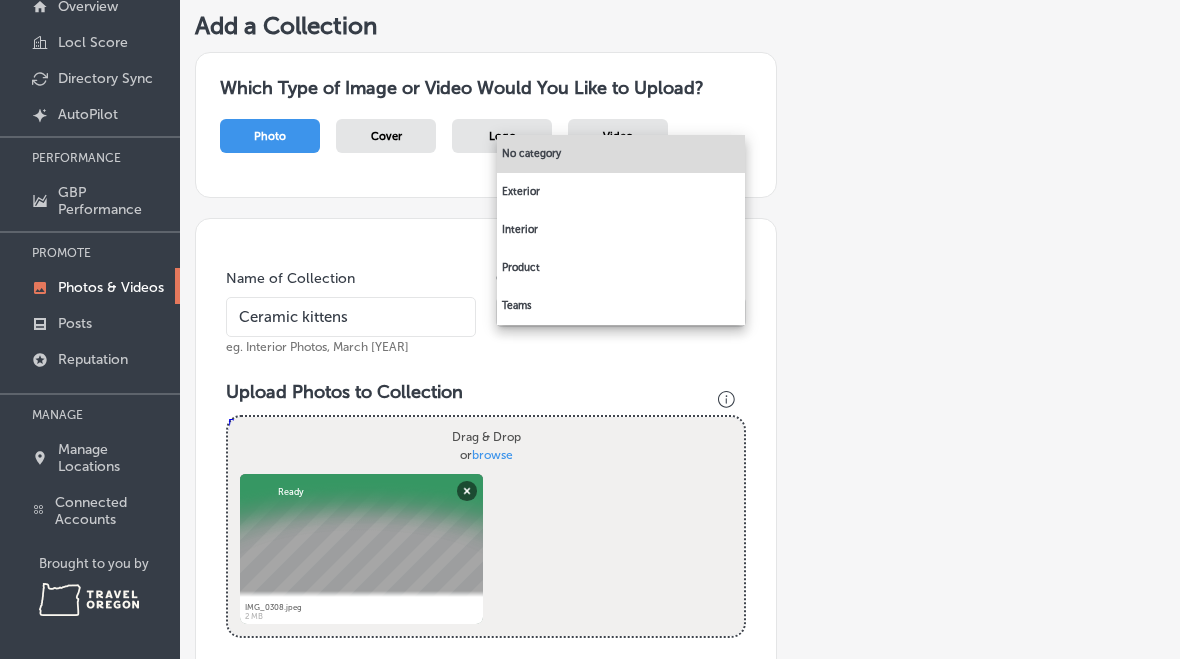 click on "Interior" at bounding box center [621, 230] 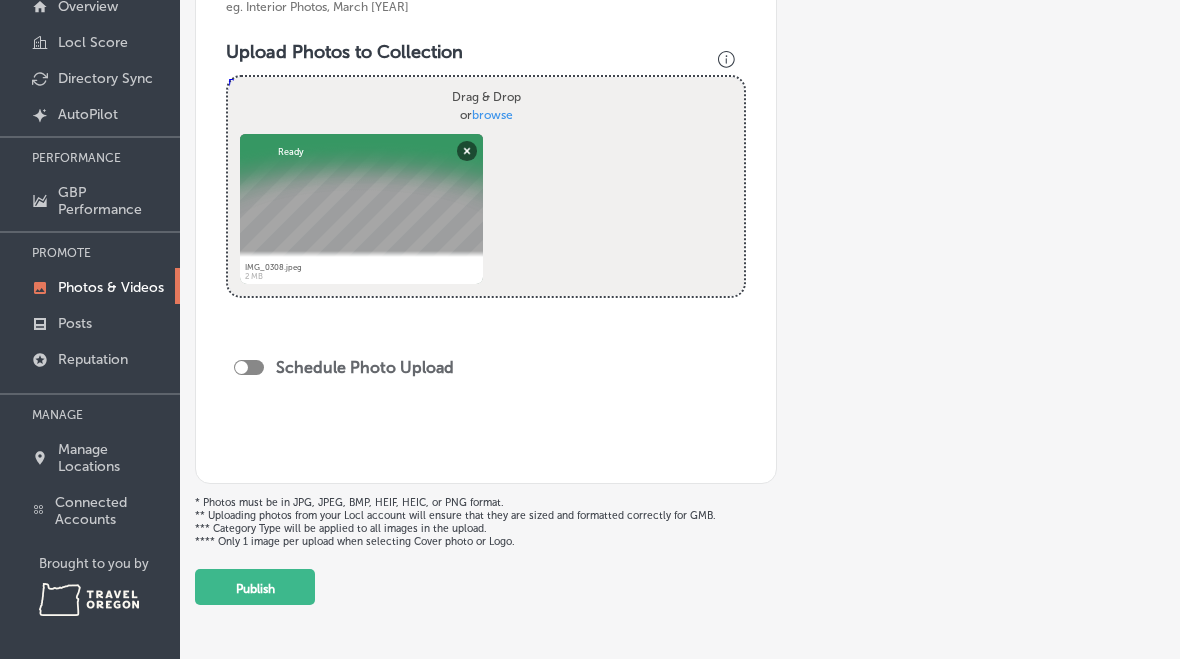 scroll, scrollTop: 346, scrollLeft: 0, axis: vertical 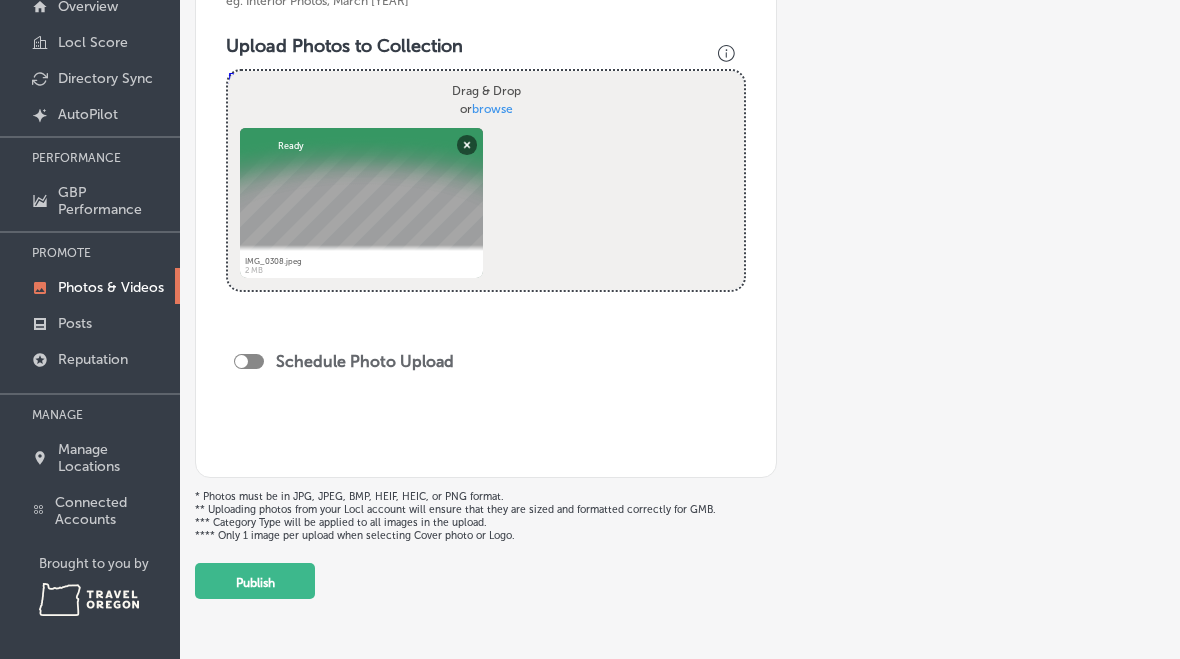 click on "Publish" at bounding box center [255, 581] 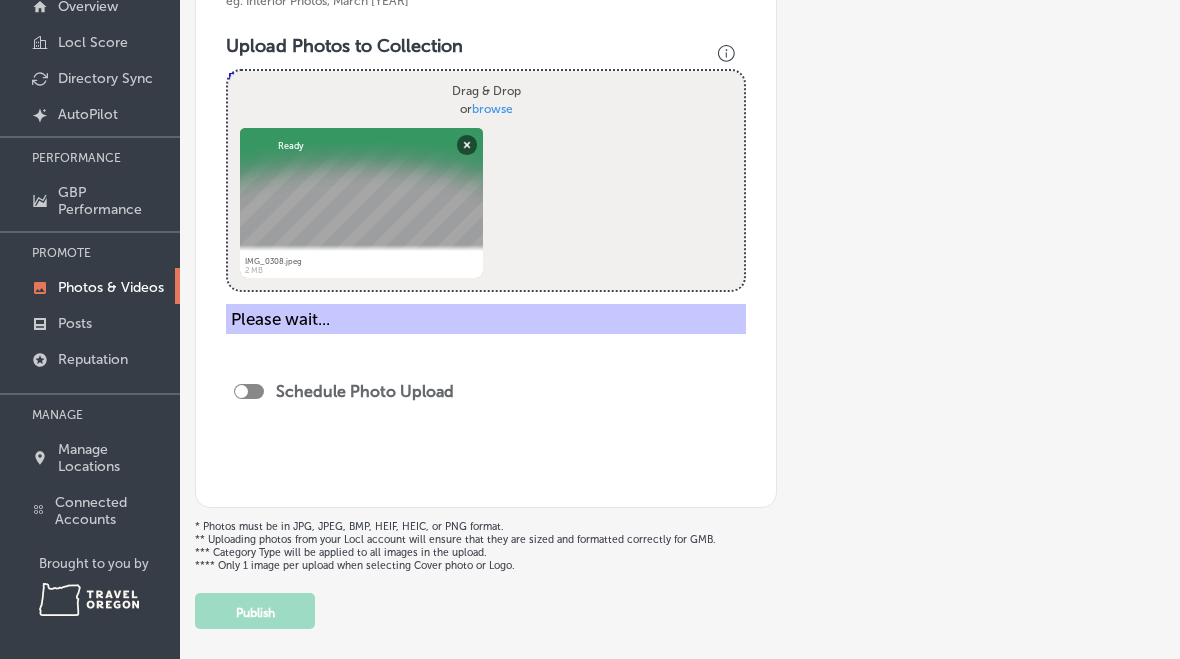 type 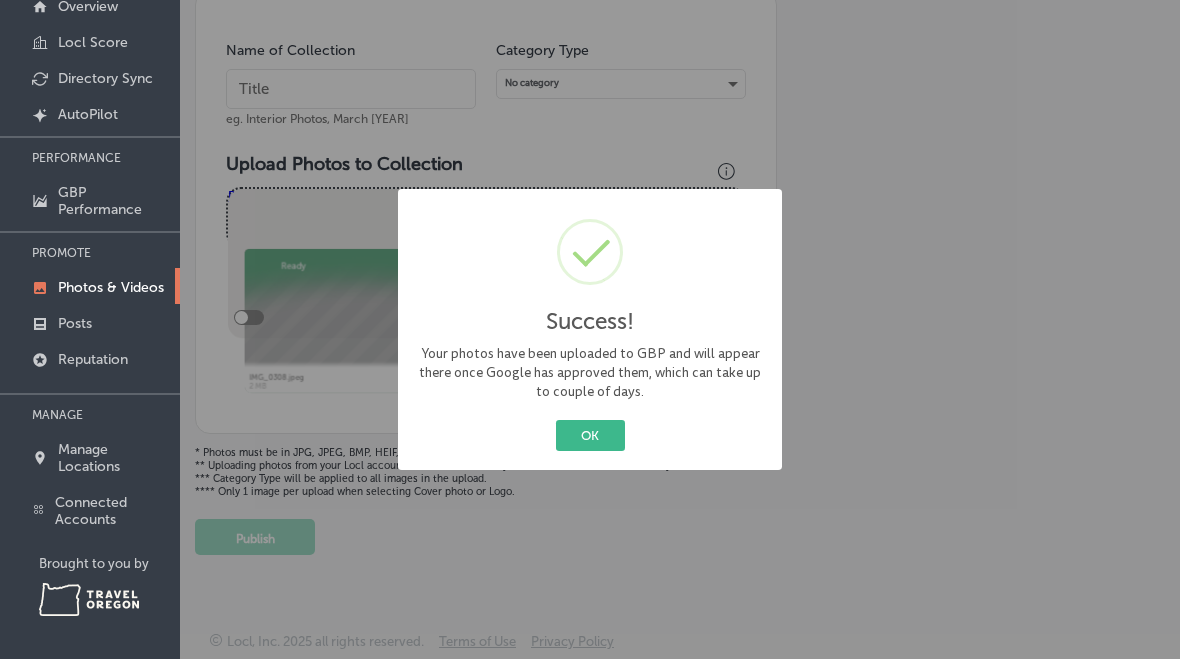 scroll, scrollTop: 218, scrollLeft: 0, axis: vertical 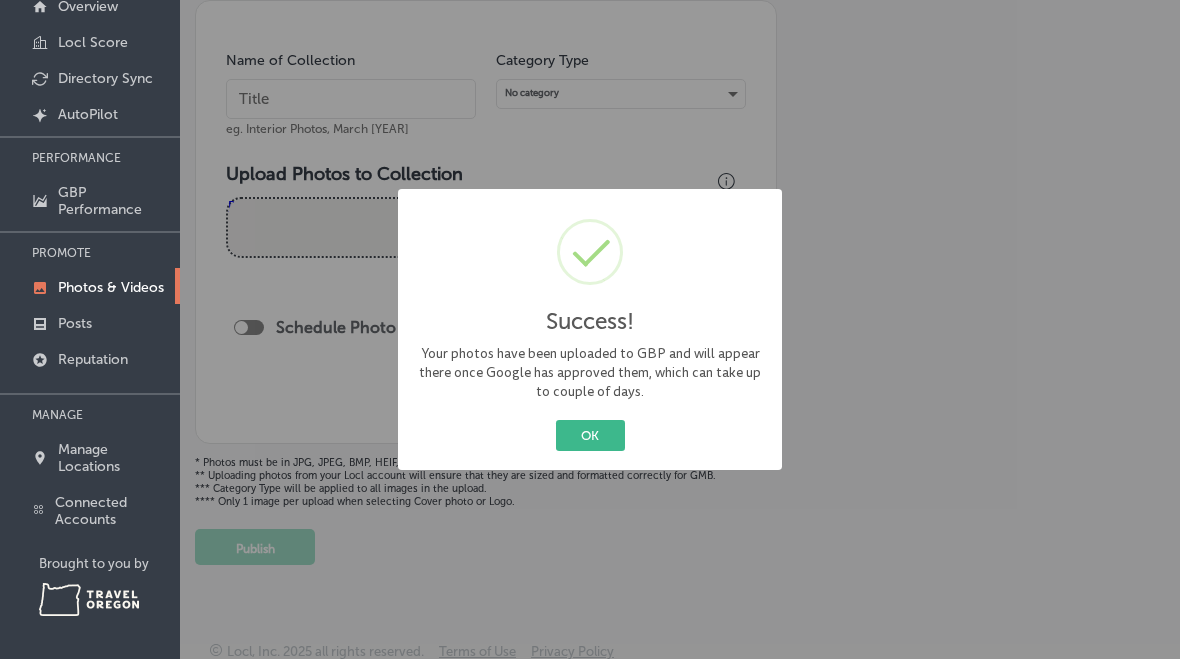 click on "OK" at bounding box center (590, 435) 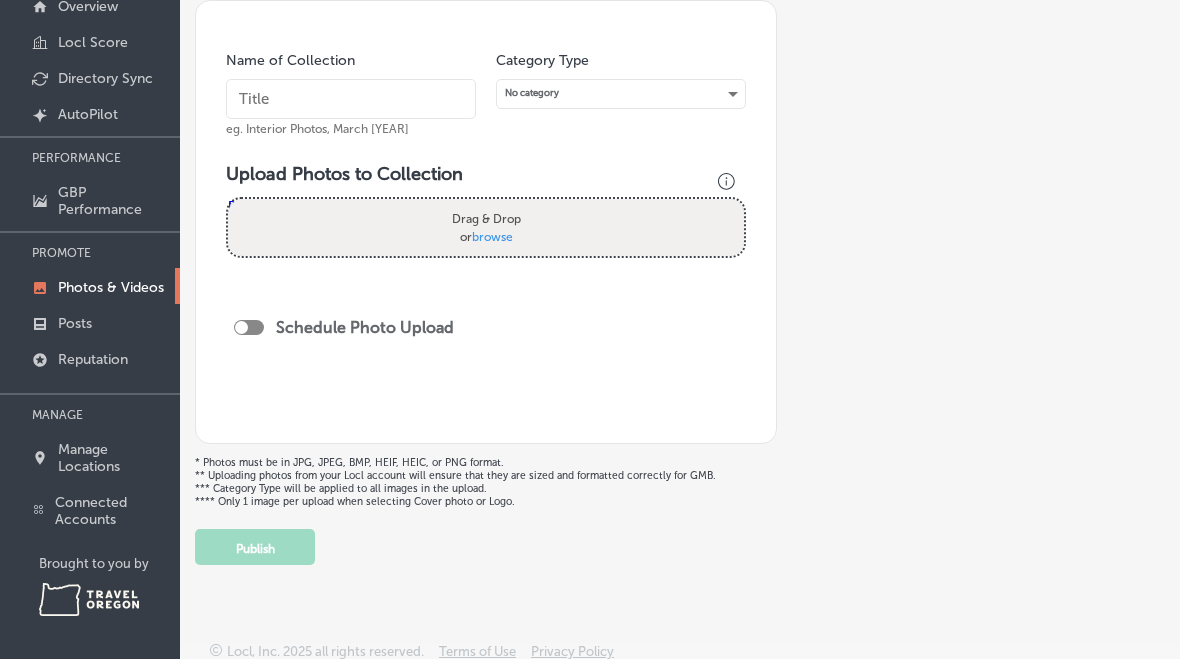 click on "Drag & Drop  or  browse" at bounding box center (486, 227) 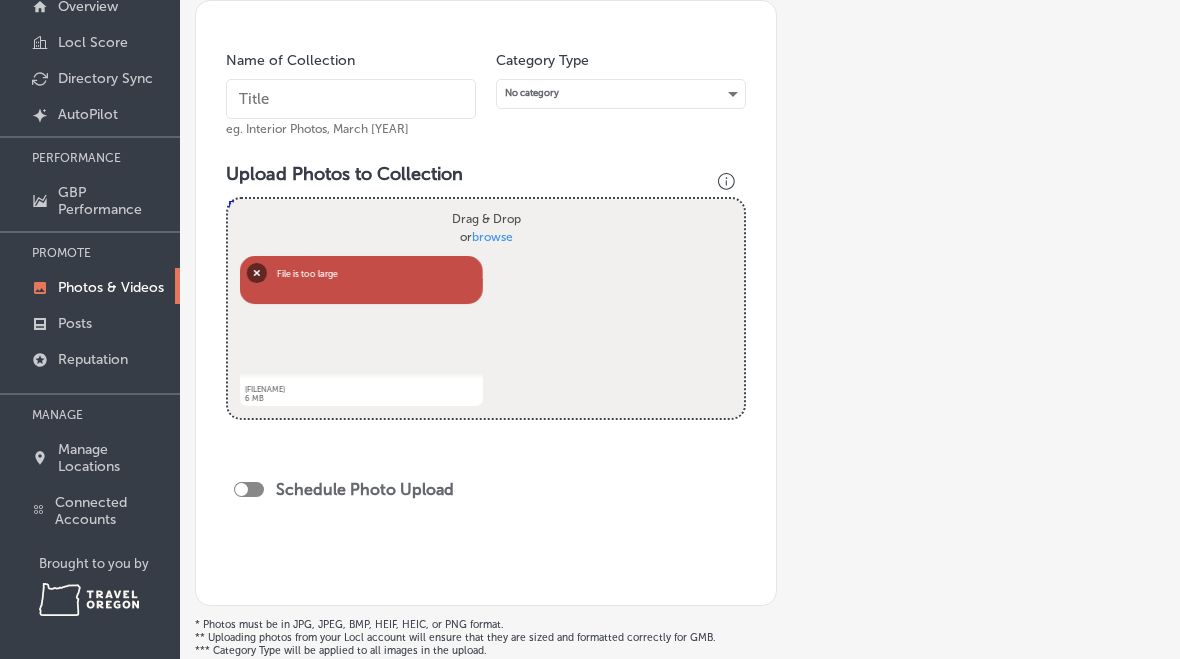 click on "Remove" at bounding box center (257, 272) 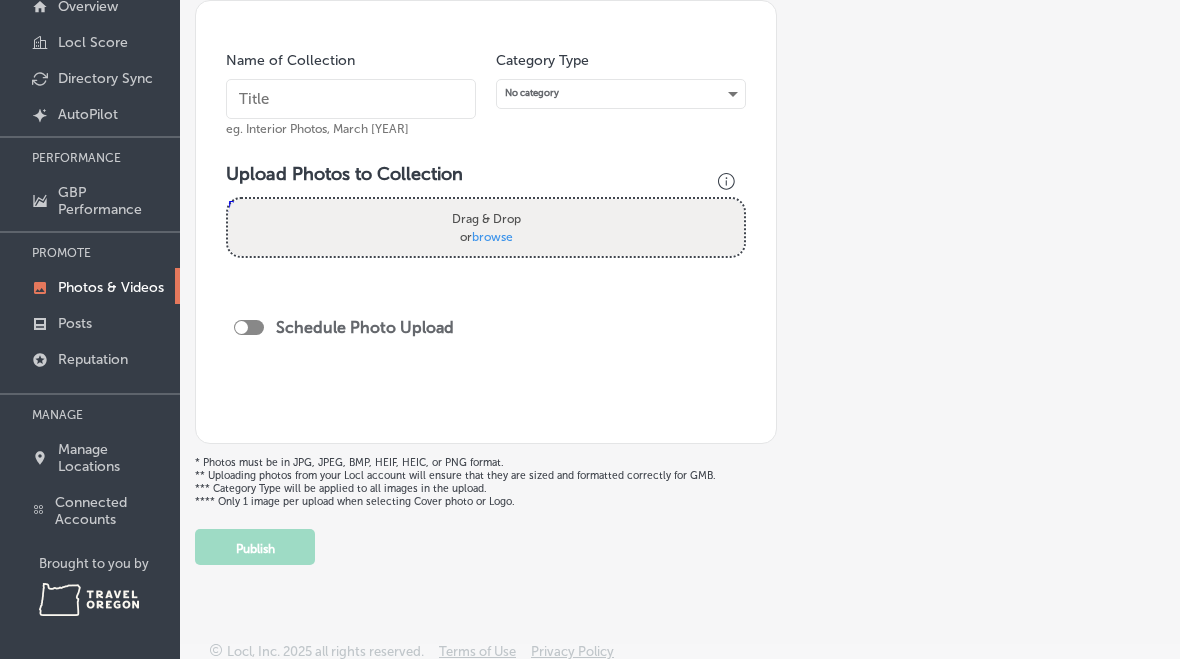 click on "Drag & Drop  or  browse" at bounding box center [486, 227] 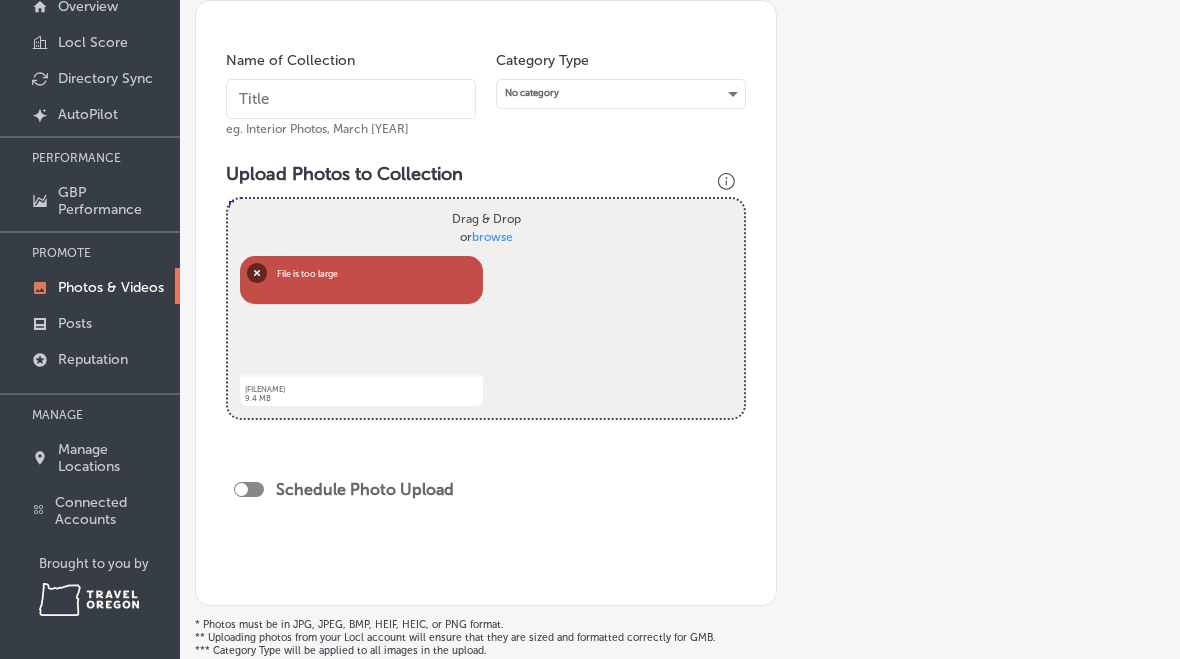 click on "Remove" at bounding box center [257, 272] 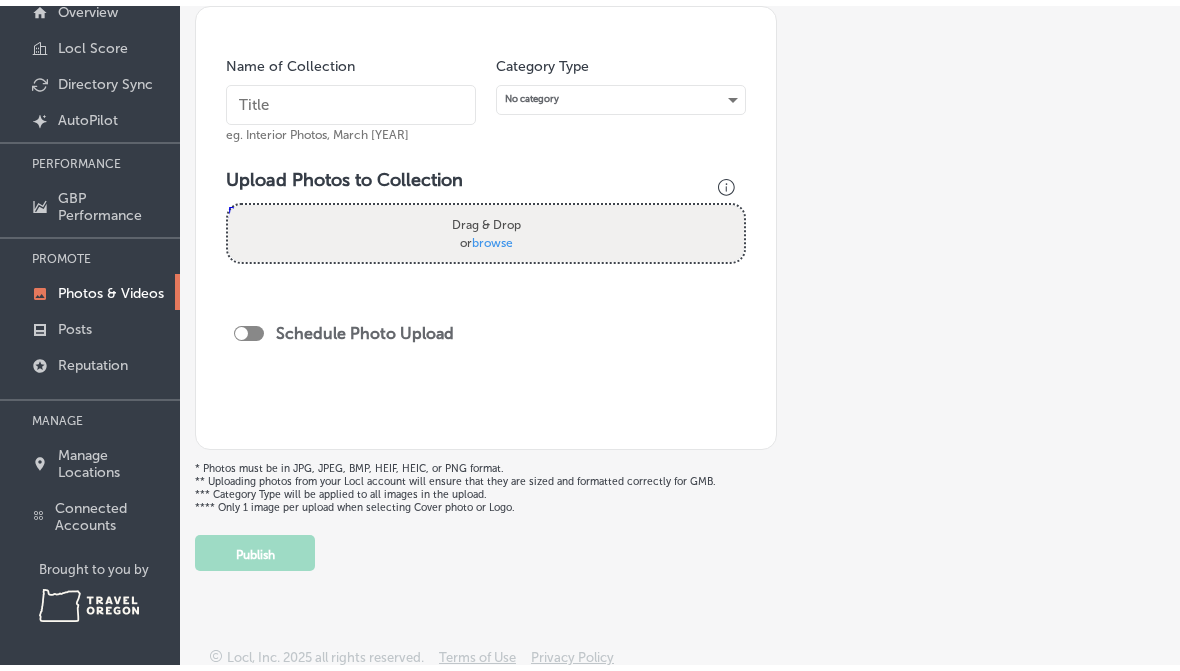 scroll, scrollTop: 141, scrollLeft: 0, axis: vertical 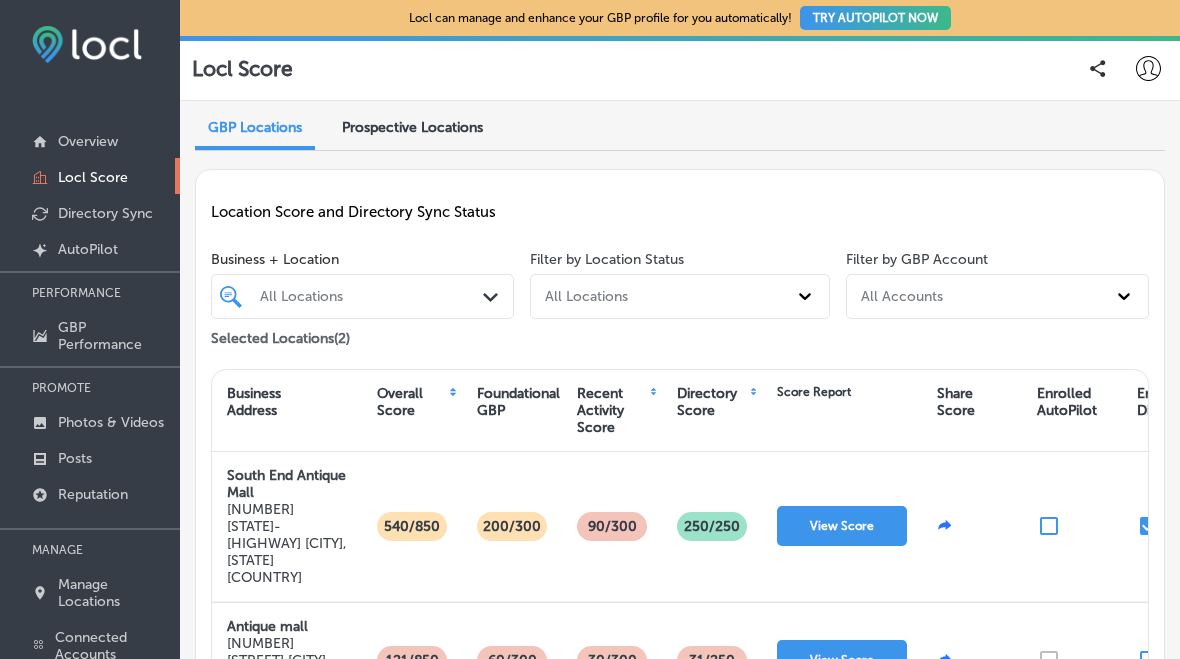 click on "Photos & Videos" at bounding box center (111, 422) 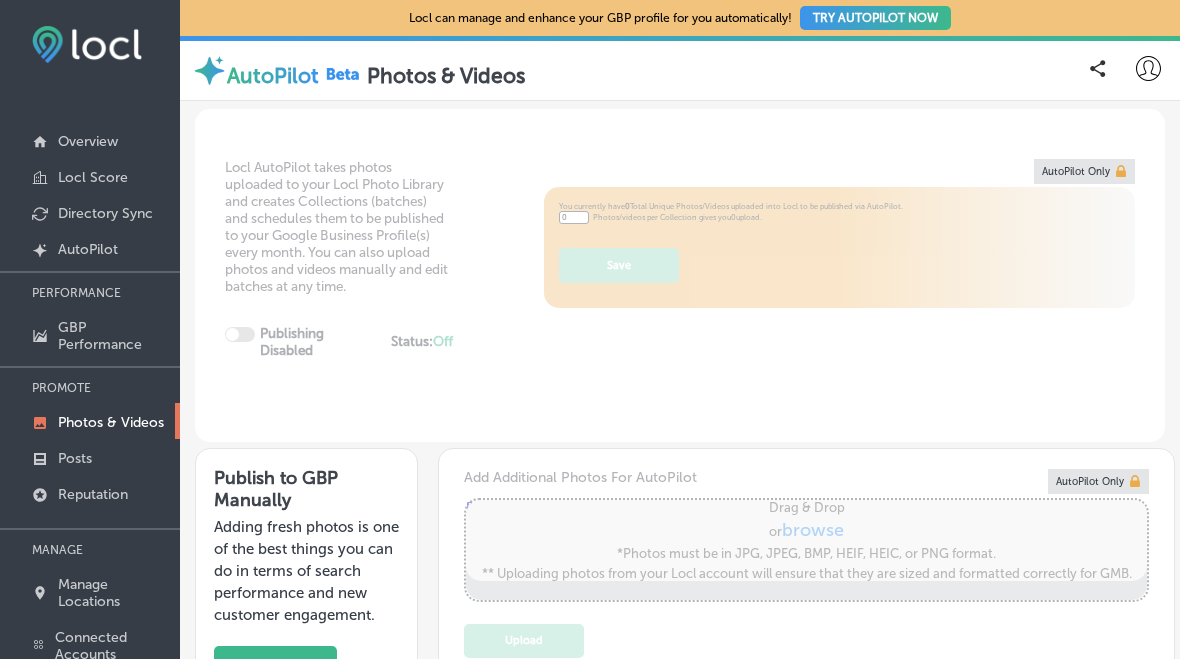 type on "5" 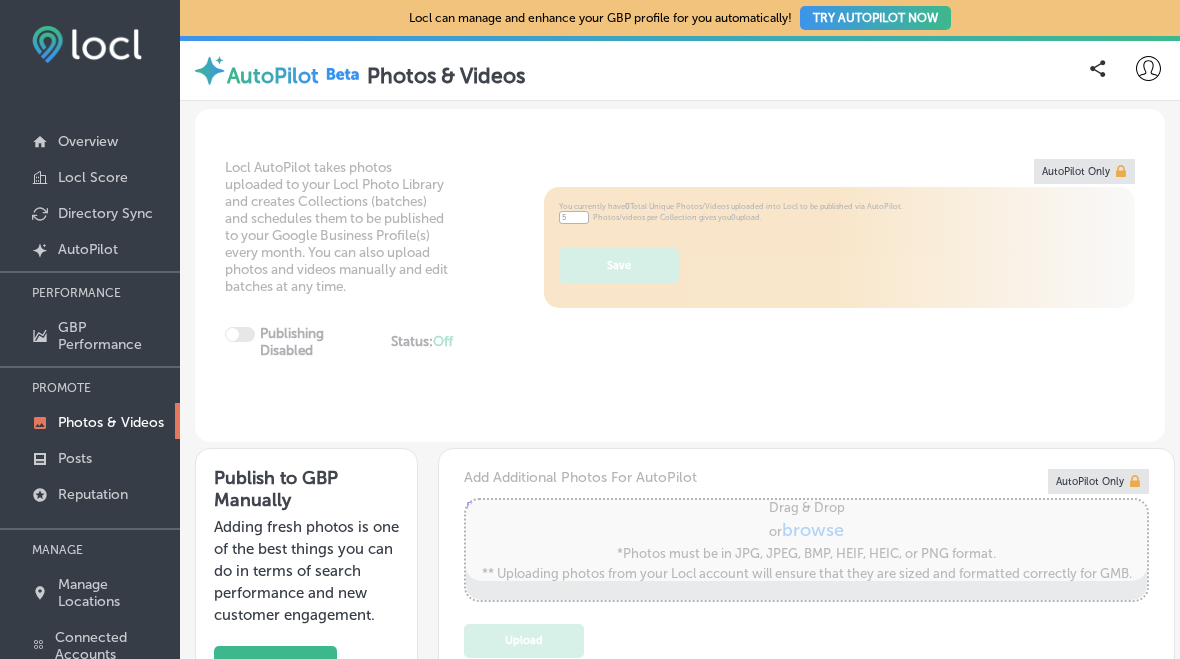 click on "Adding fresh photos is one of the best things you can do in terms of search performance and new customer engagement." at bounding box center (306, 571) 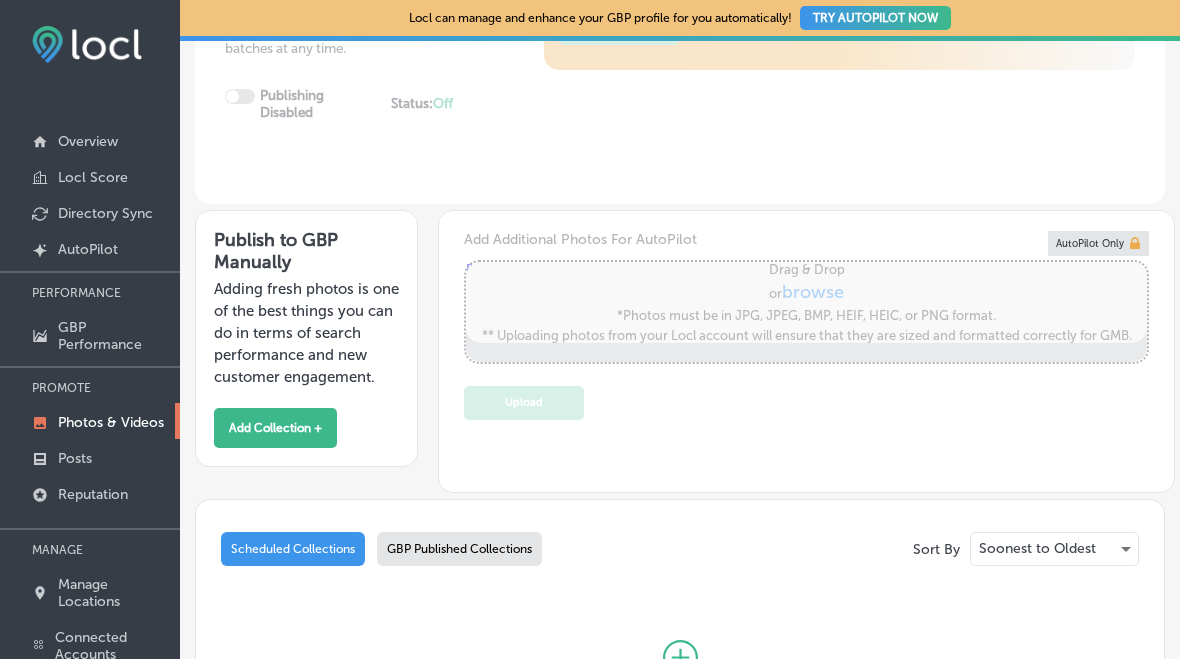 scroll, scrollTop: 242, scrollLeft: 0, axis: vertical 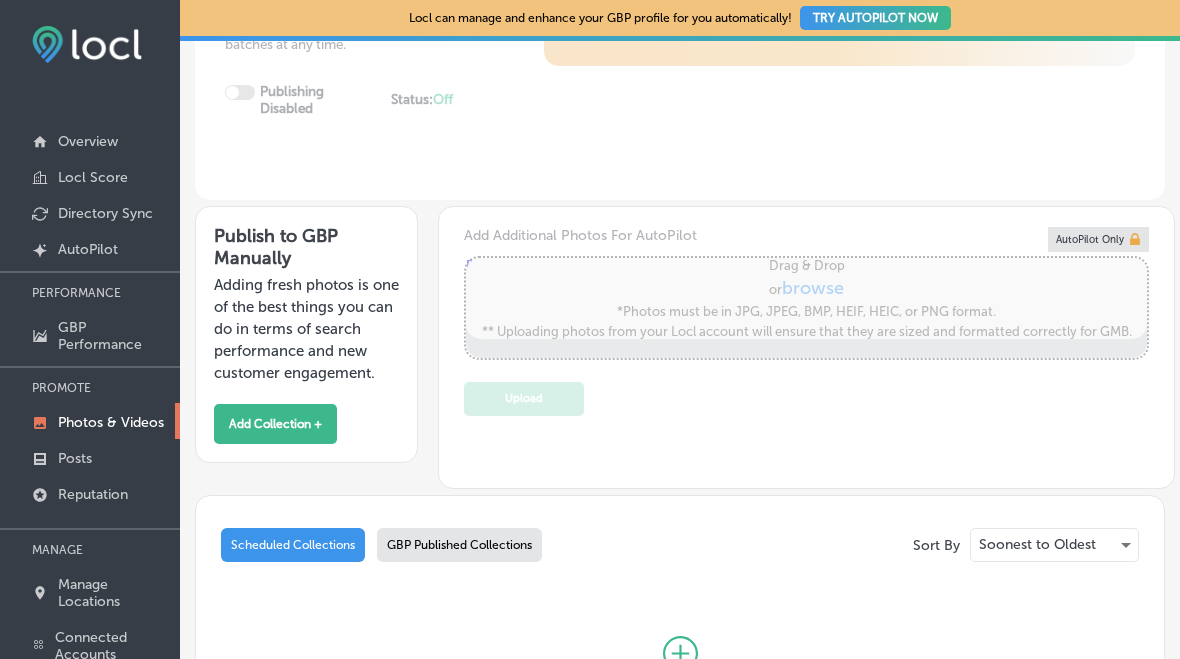 click on "Add Collection +" at bounding box center [275, 424] 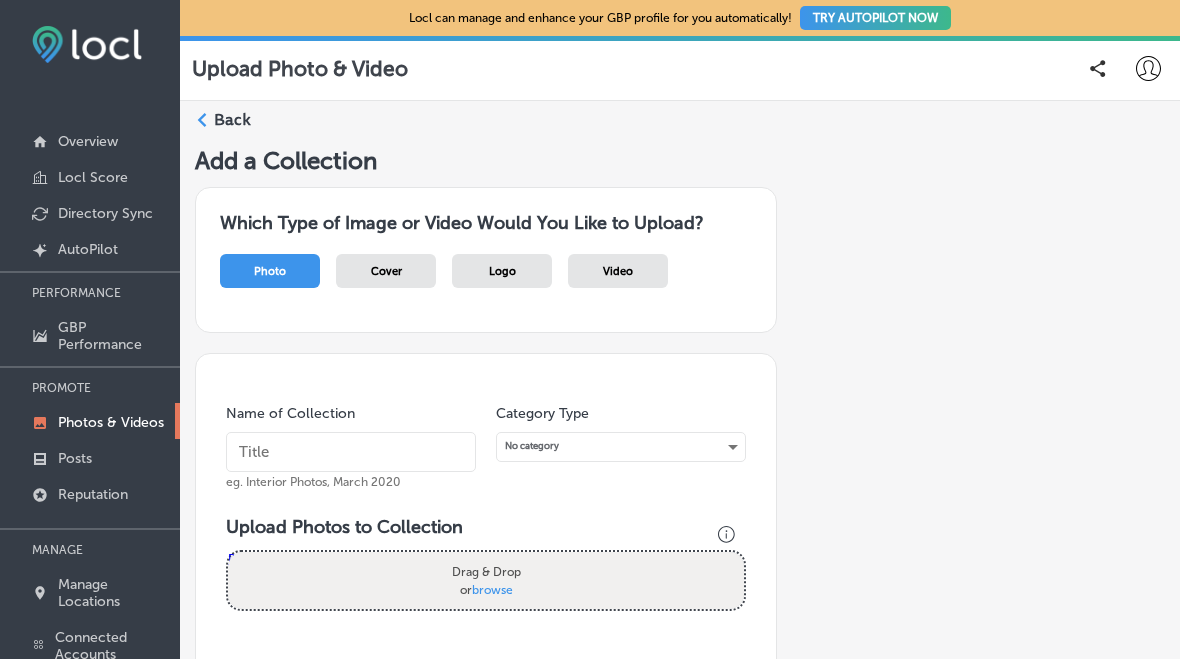 click on "browse" at bounding box center [492, 589] 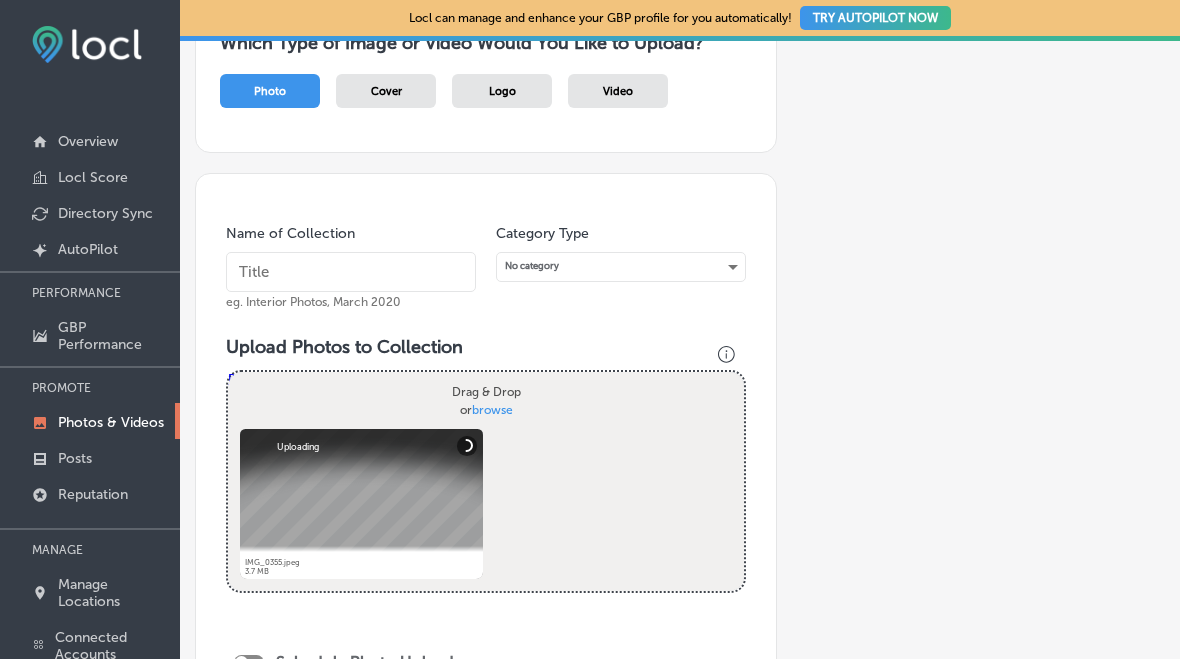 scroll, scrollTop: 181, scrollLeft: 0, axis: vertical 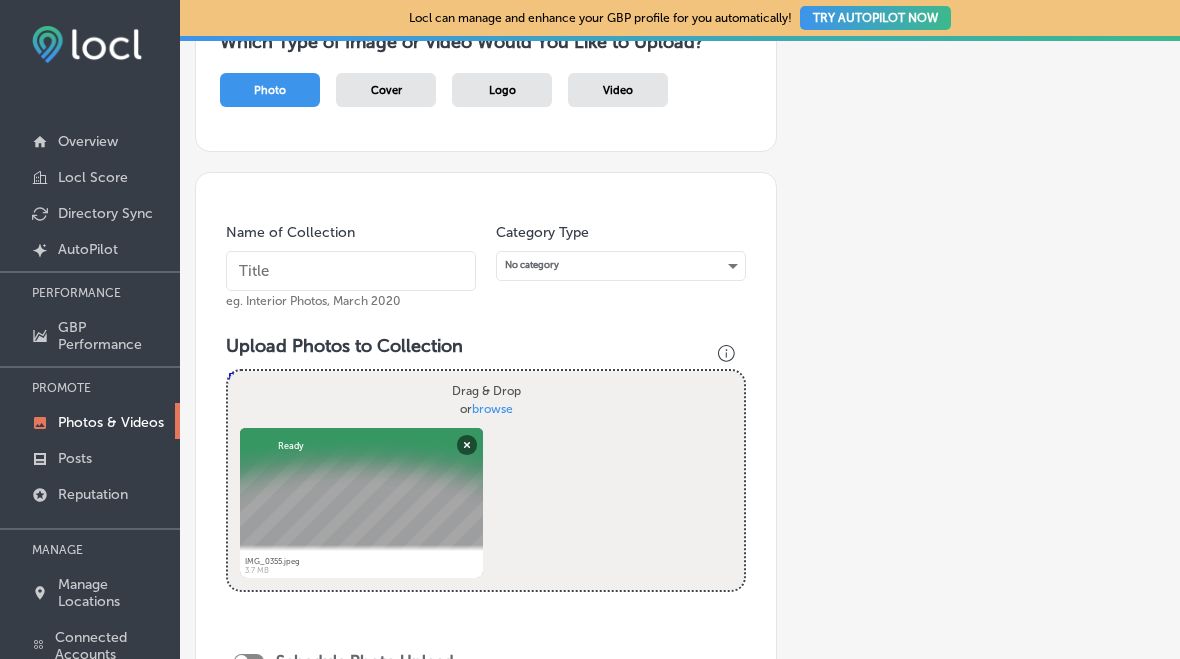 click at bounding box center [351, 271] 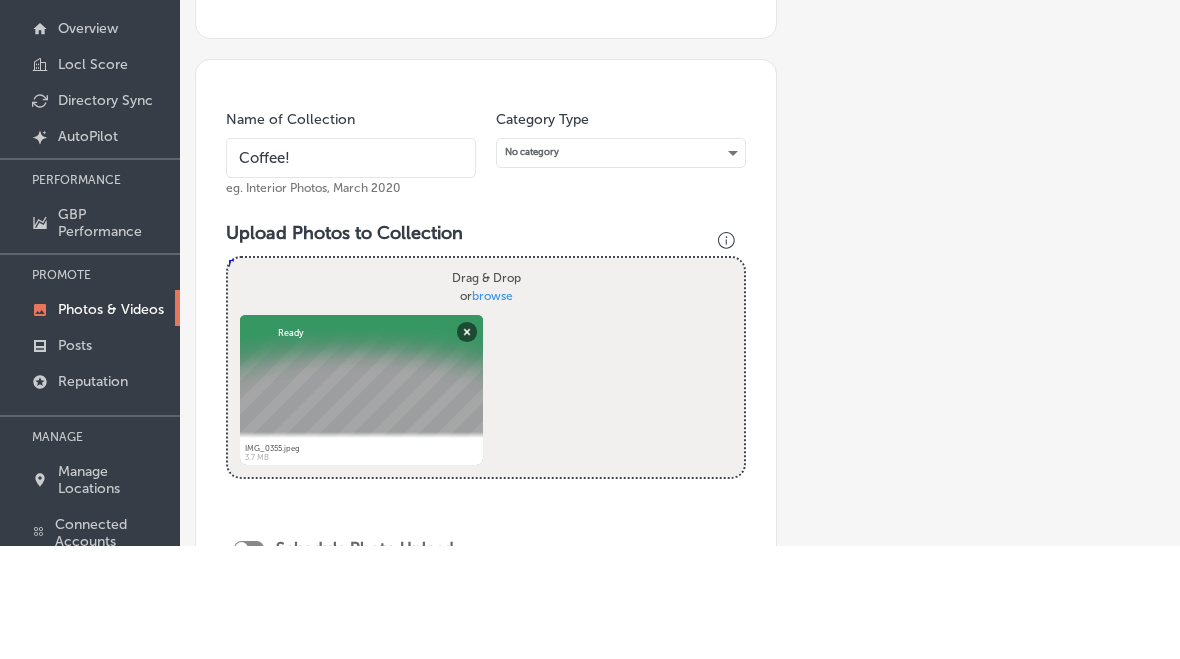 type on "Coffee!" 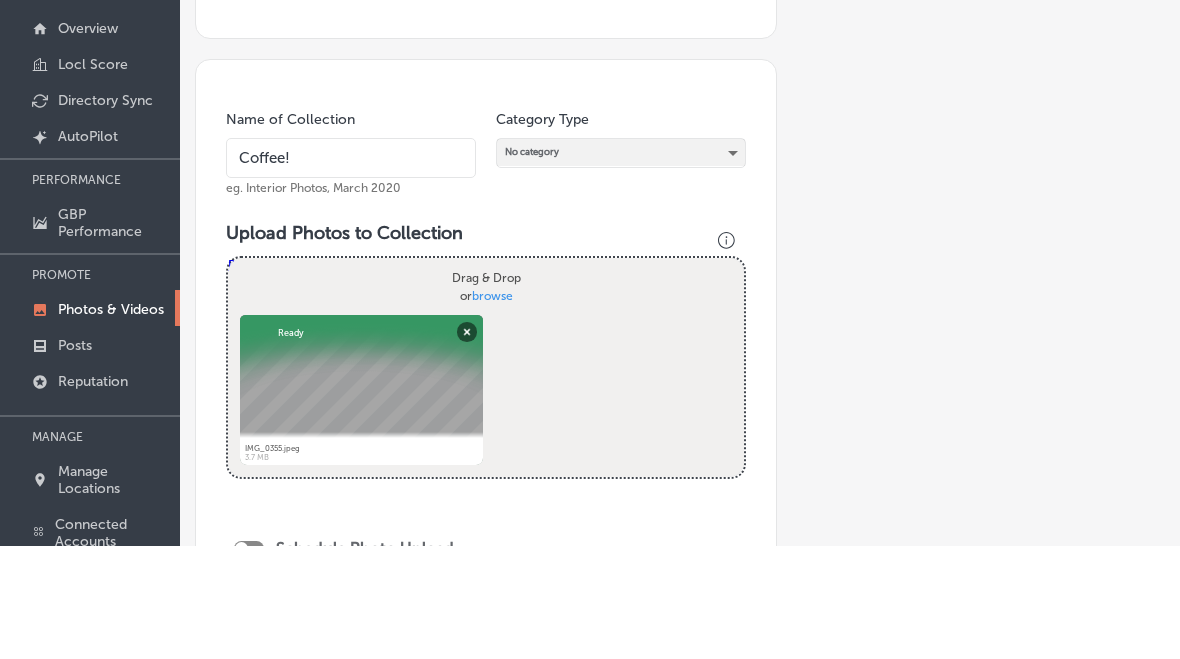 click on "No category" at bounding box center (621, 265) 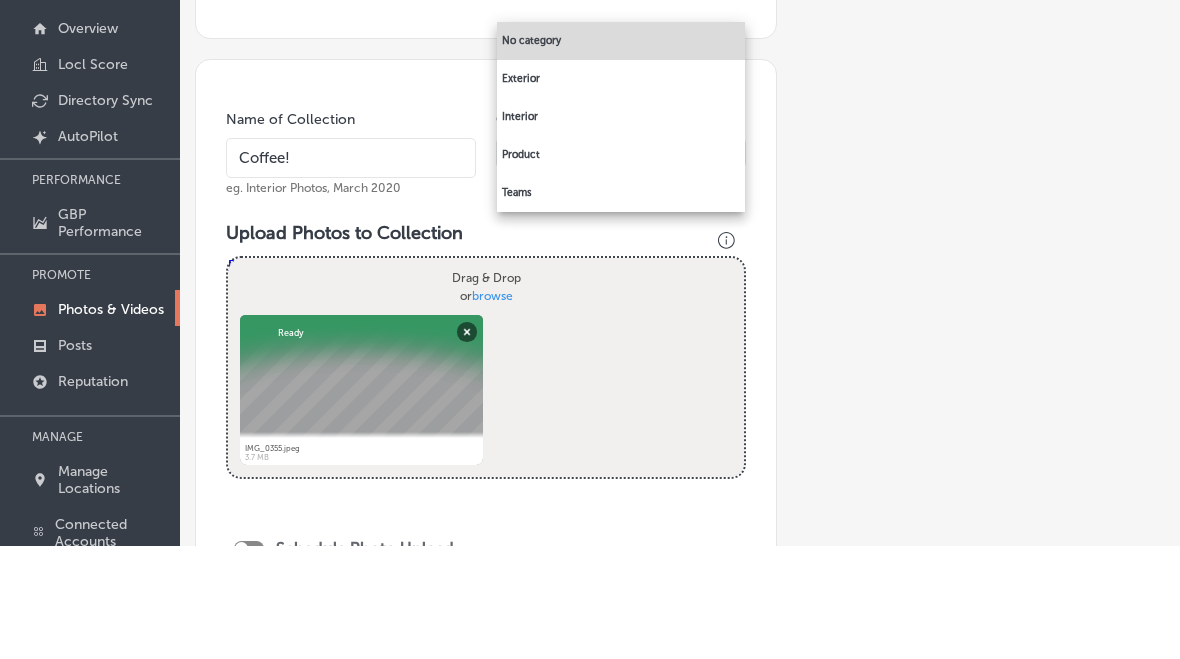 scroll, scrollTop: 113, scrollLeft: 0, axis: vertical 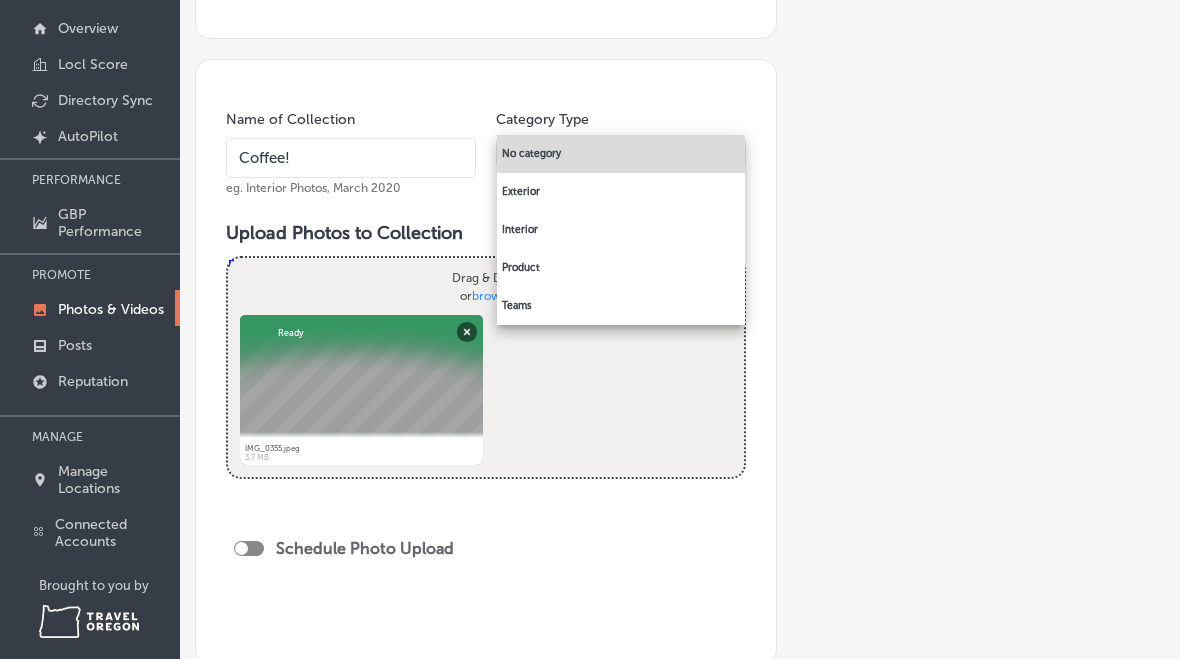 click on "Interior" at bounding box center (621, 230) 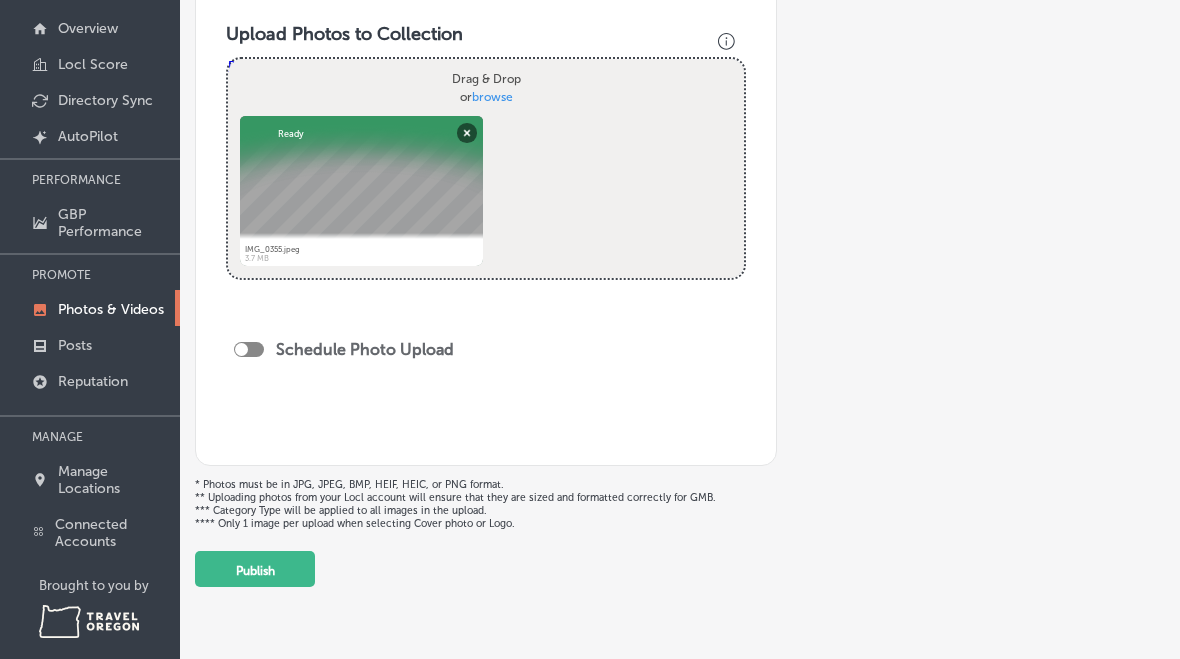 click on "Publish" at bounding box center (255, 569) 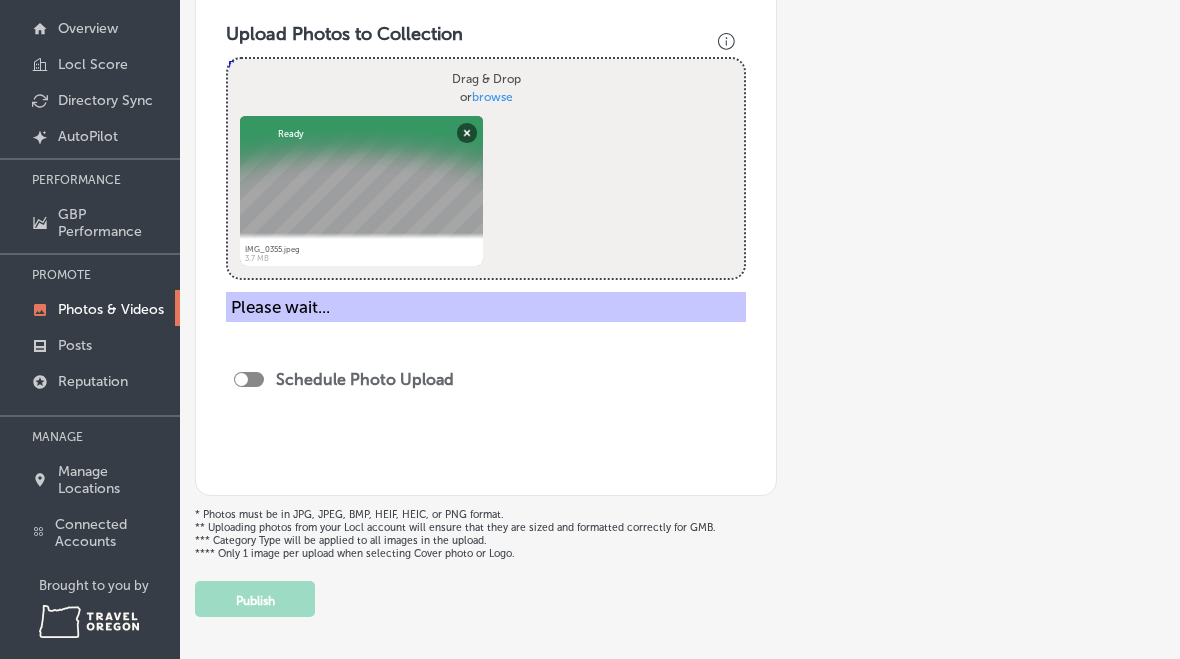 type 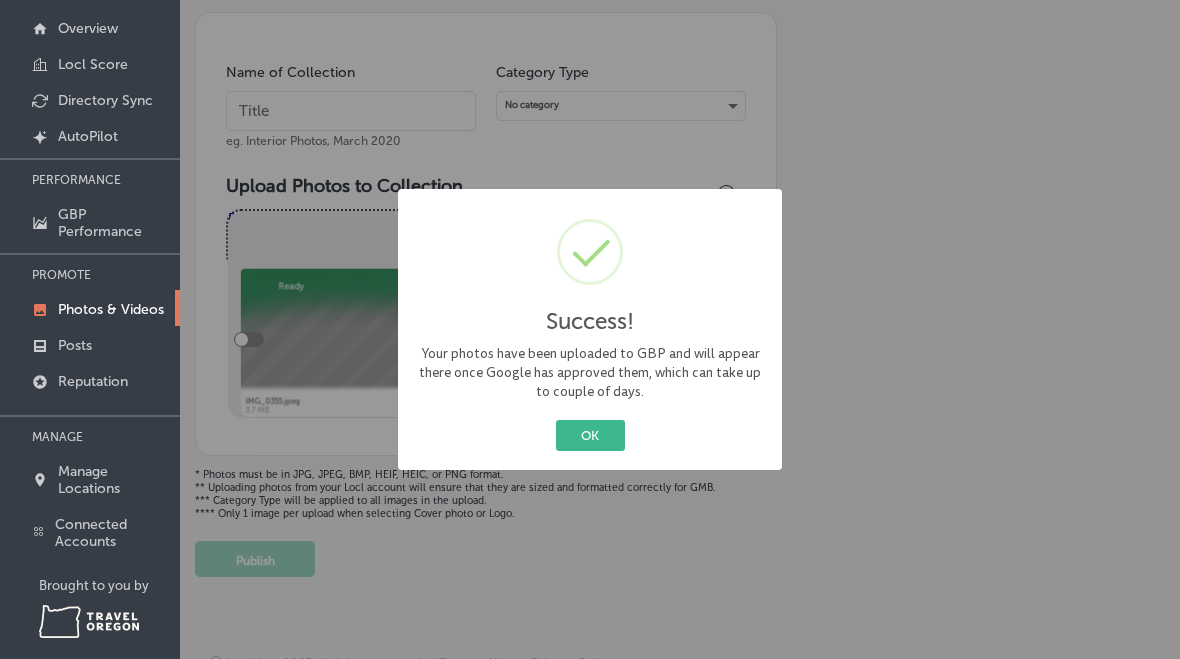 scroll, scrollTop: 218, scrollLeft: 0, axis: vertical 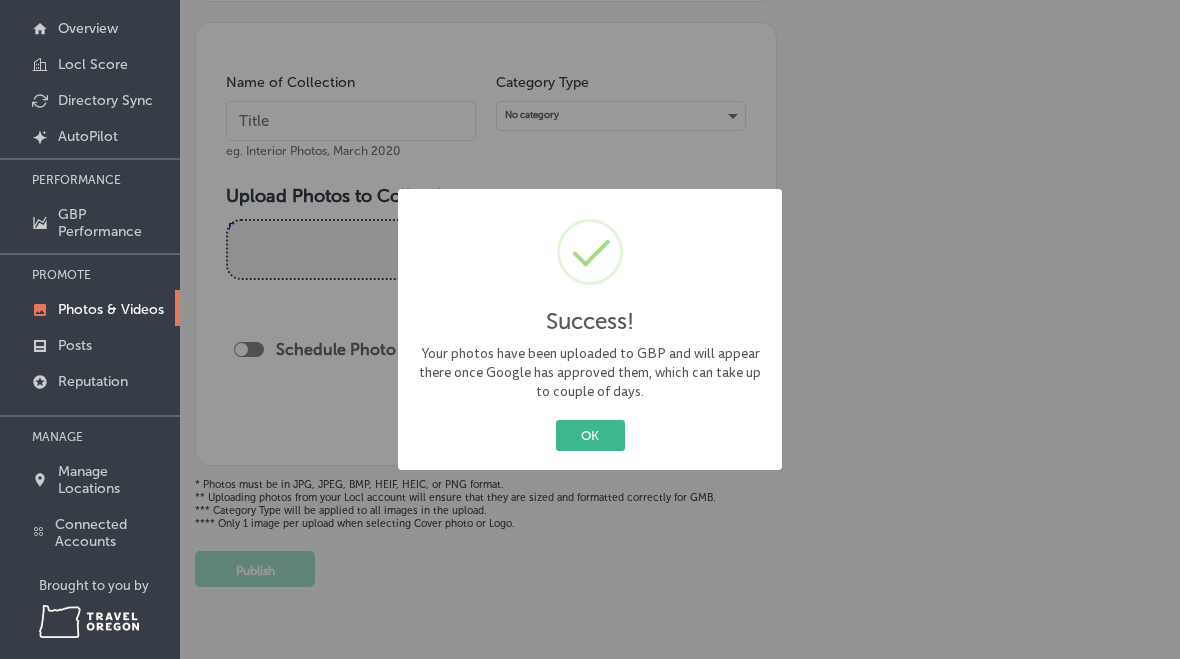 click on "OK" at bounding box center (590, 435) 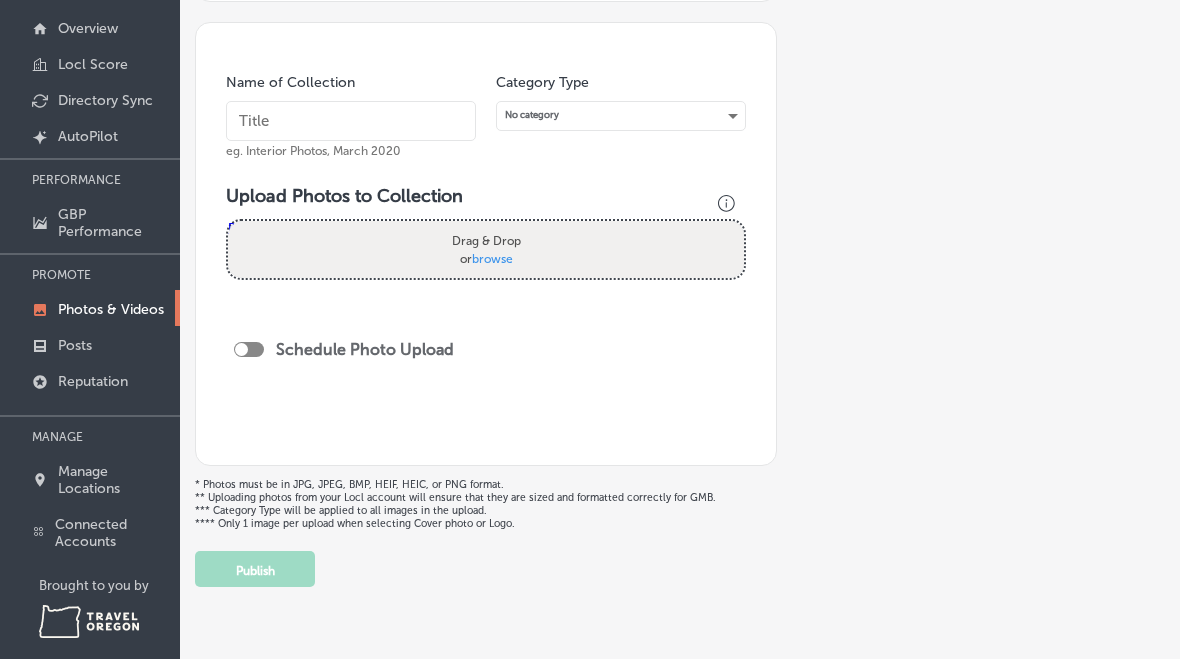 click on "browse" at bounding box center [492, 258] 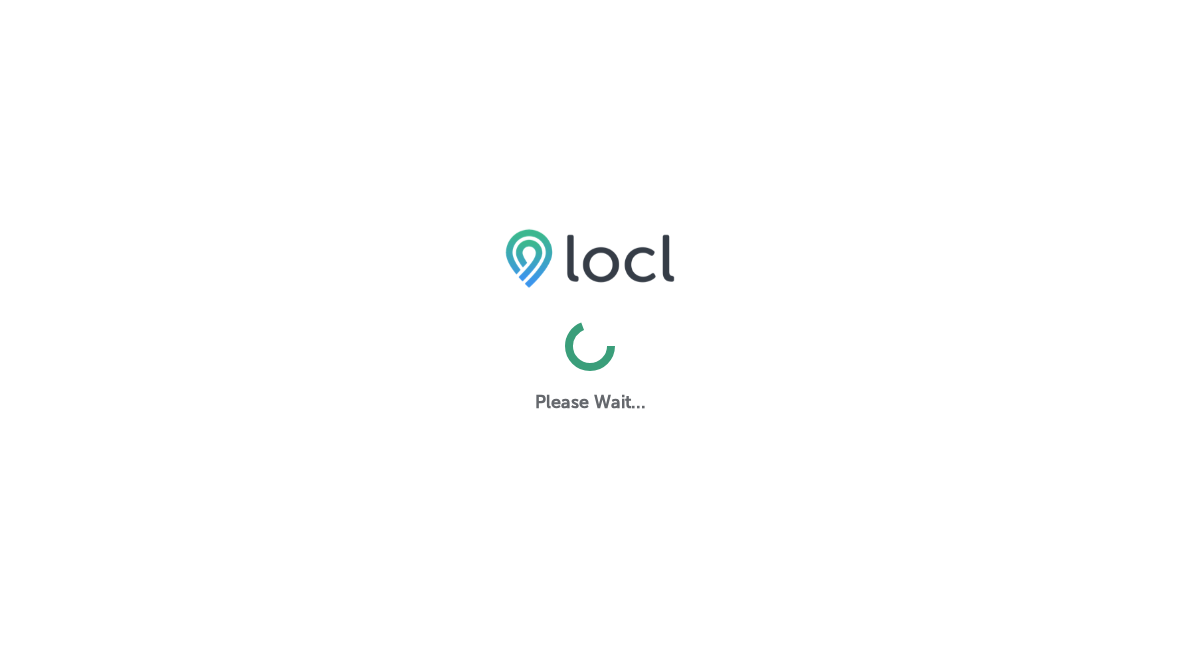 scroll, scrollTop: 0, scrollLeft: 0, axis: both 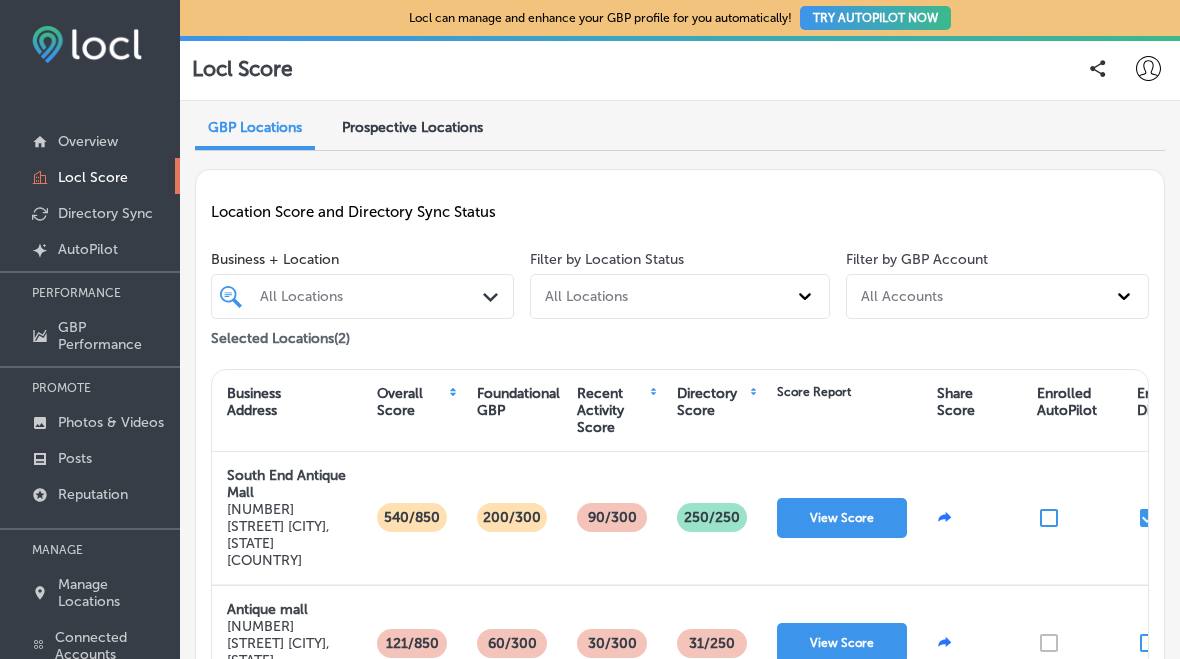 click on "Photos & Videos" at bounding box center [111, 422] 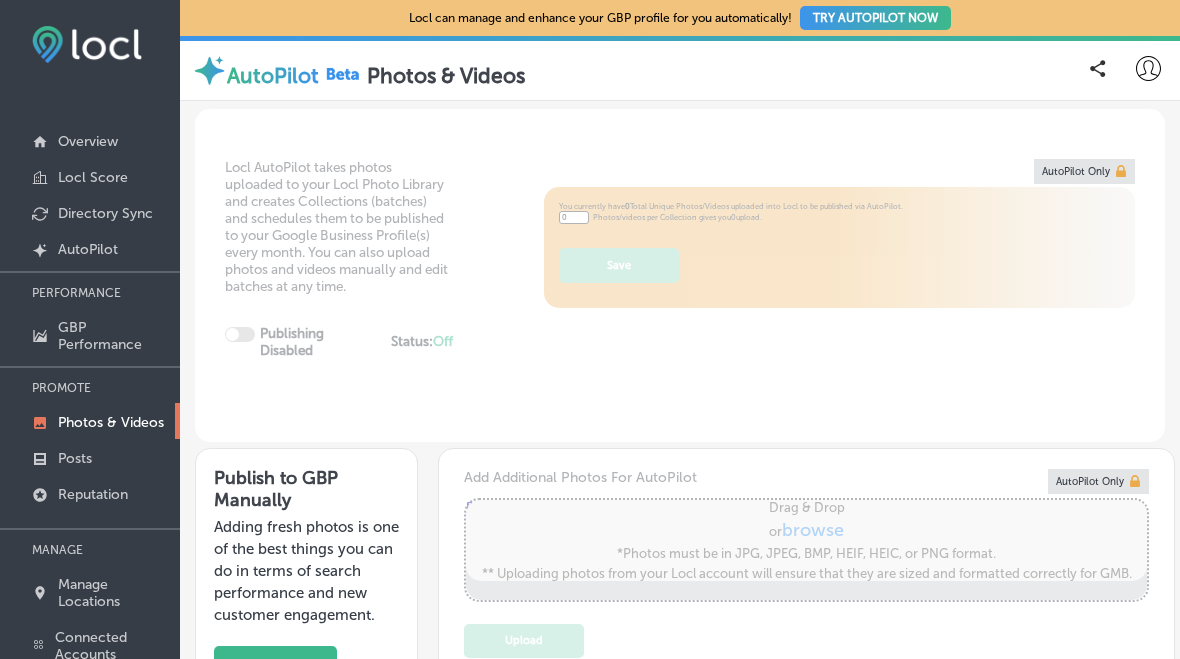 type on "5" 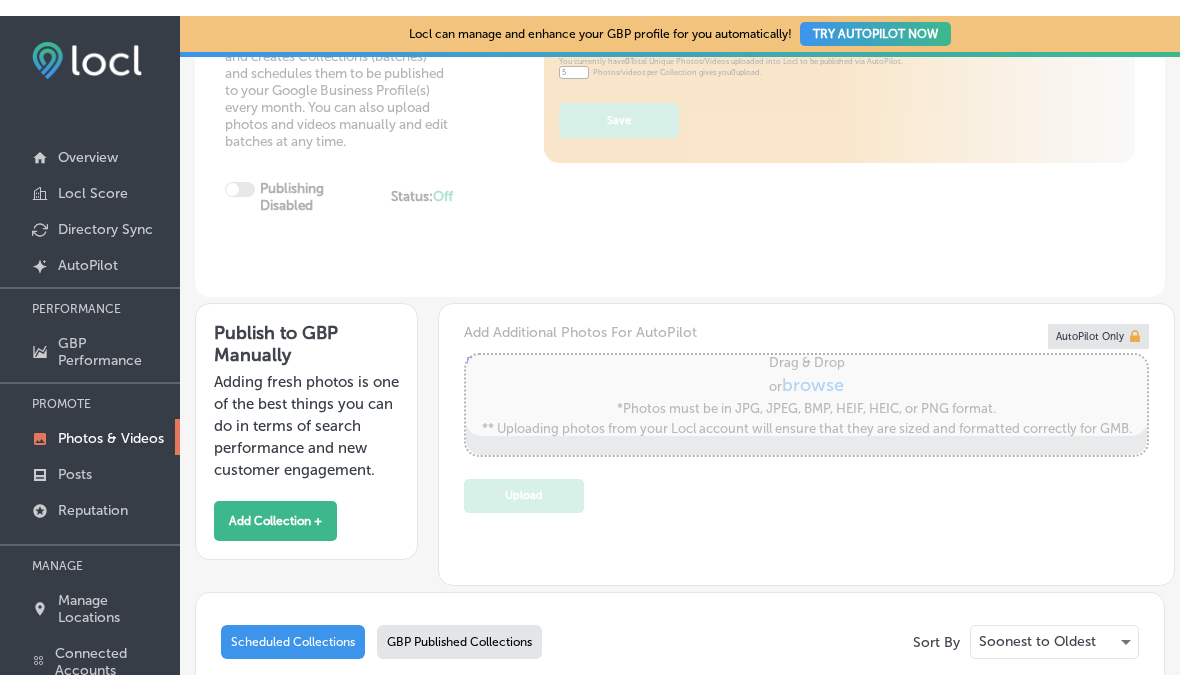 scroll, scrollTop: 163, scrollLeft: 0, axis: vertical 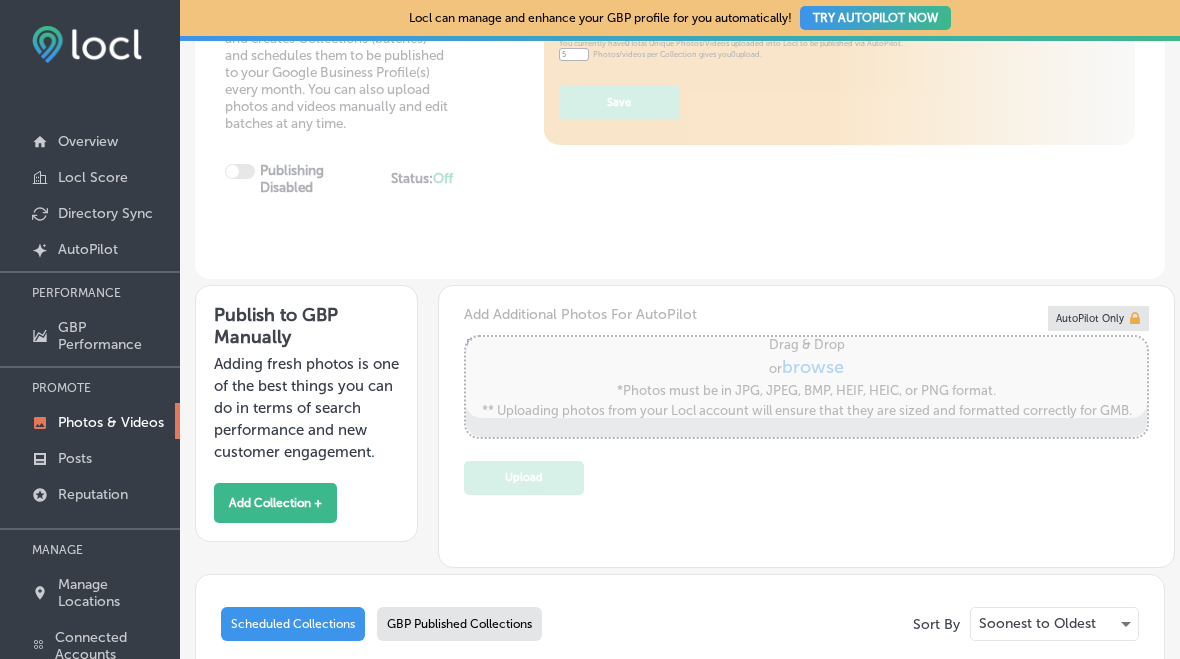 click on "Add Collection +" at bounding box center [275, 503] 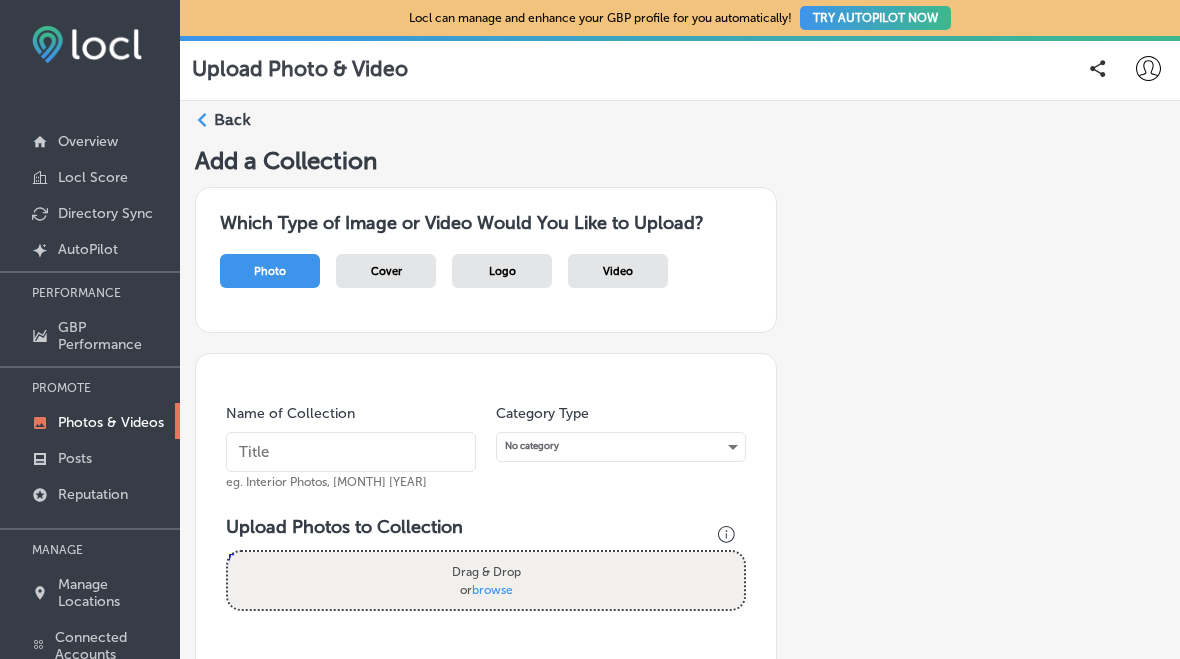 click on "browse" at bounding box center [492, 589] 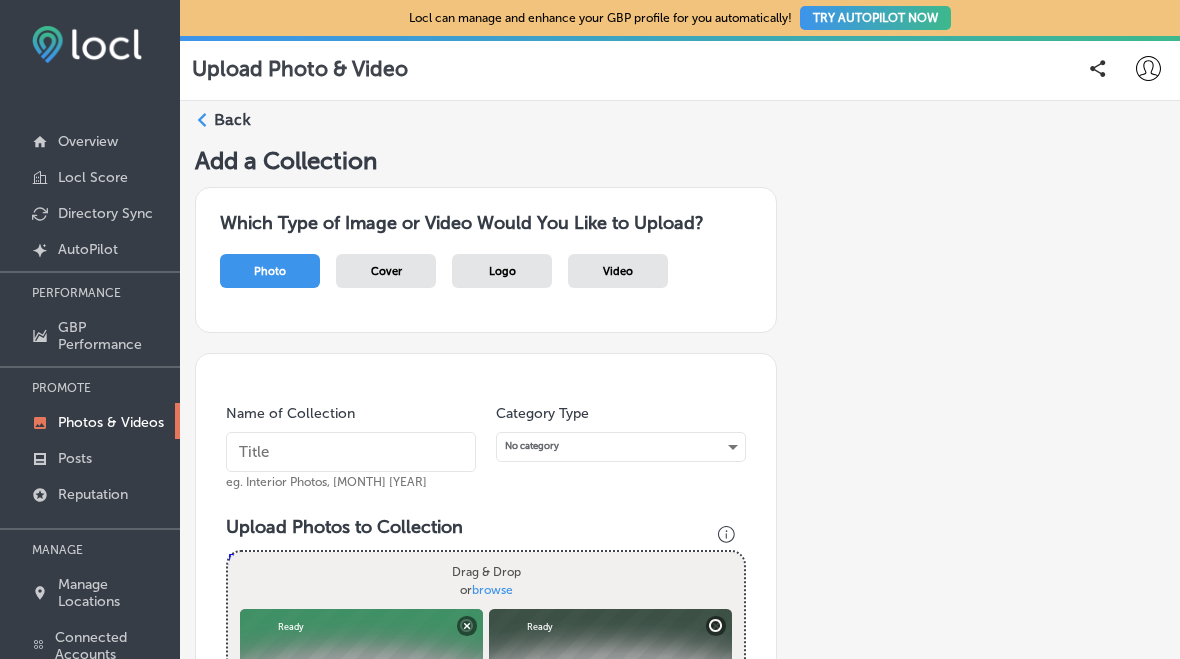 click at bounding box center [351, 452] 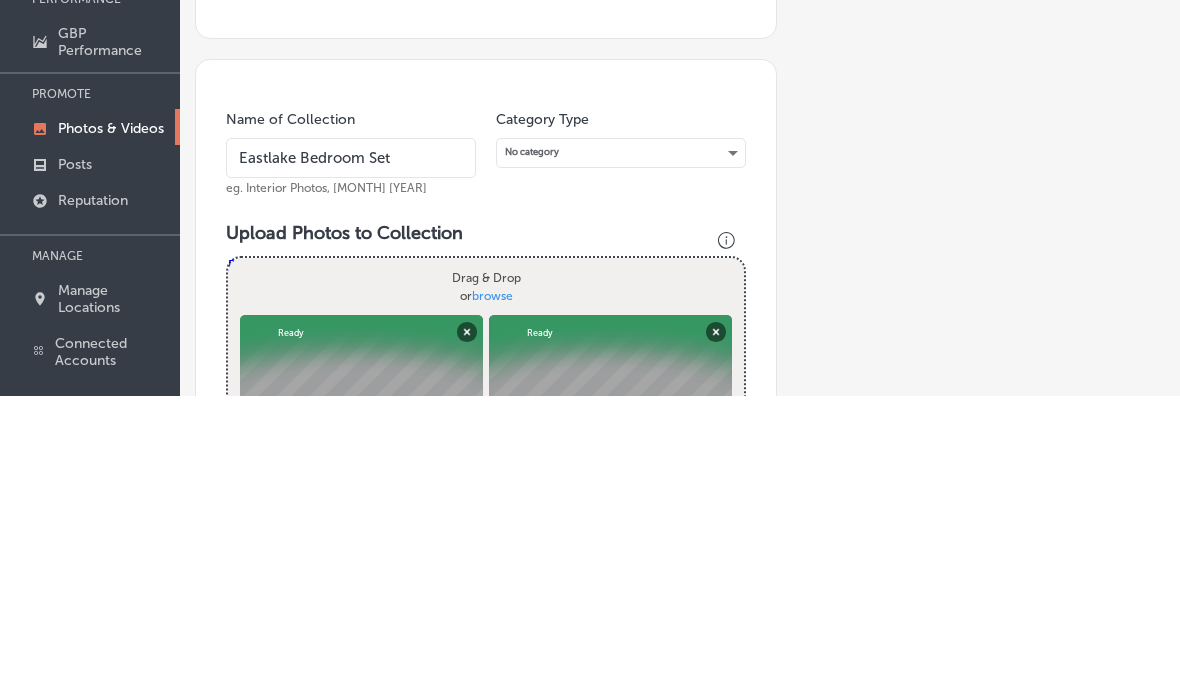 type on "Eastlake Bedroom Set" 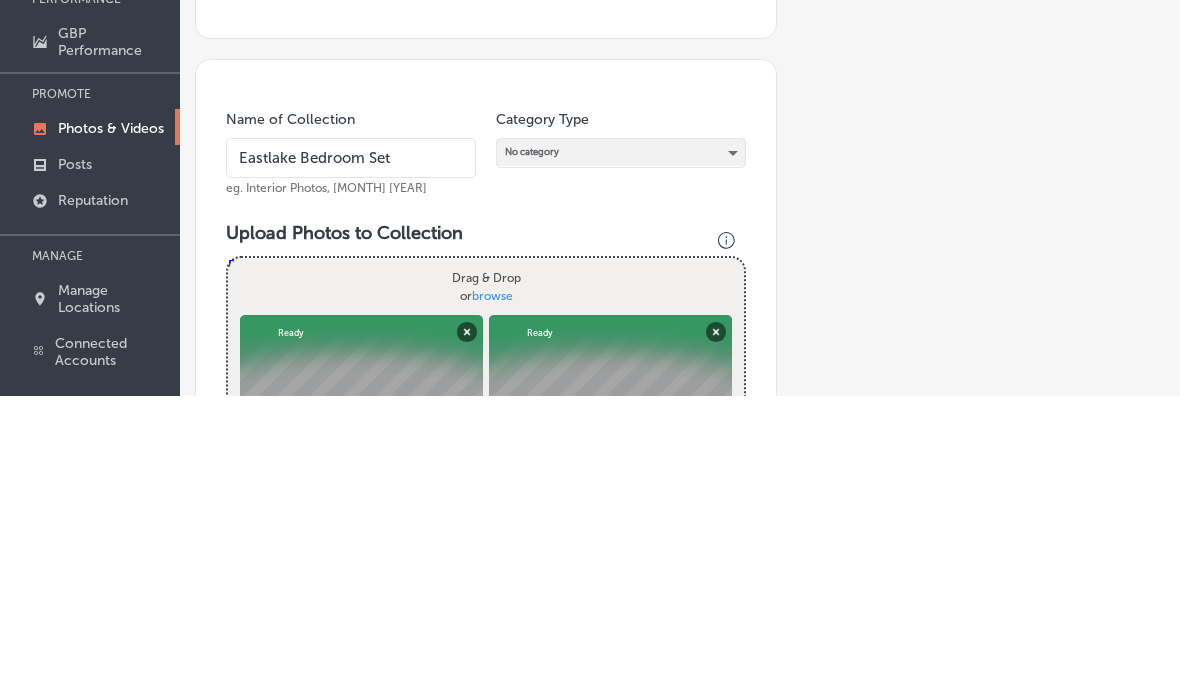 click on "No category" at bounding box center (621, 446) 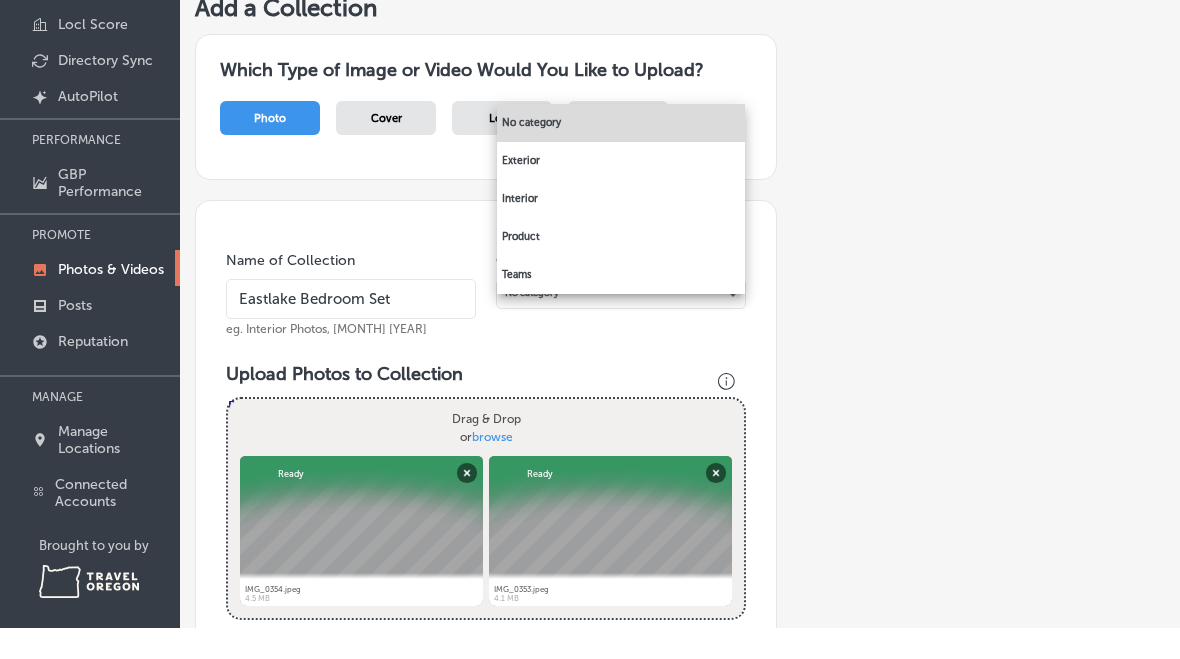 scroll, scrollTop: 153, scrollLeft: 0, axis: vertical 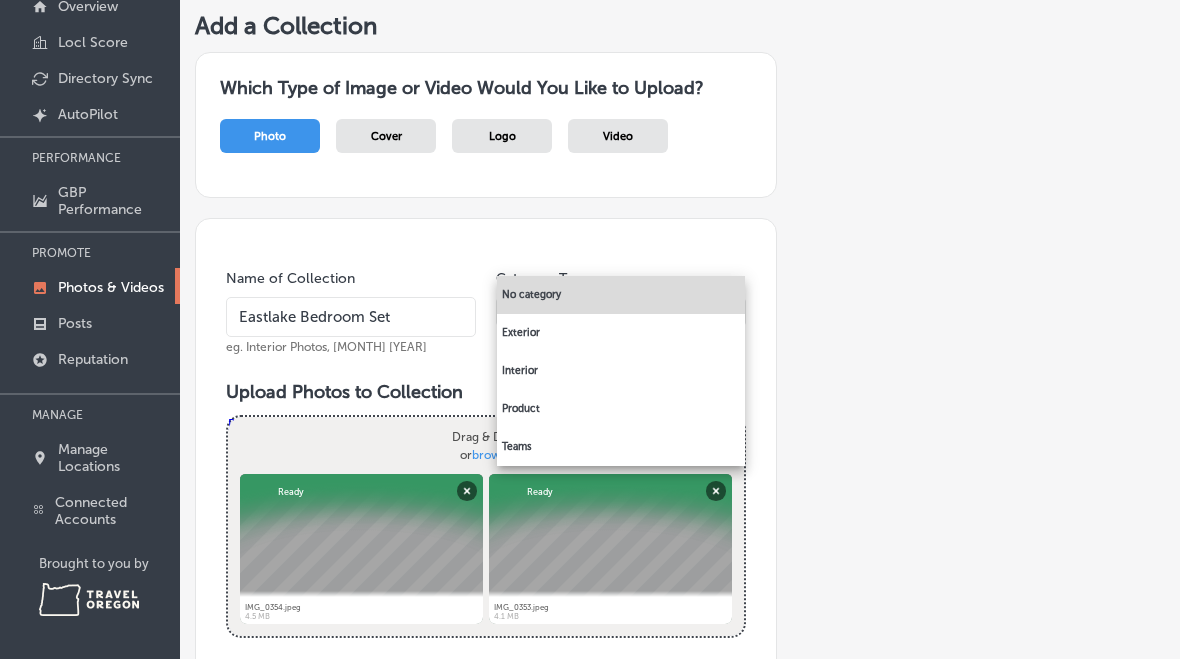 click on "Interior" at bounding box center (621, 371) 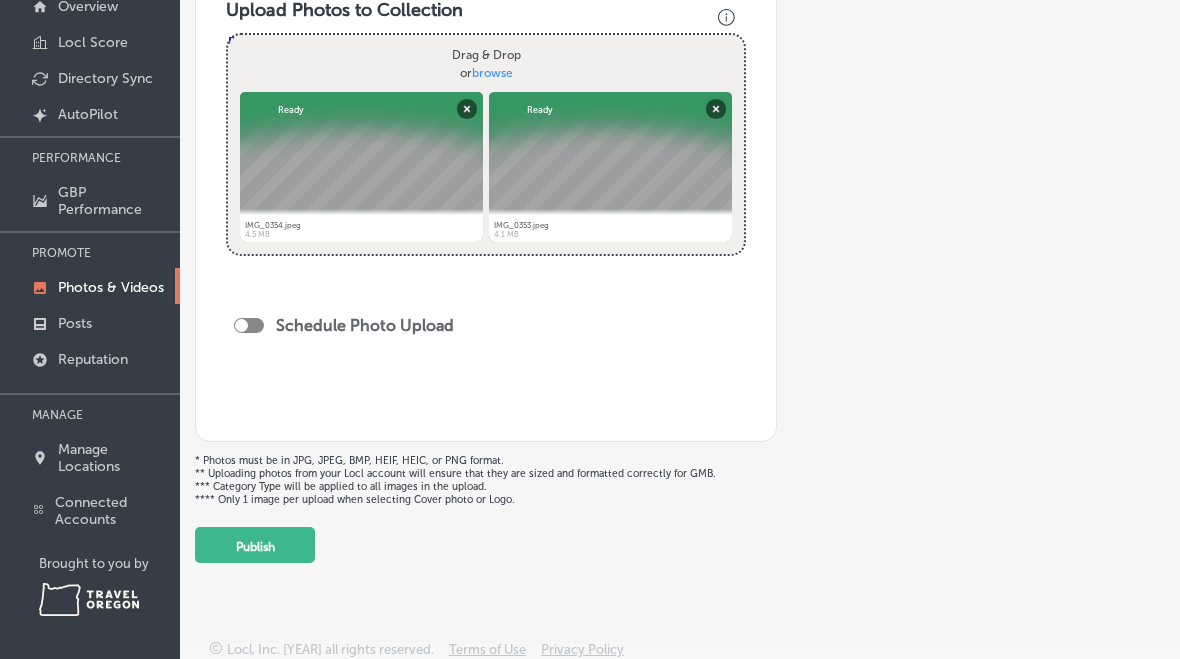 scroll, scrollTop: 380, scrollLeft: 0, axis: vertical 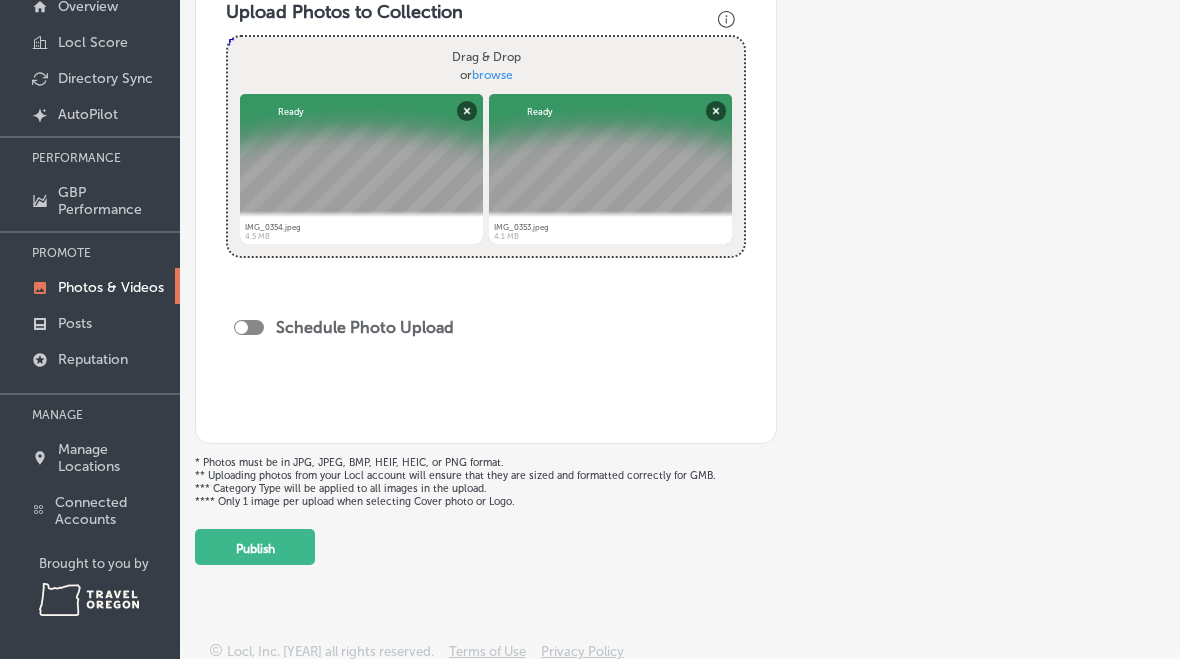 click on "Publish" at bounding box center (255, 547) 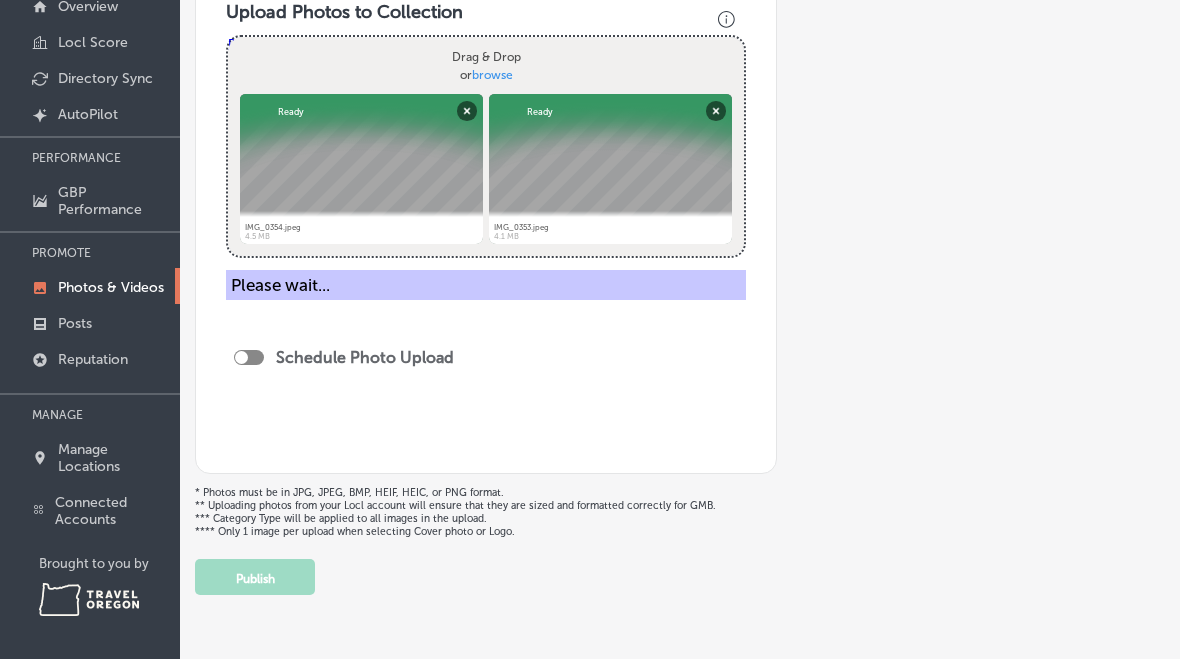 type 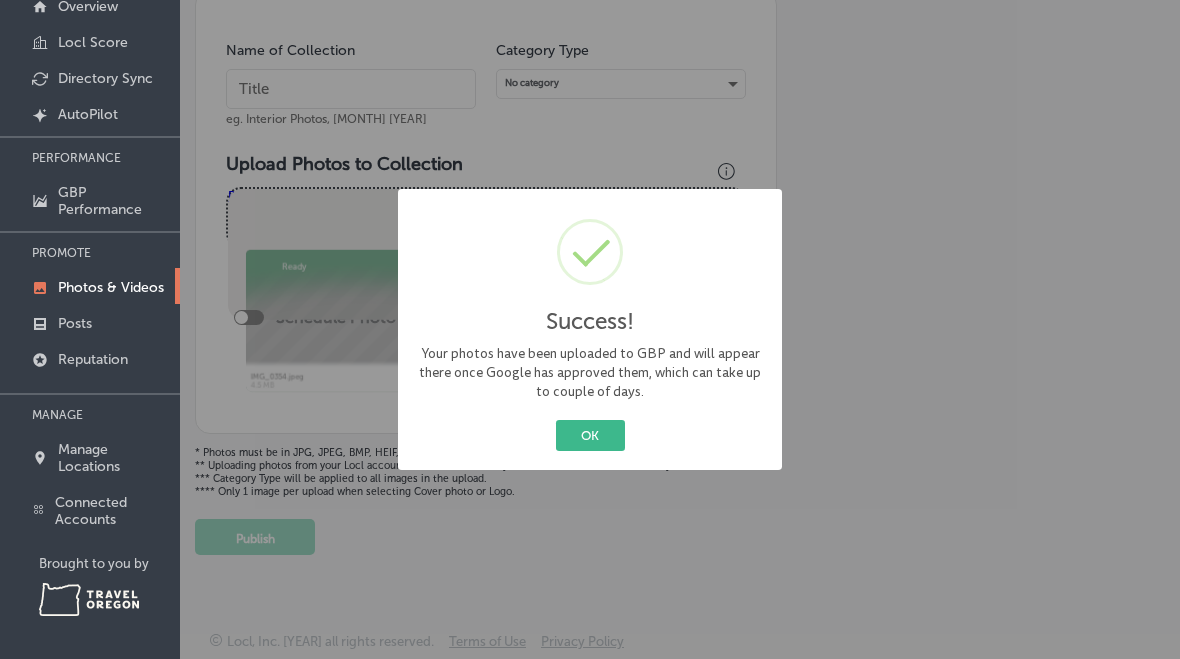 scroll, scrollTop: 218, scrollLeft: 0, axis: vertical 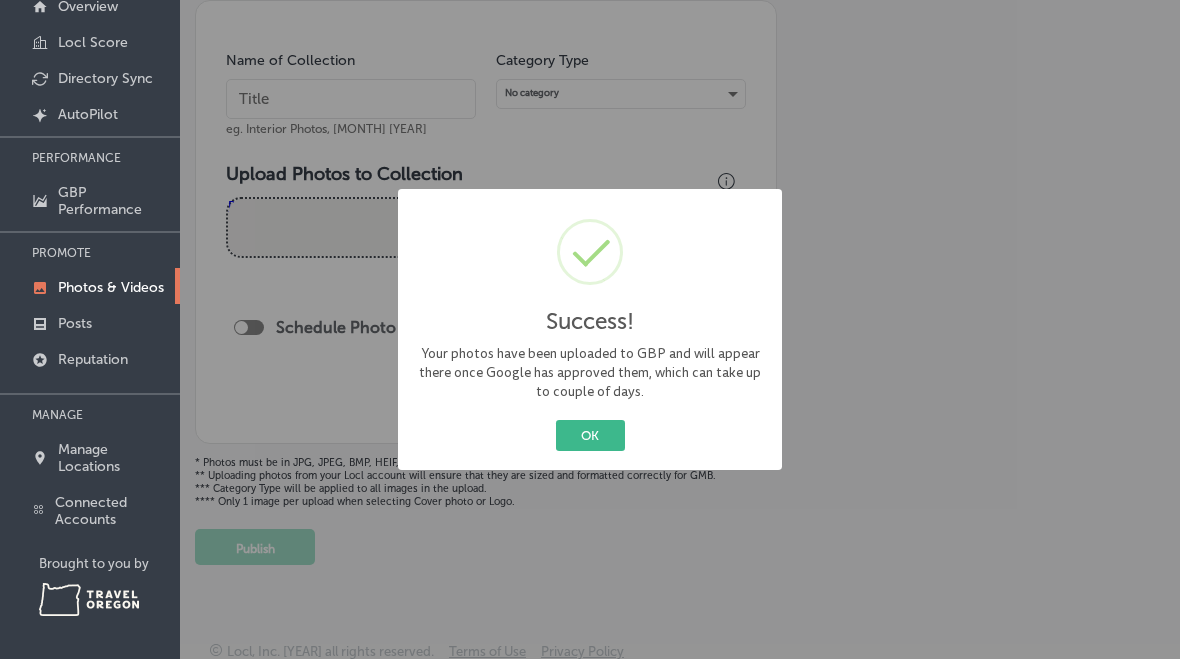 click on "OK" at bounding box center [590, 435] 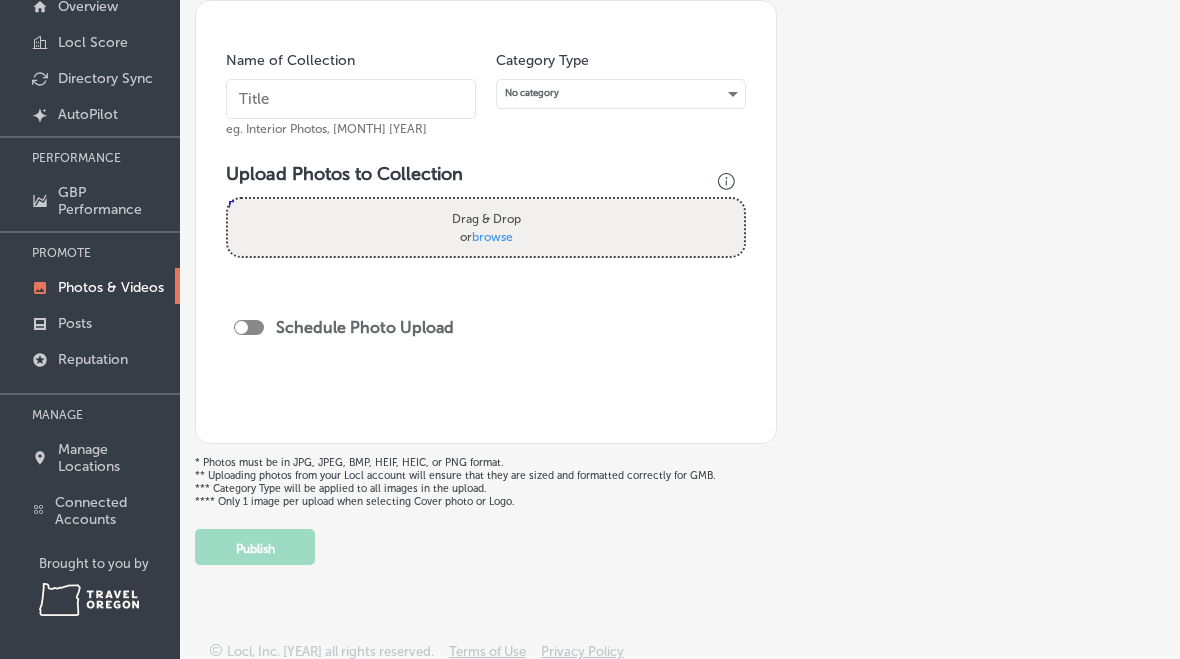 click on "Drag & Drop  or  browse" at bounding box center (486, 227) 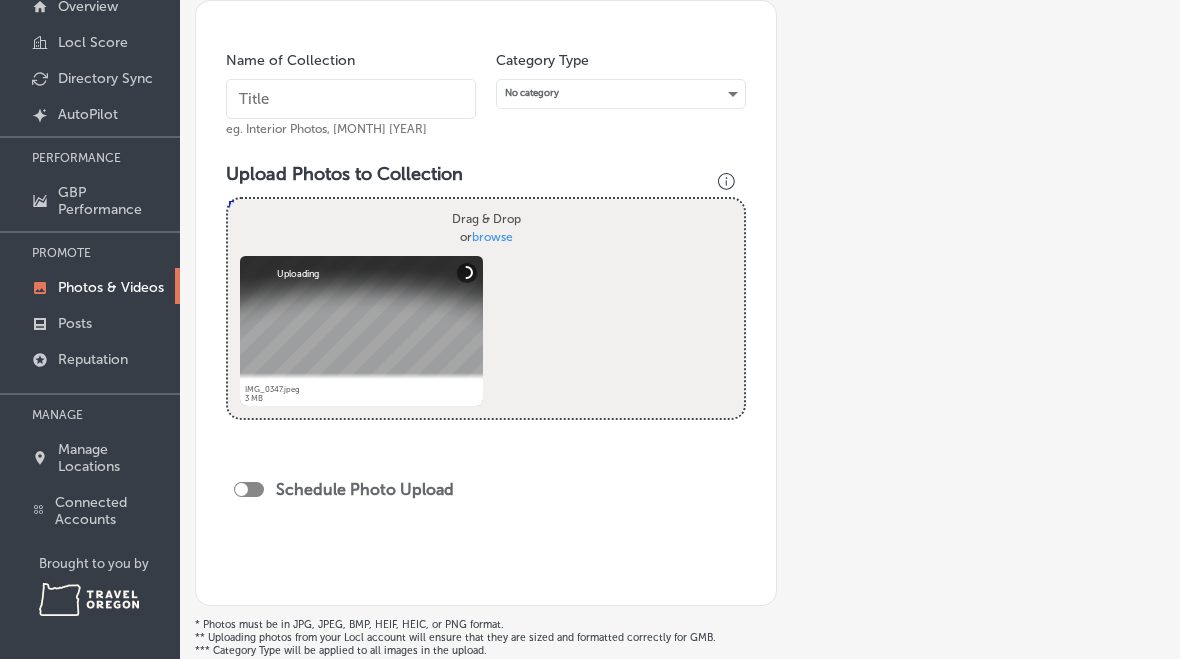 click at bounding box center [351, 99] 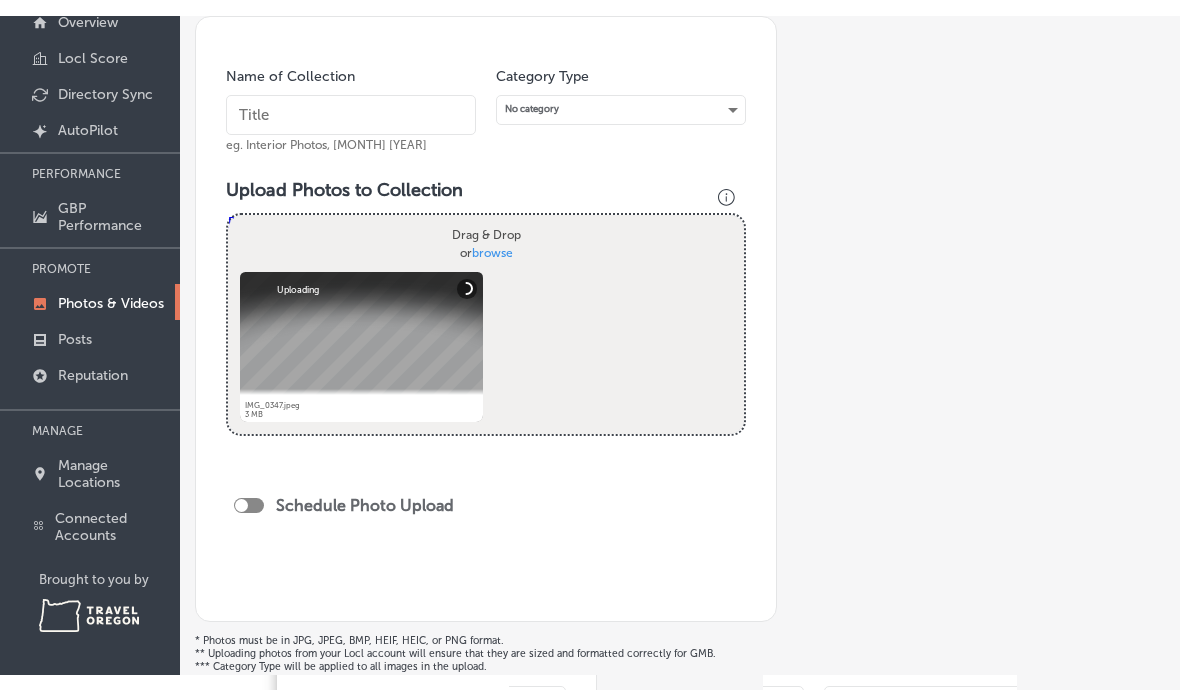 scroll, scrollTop: 122, scrollLeft: 0, axis: vertical 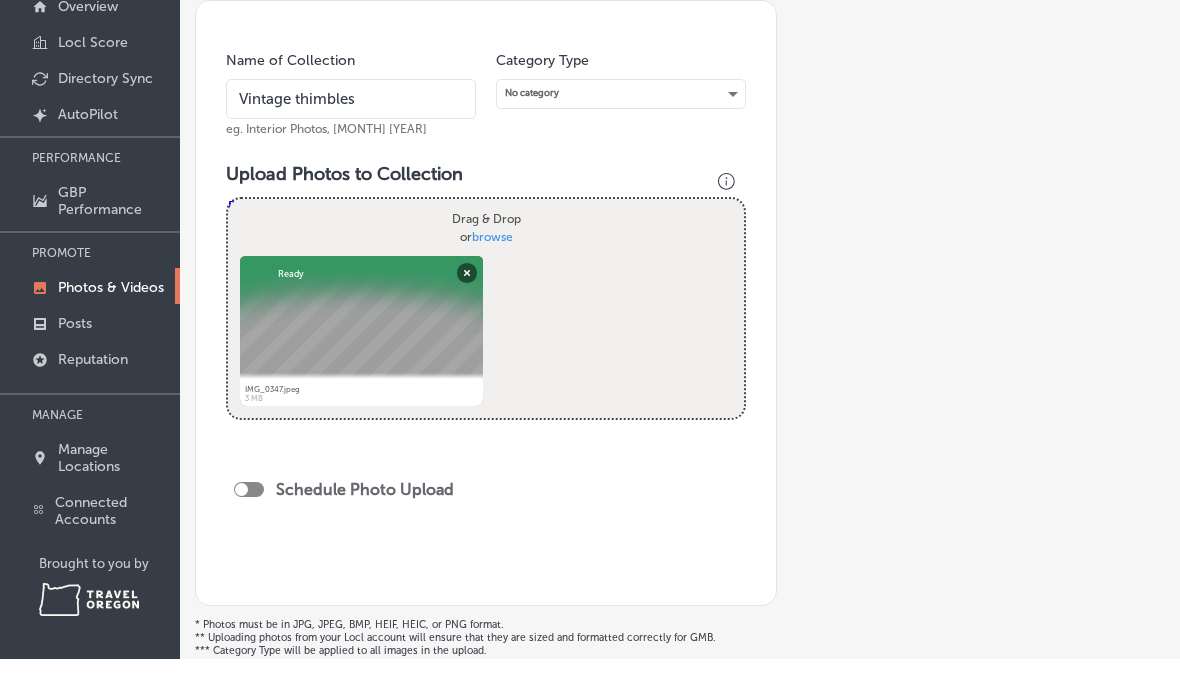 type on "Vintage thimbles" 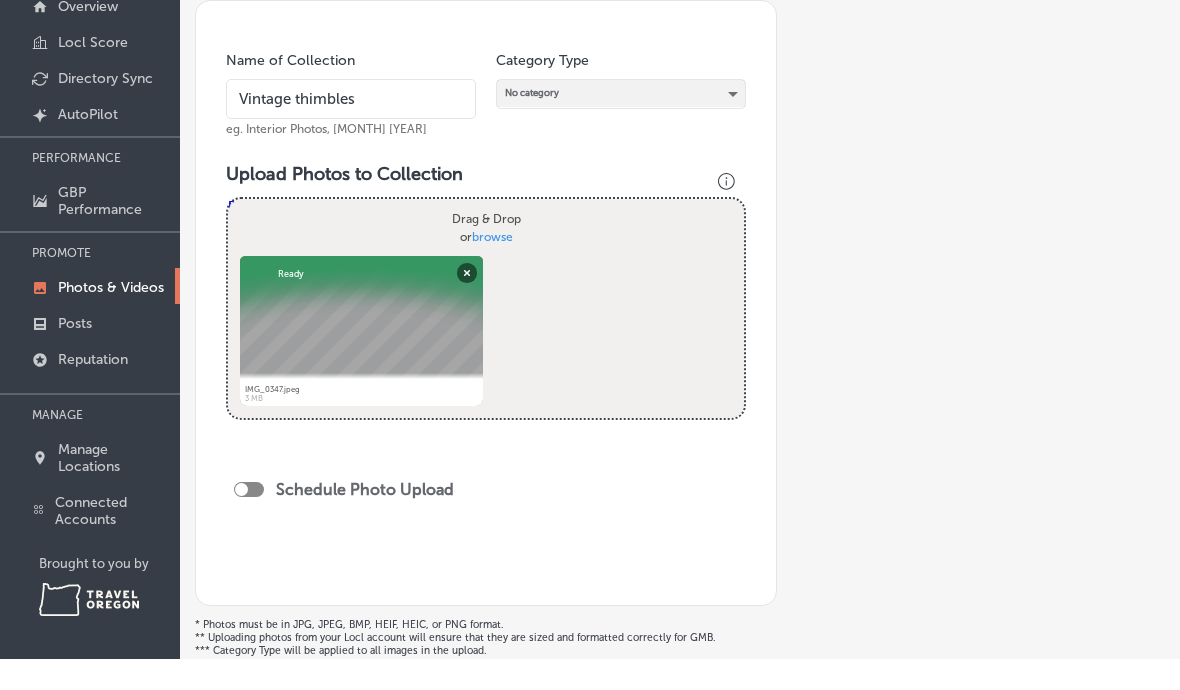 click on "No category" at bounding box center (621, 124) 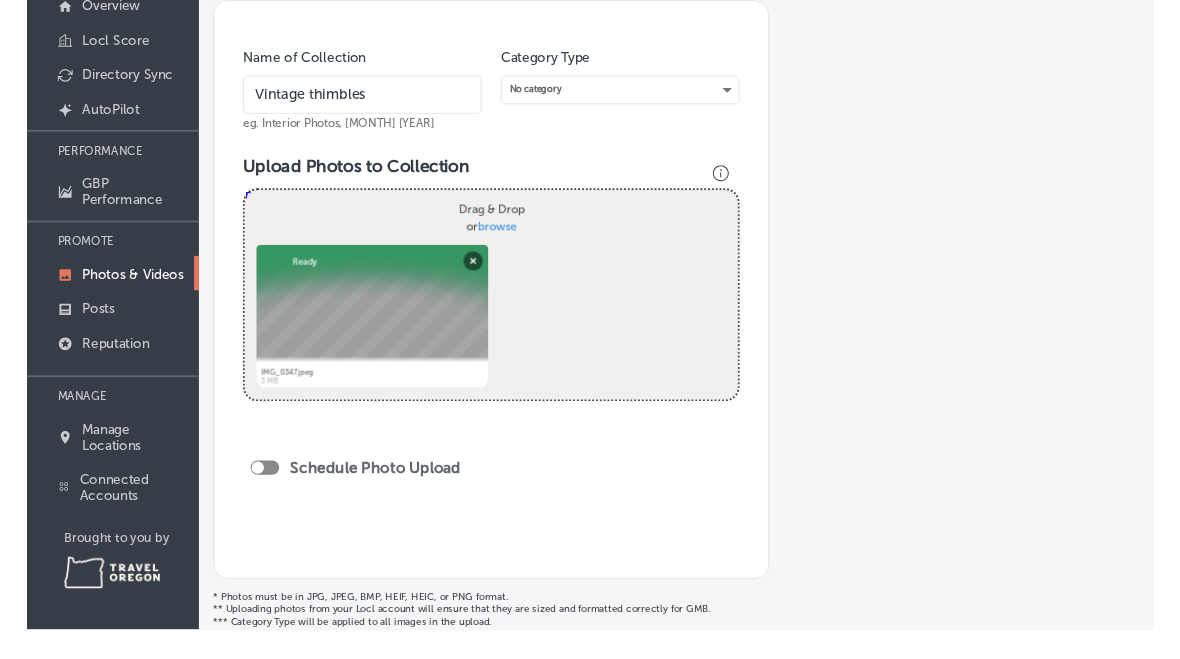 scroll, scrollTop: 153, scrollLeft: 0, axis: vertical 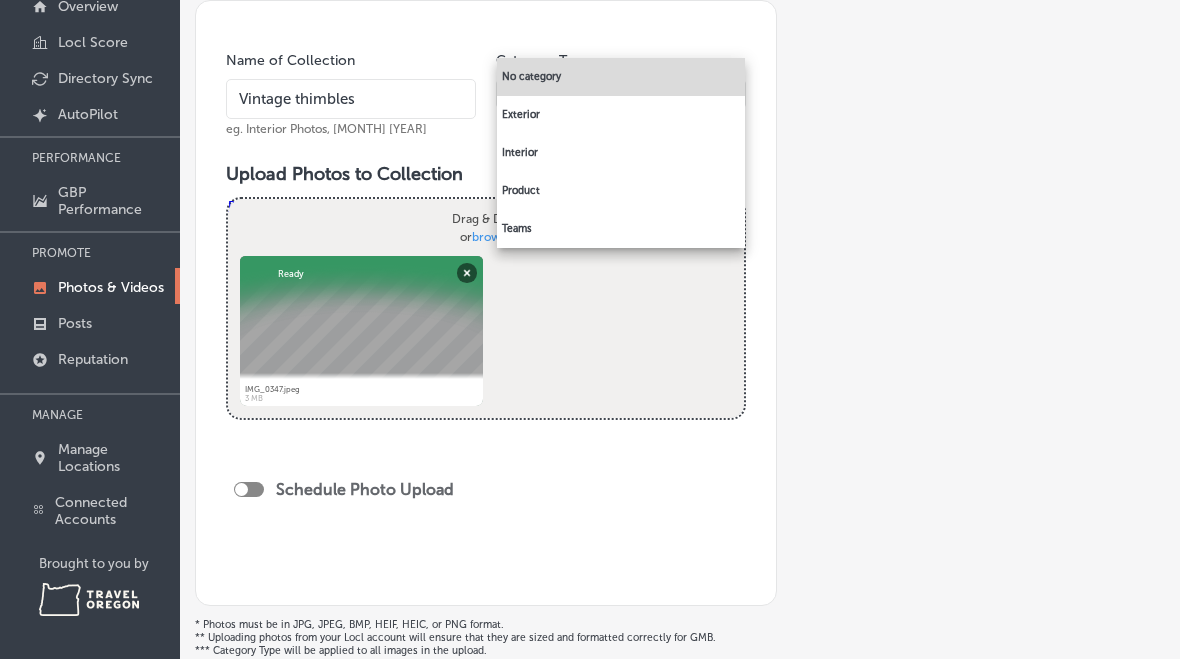 click on "Interior" at bounding box center (621, 153) 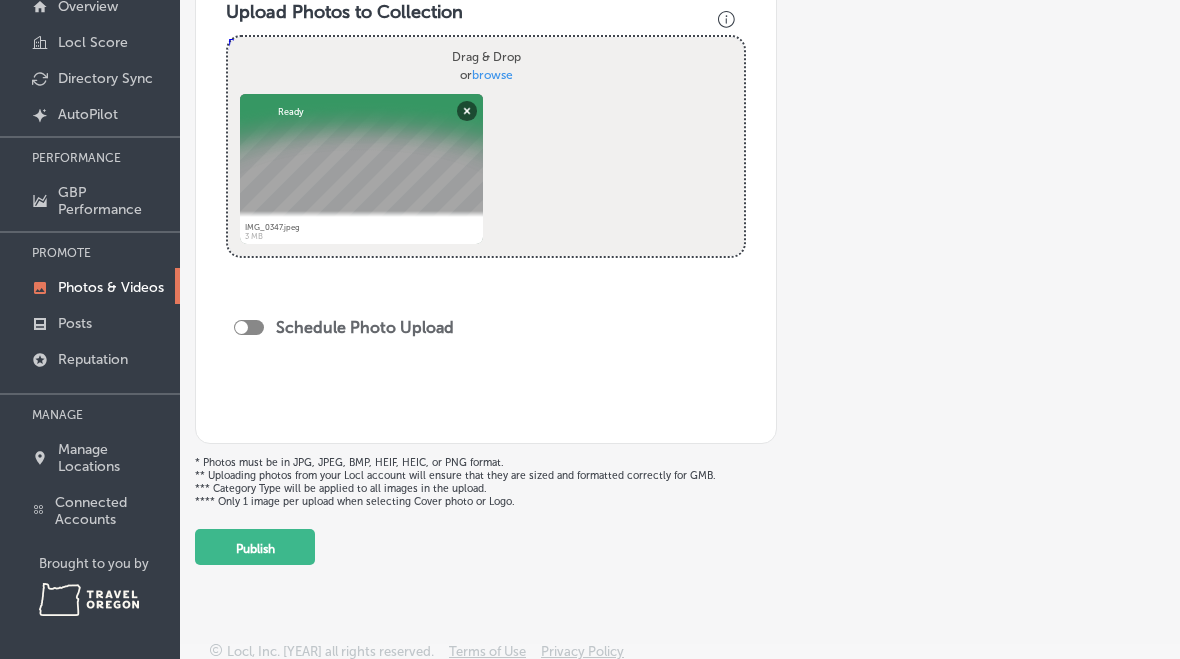 click on "Publish" at bounding box center [255, 547] 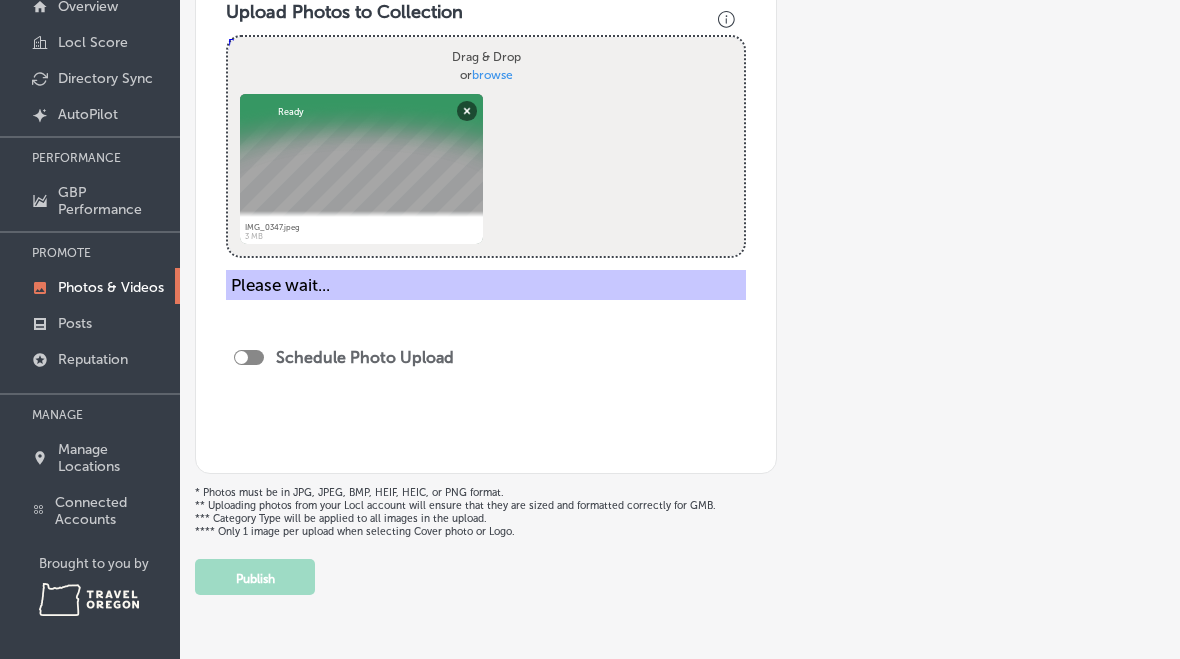 type 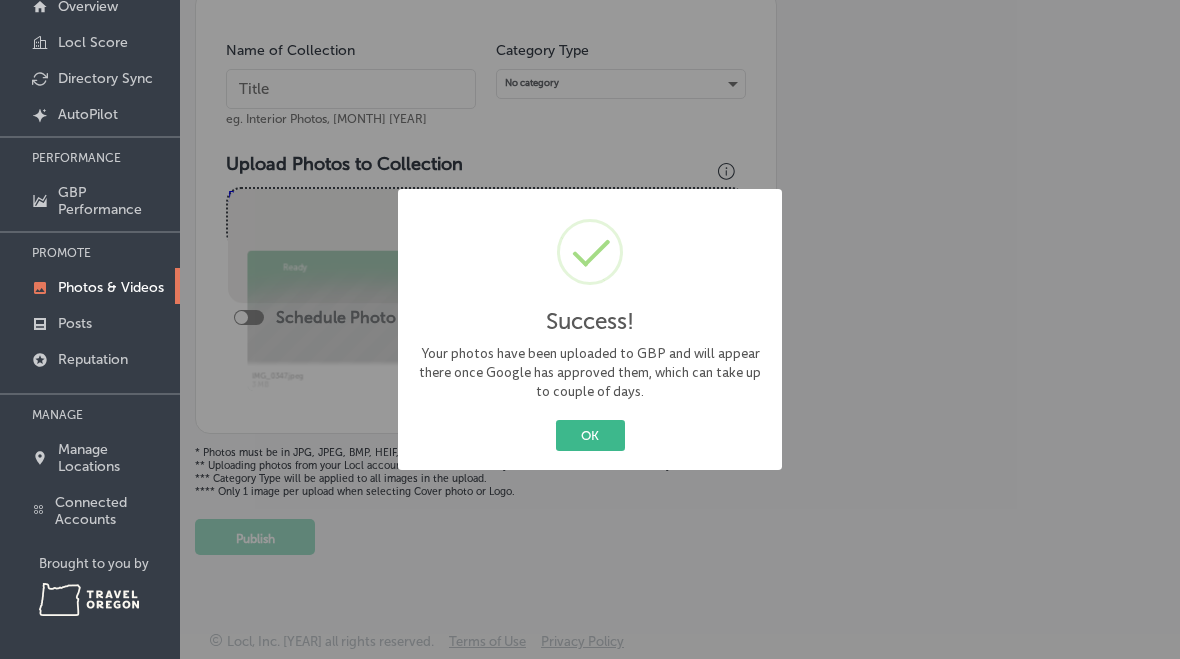 scroll, scrollTop: 218, scrollLeft: 0, axis: vertical 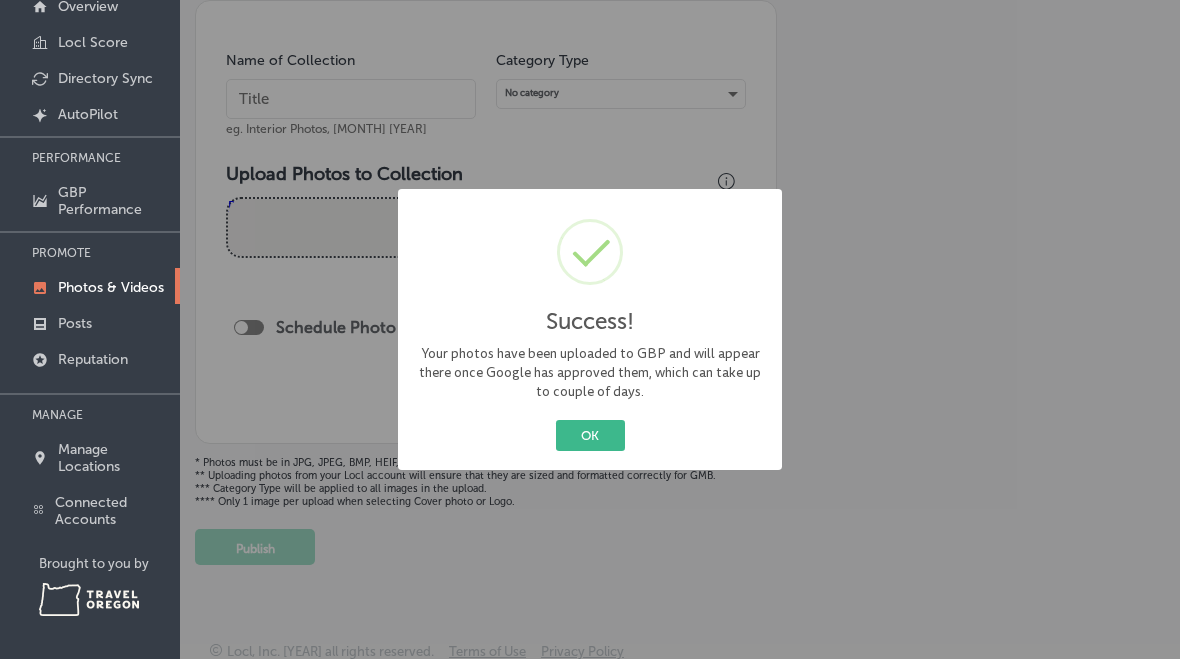click on "OK" at bounding box center [590, 435] 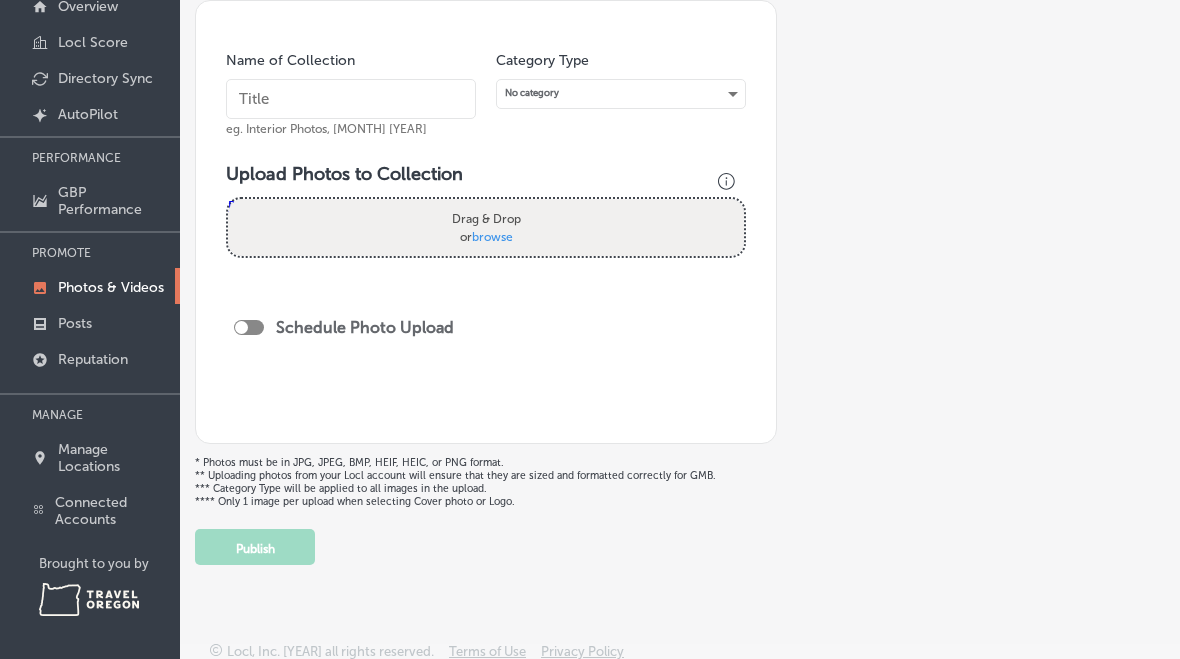 click on "Drag & Drop  or  browse" at bounding box center [486, 227] 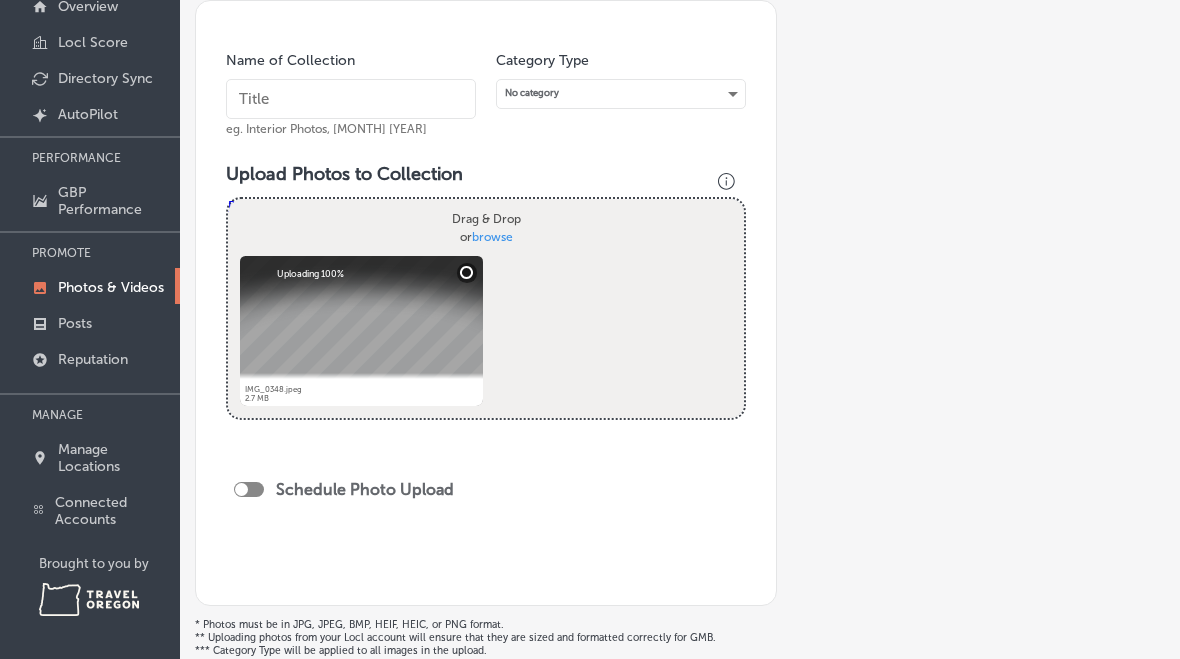 click at bounding box center [351, 99] 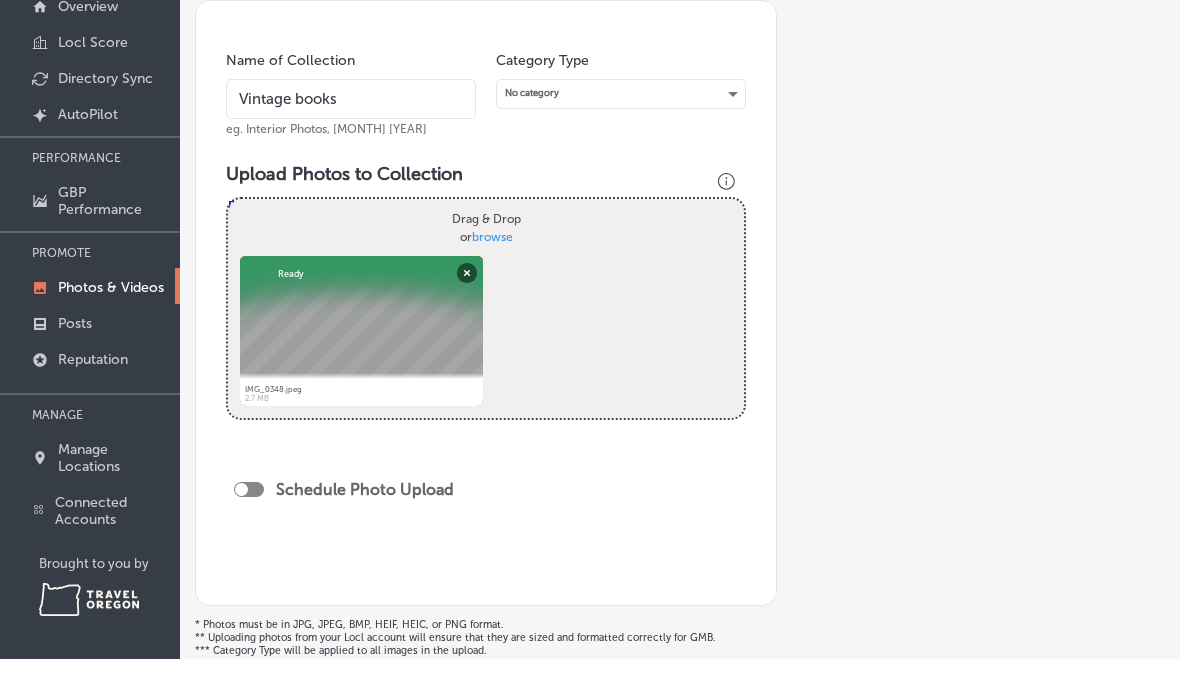 type on "Vintage books" 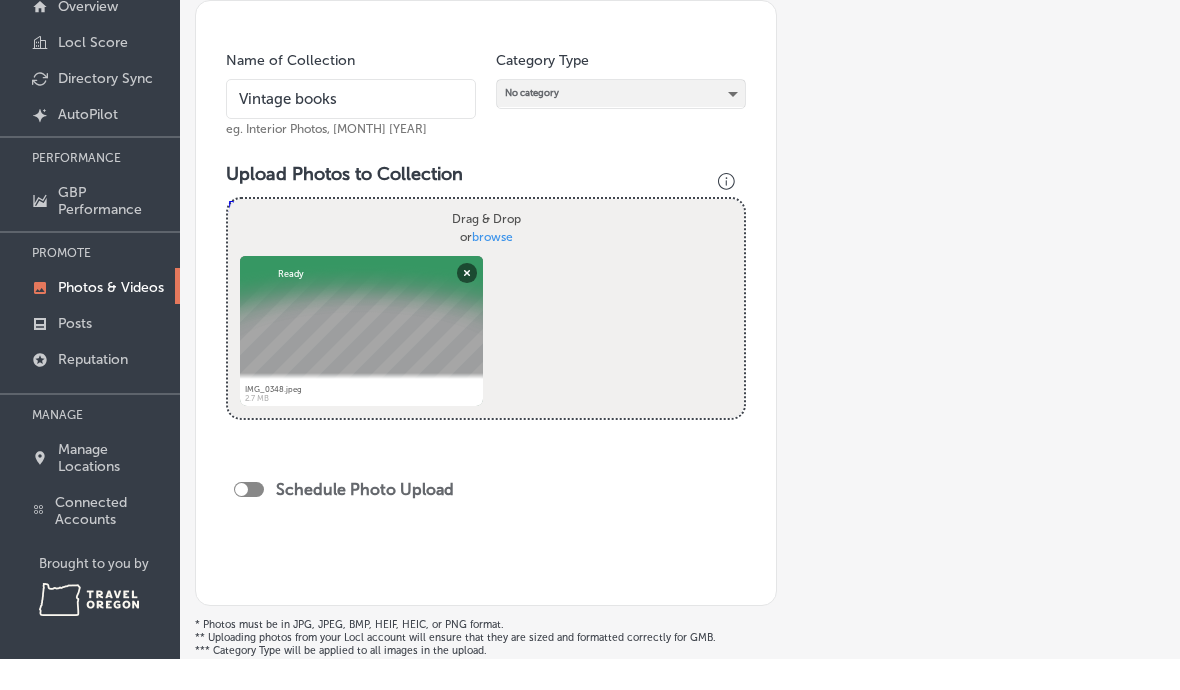 click on "No category" at bounding box center [621, 124] 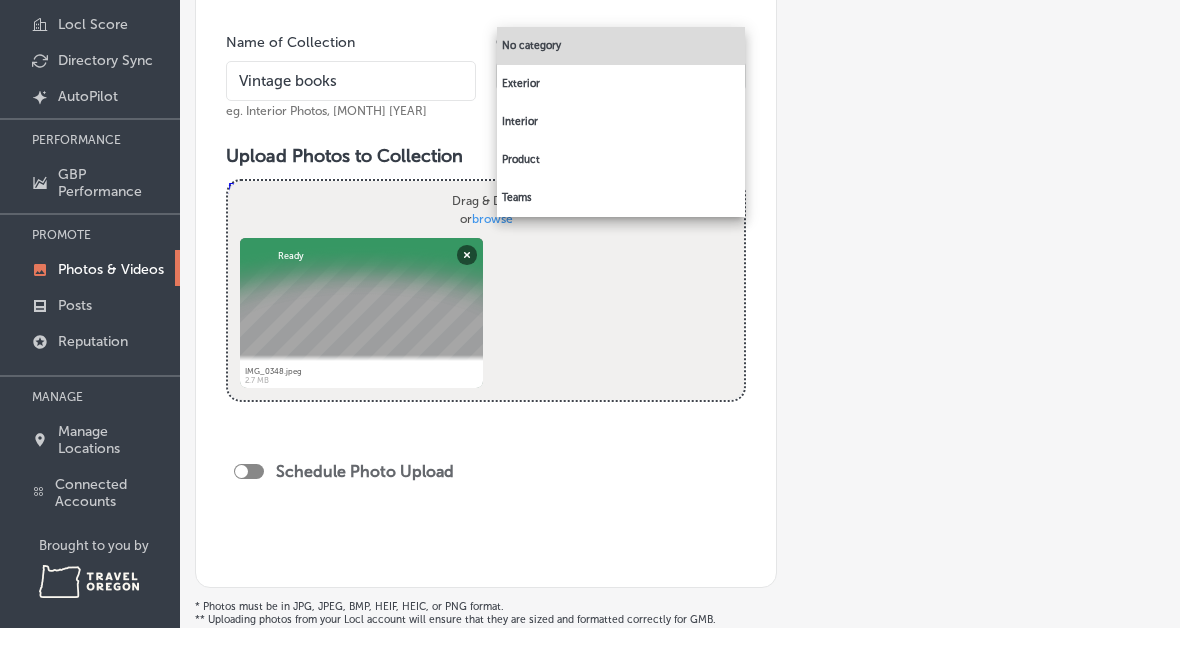 scroll, scrollTop: 153, scrollLeft: 0, axis: vertical 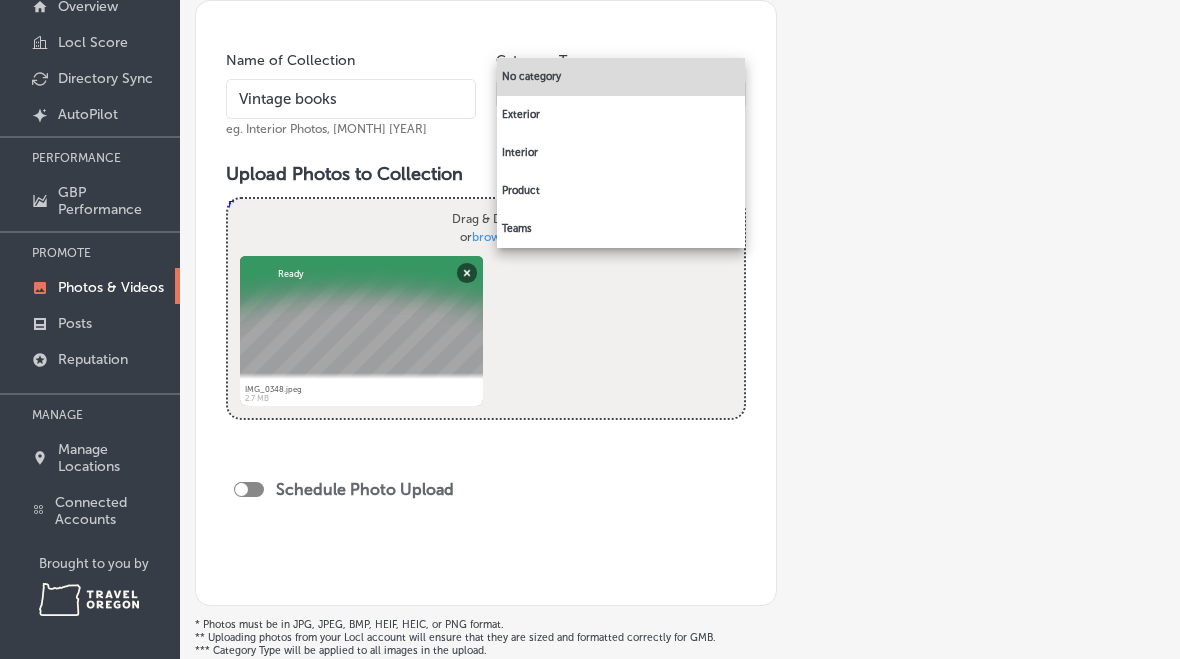 click on "Interior" at bounding box center (621, 153) 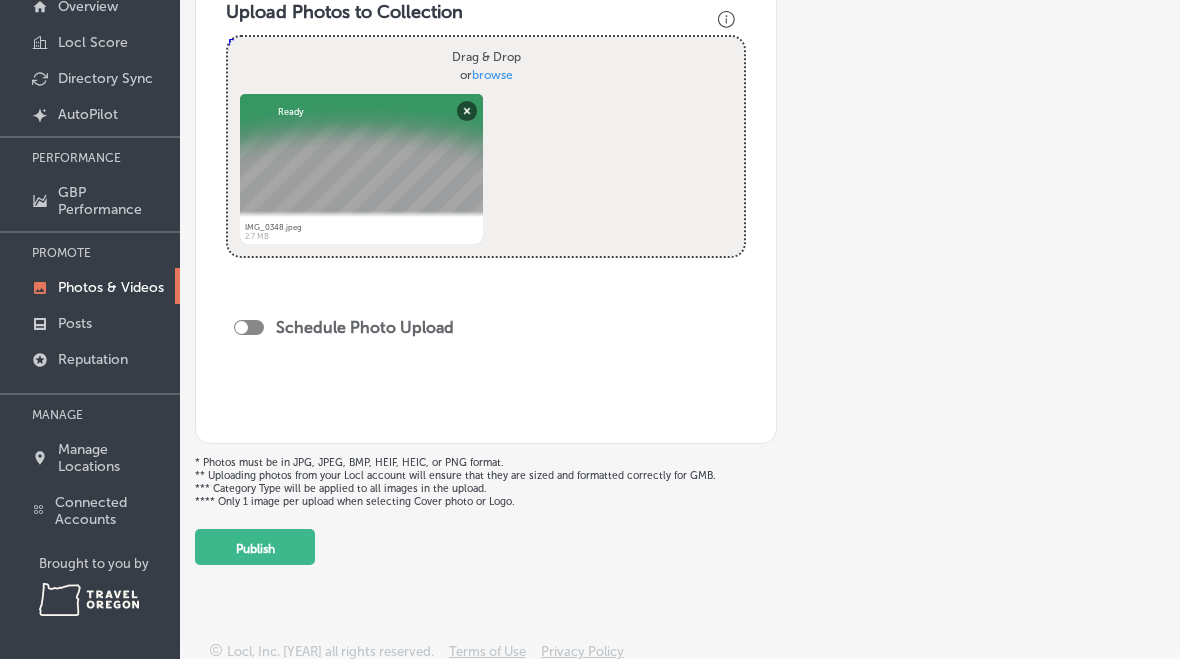 click on "Publish" at bounding box center [255, 547] 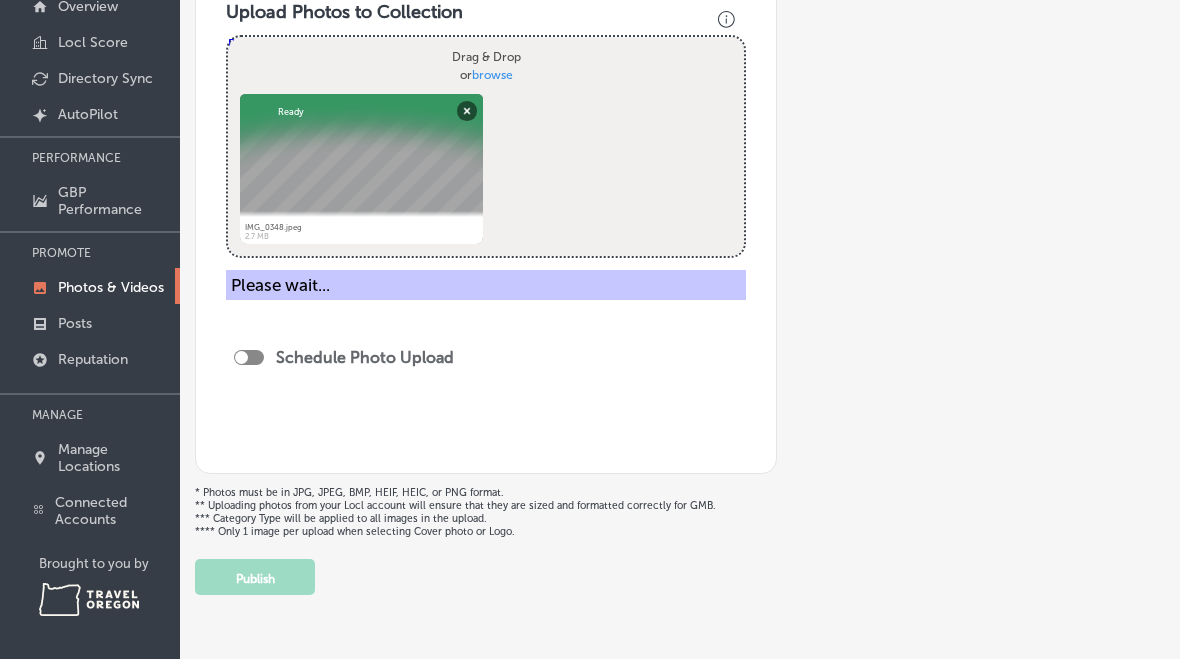 type 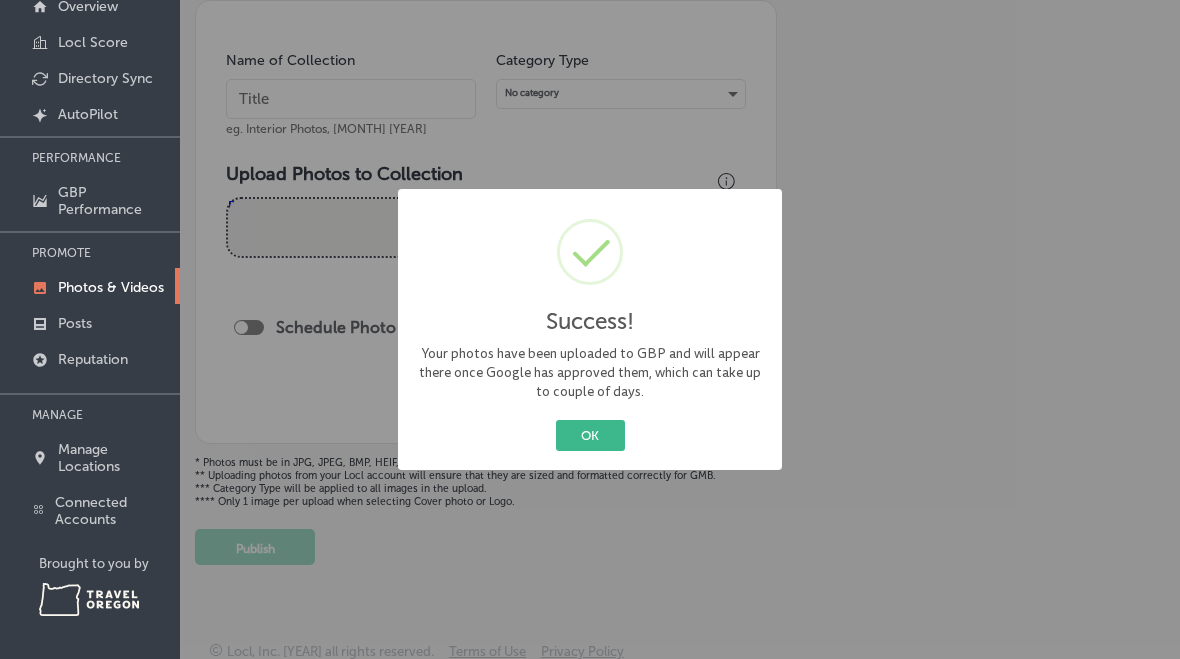 click on "OK" at bounding box center [590, 435] 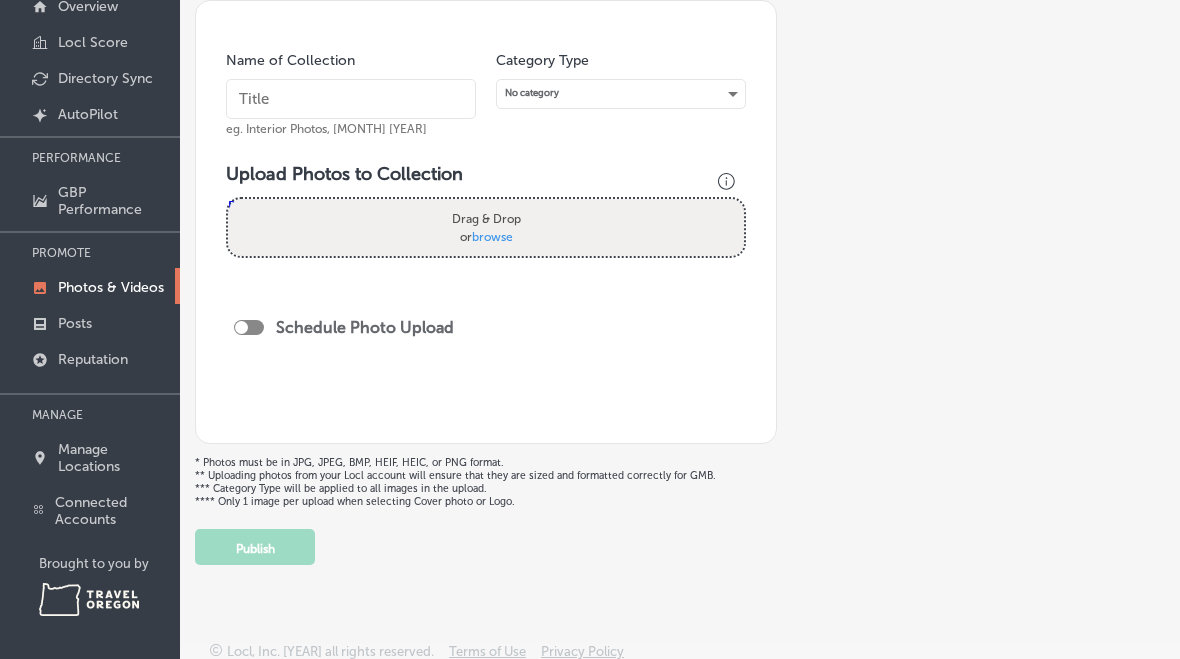 click on "Drag & Drop  or  browse" at bounding box center (486, 227) 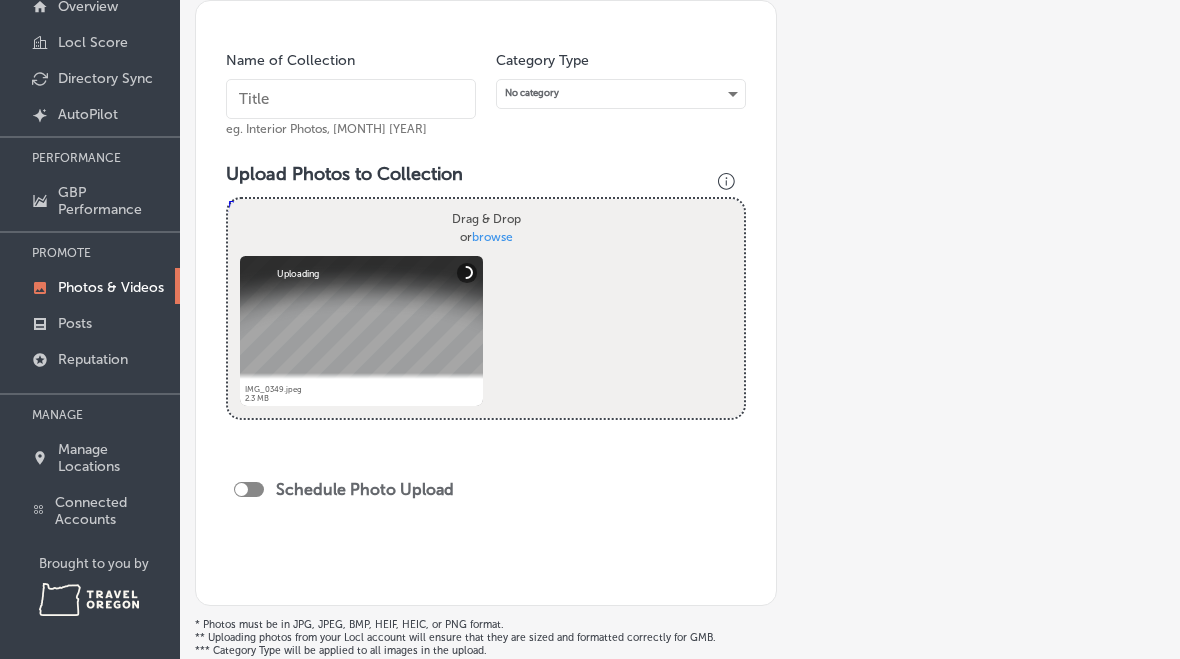 click at bounding box center [351, 99] 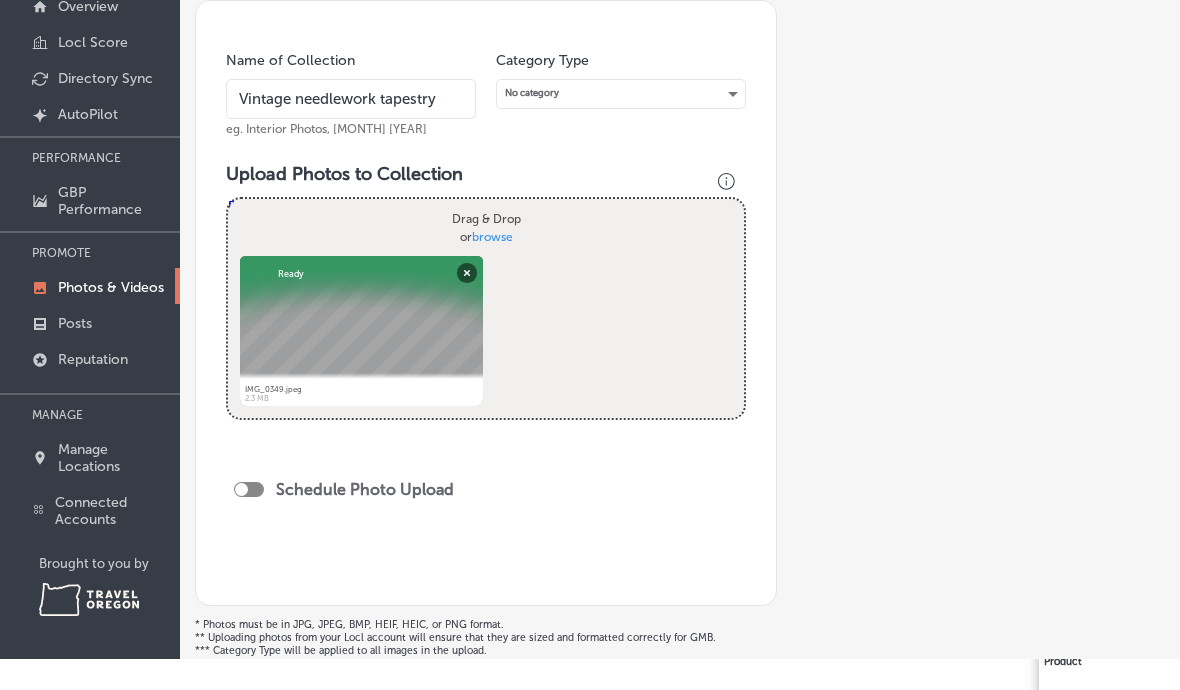 type on "Vintage needlework tapestry" 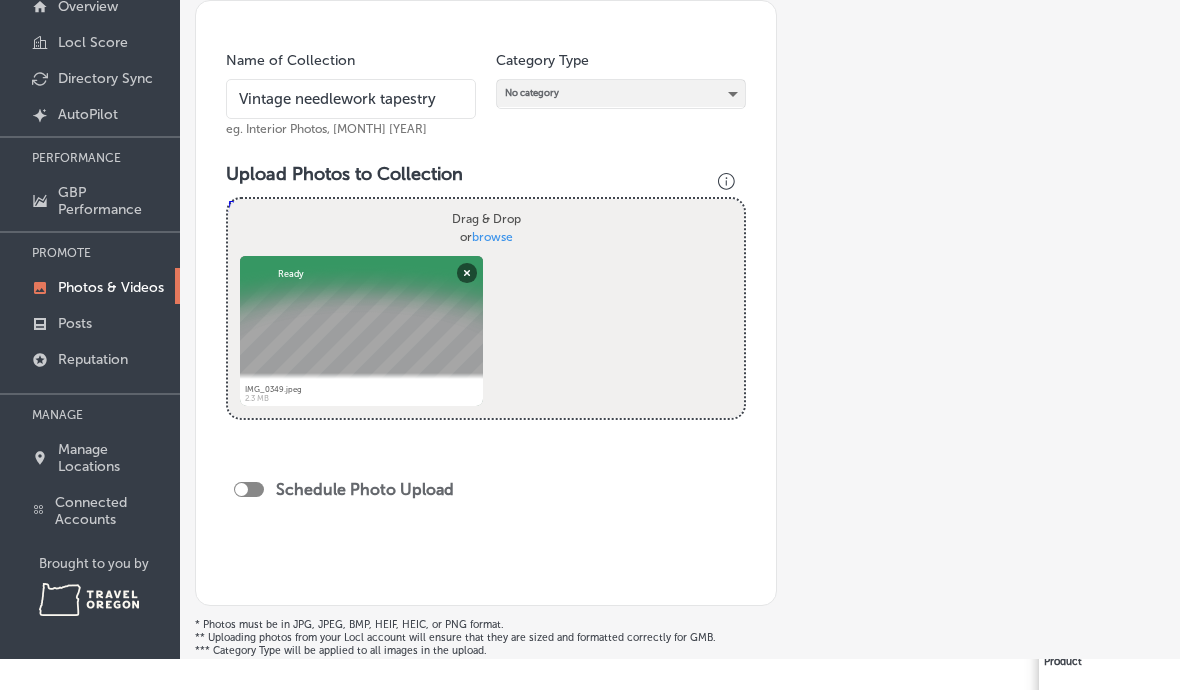 click on "No category" at bounding box center [621, 124] 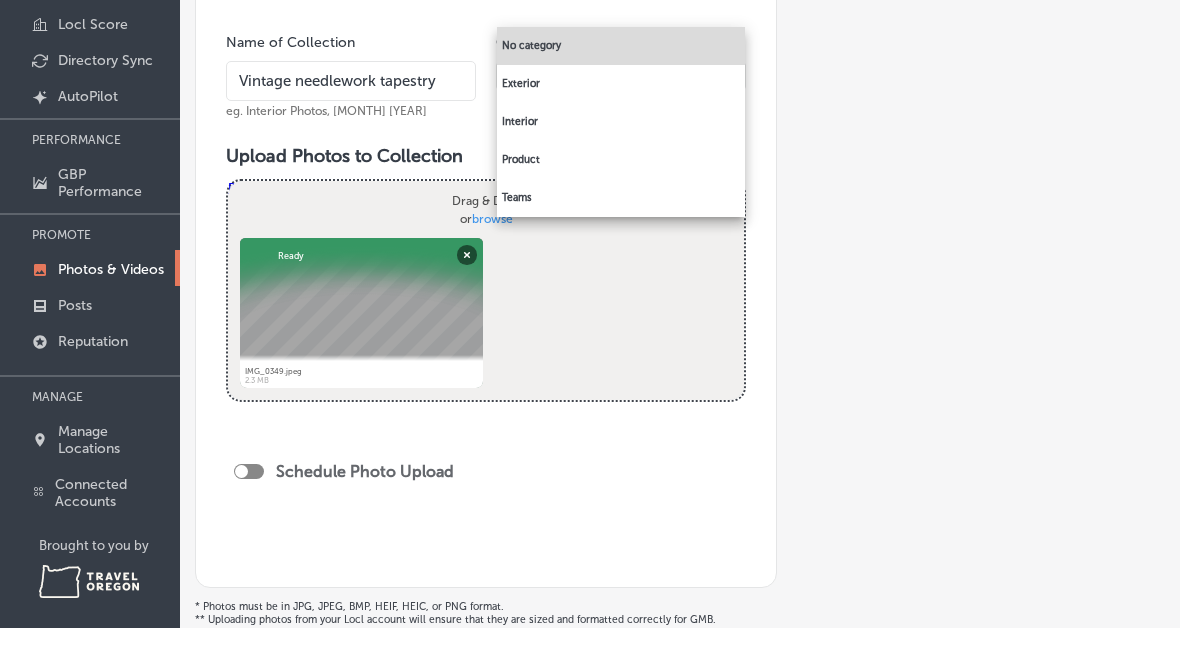 scroll, scrollTop: 153, scrollLeft: 0, axis: vertical 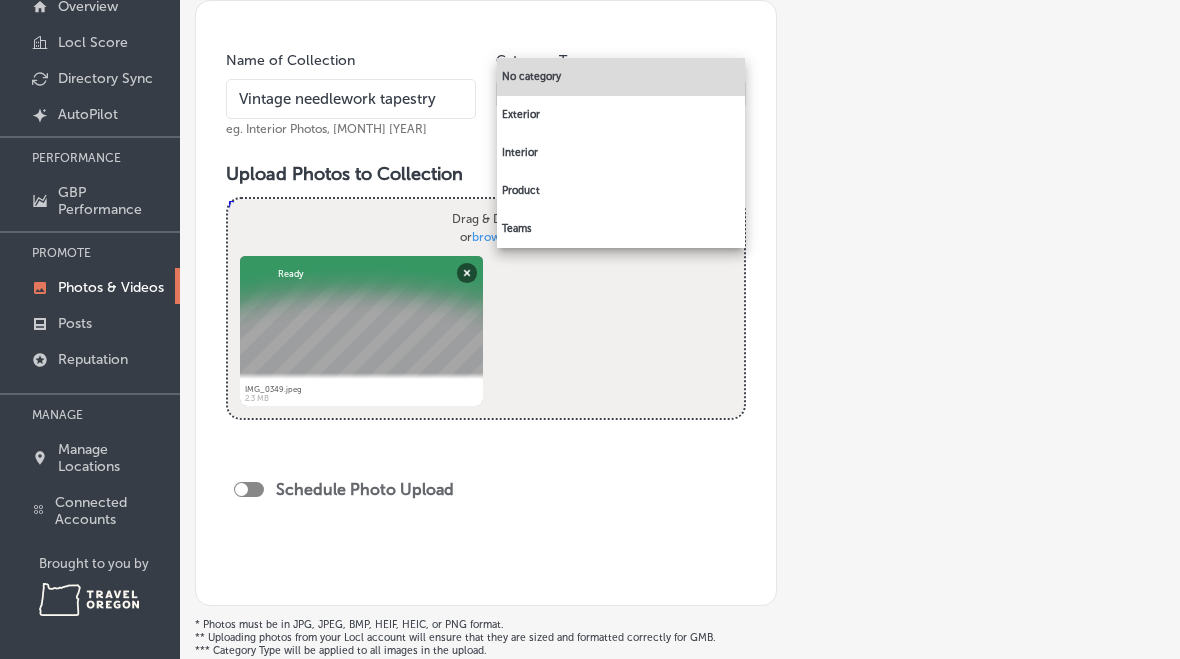 click on "Interior" at bounding box center [621, 153] 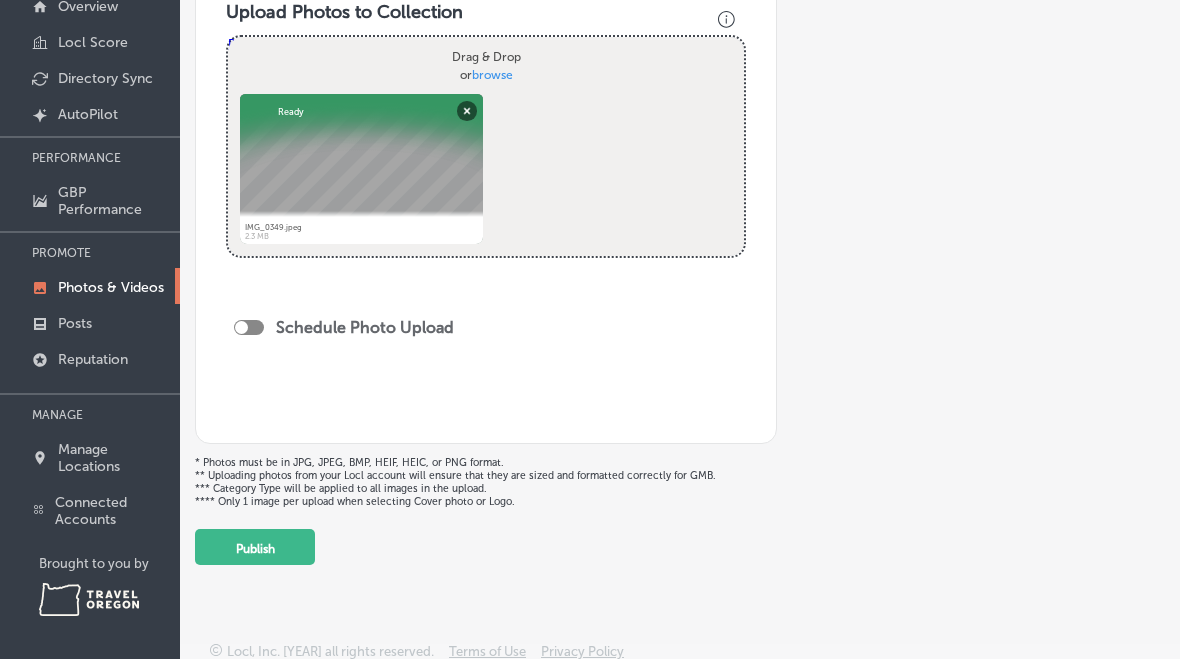 click on "Publish" at bounding box center (255, 547) 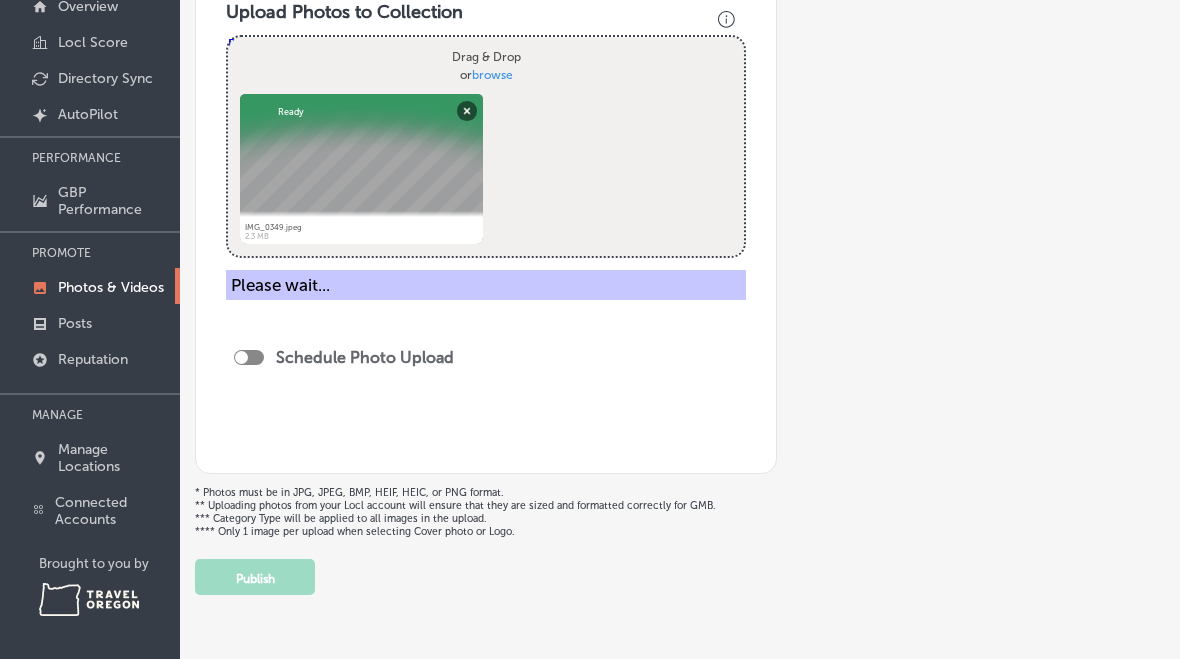 type 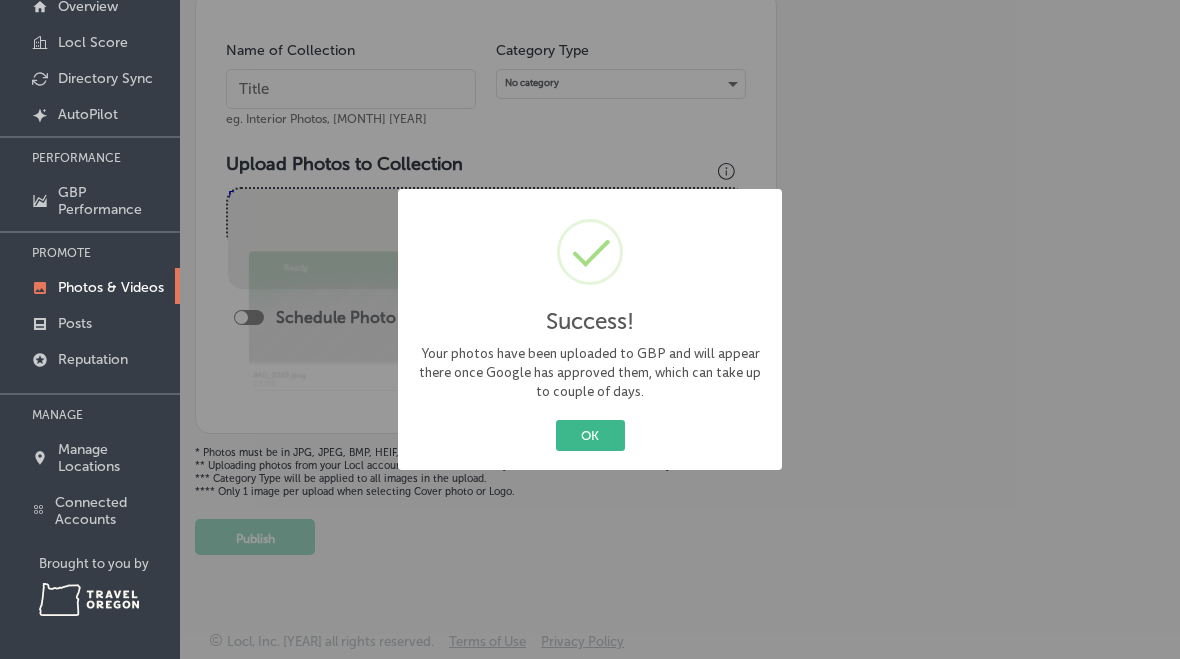 scroll, scrollTop: 218, scrollLeft: 0, axis: vertical 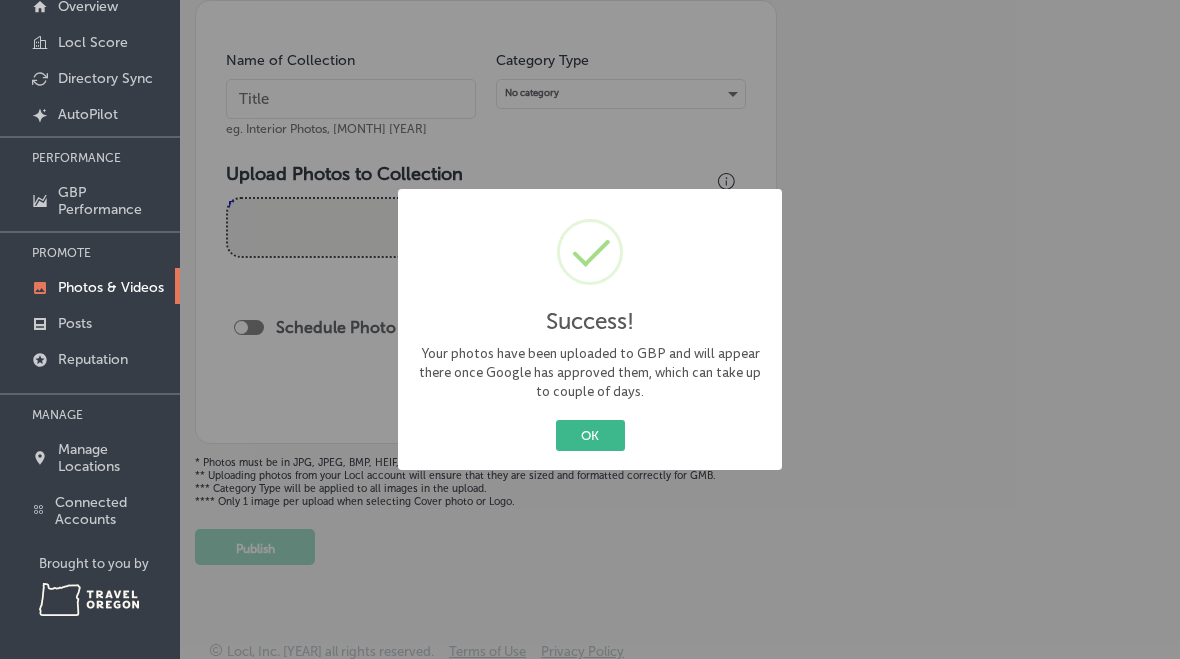 click on "OK" at bounding box center [590, 435] 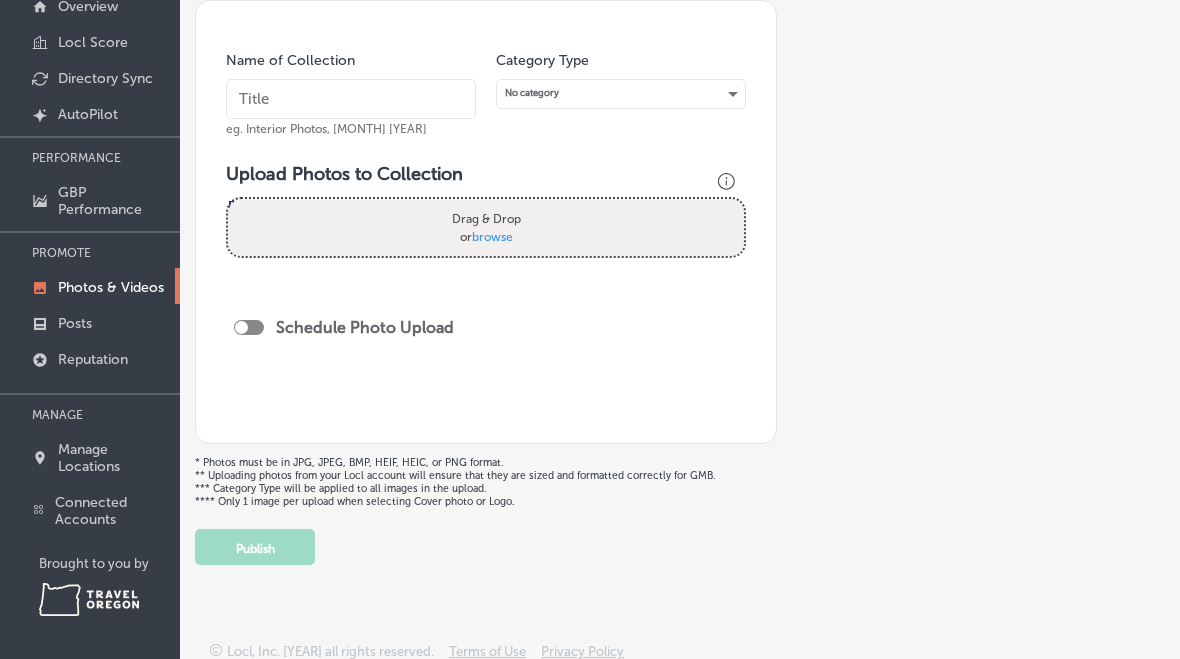click on "Drag & Drop  or  browse" at bounding box center [486, 227] 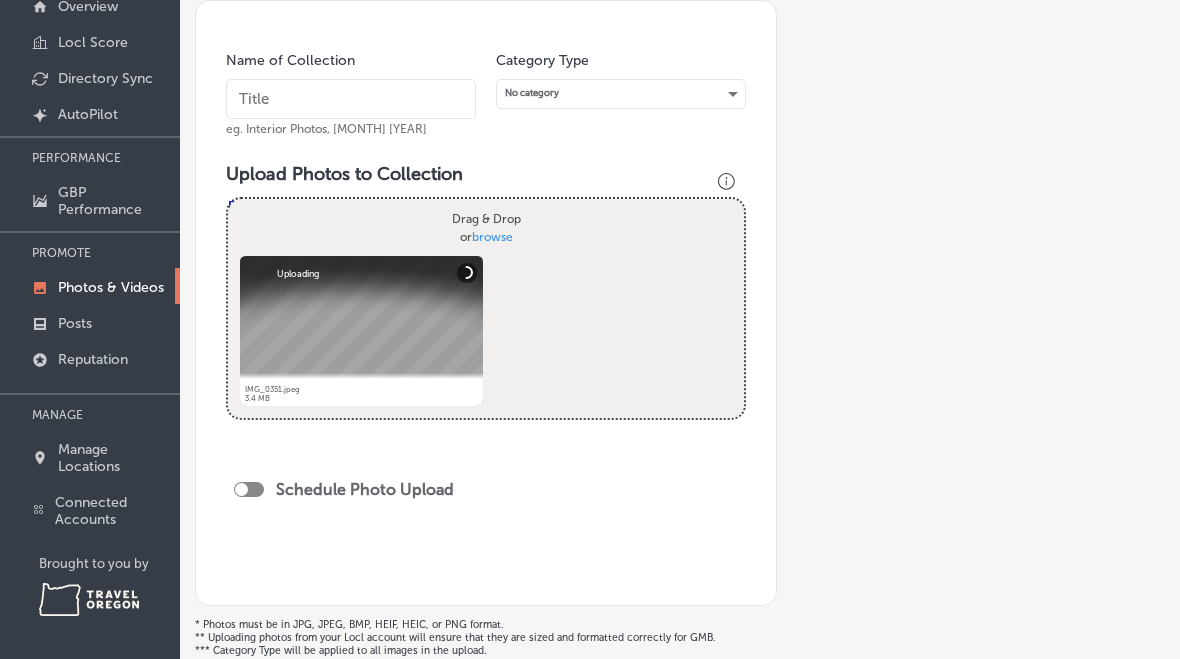 click at bounding box center (351, 99) 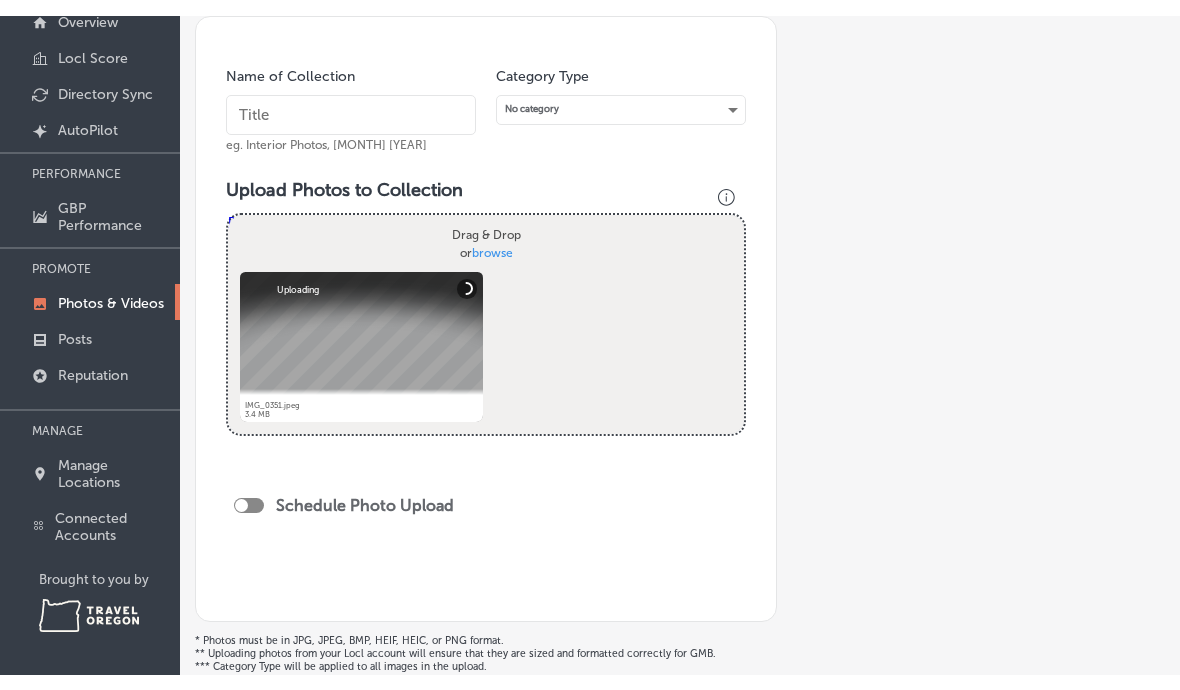 scroll, scrollTop: 122, scrollLeft: 0, axis: vertical 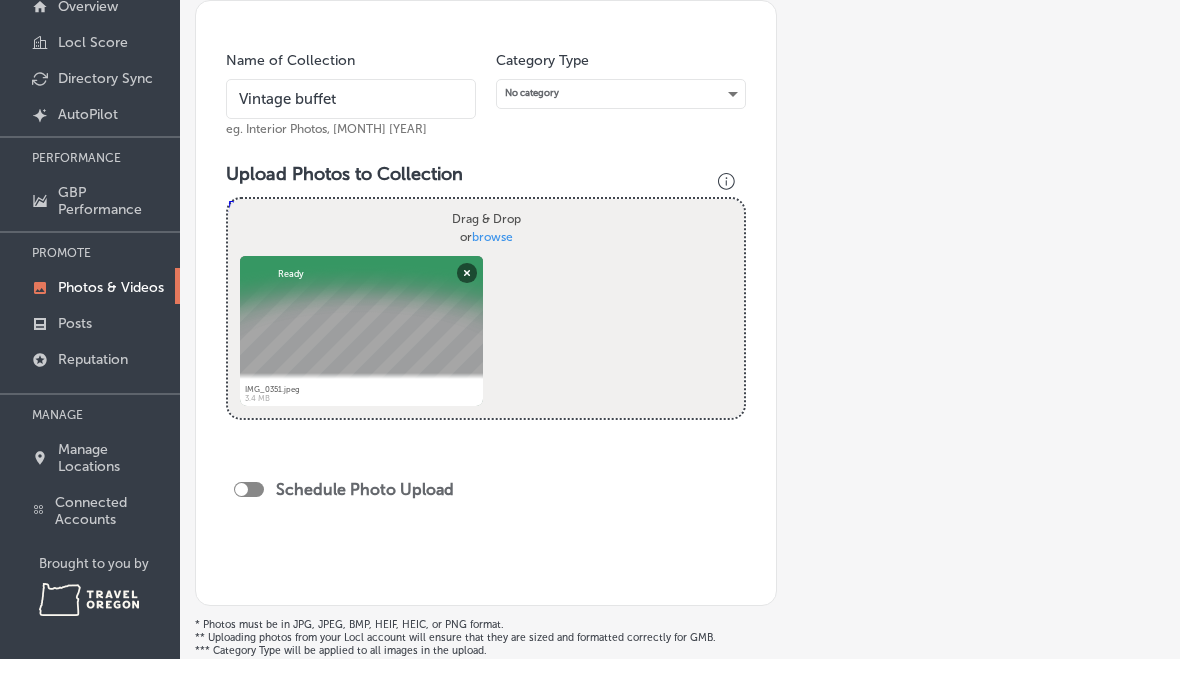 type on "Vintage buffet" 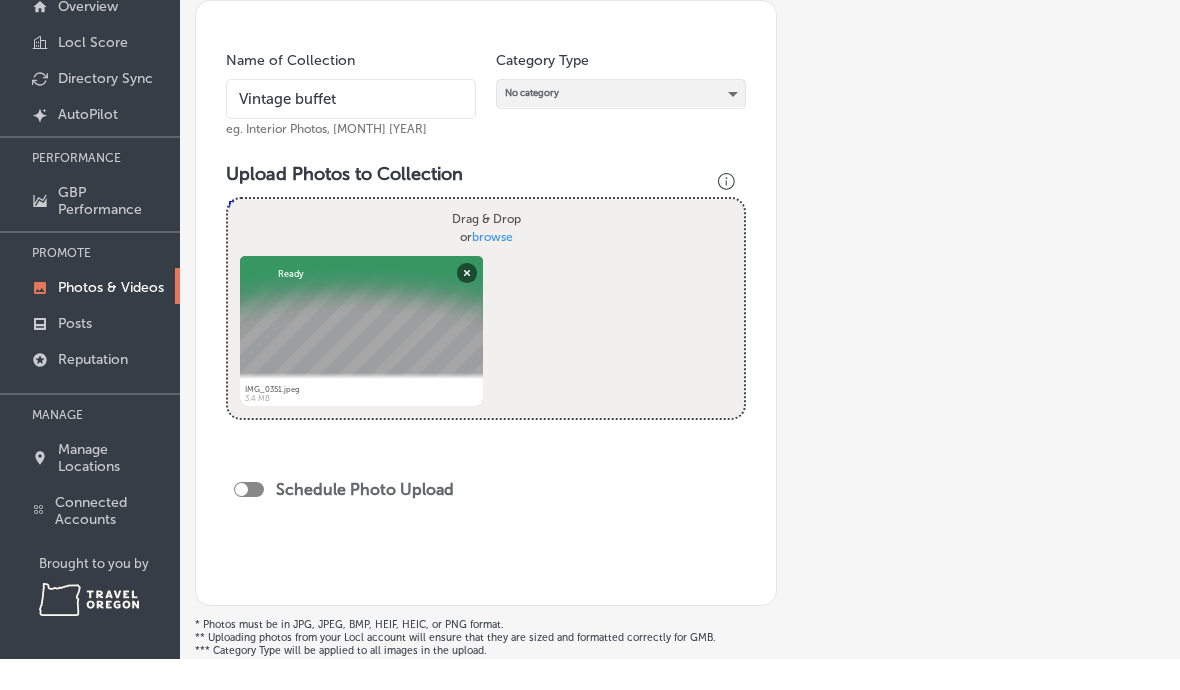 click on "No category" at bounding box center (621, 124) 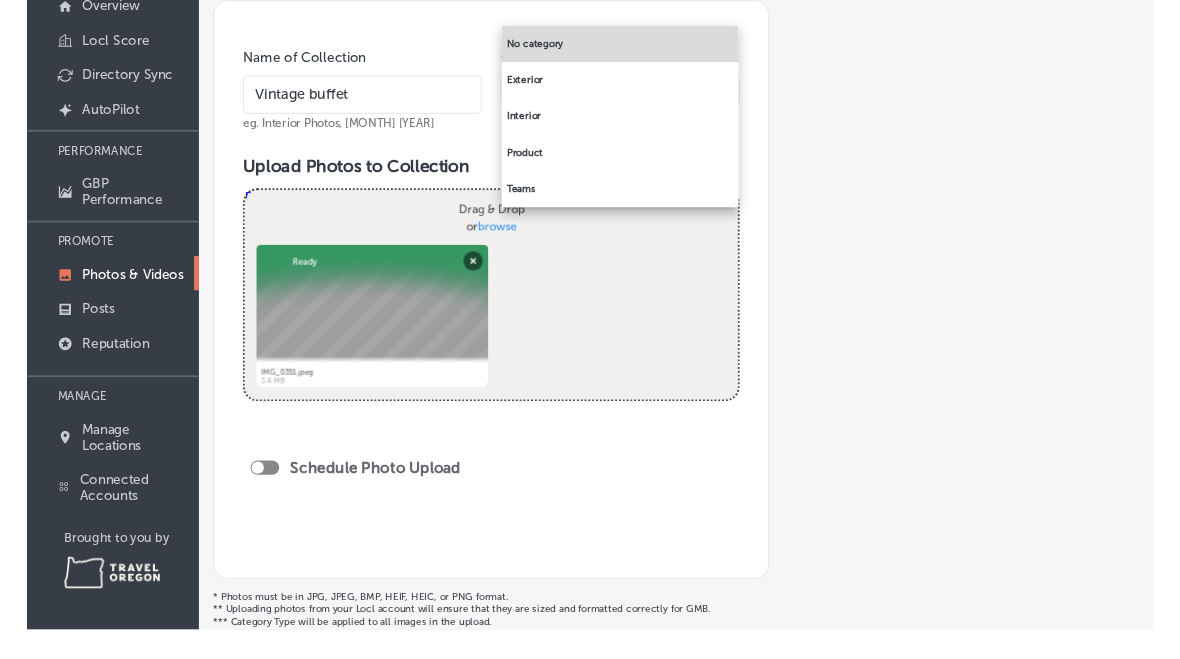 scroll, scrollTop: 153, scrollLeft: 0, axis: vertical 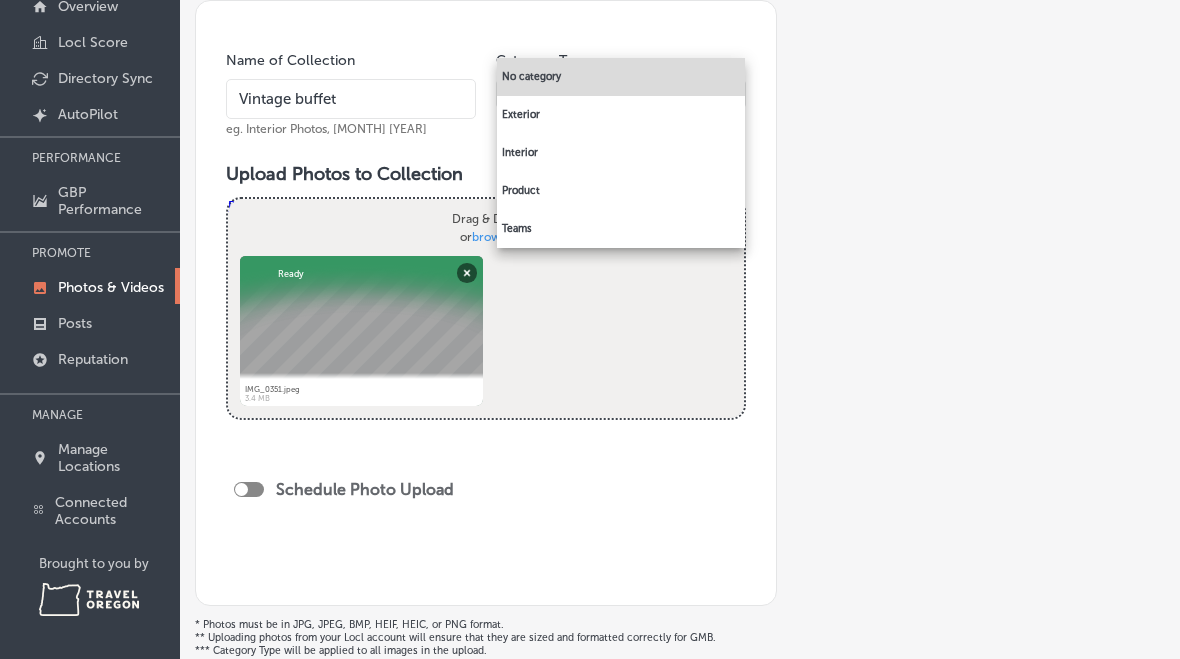 click on "Interior" at bounding box center (621, 153) 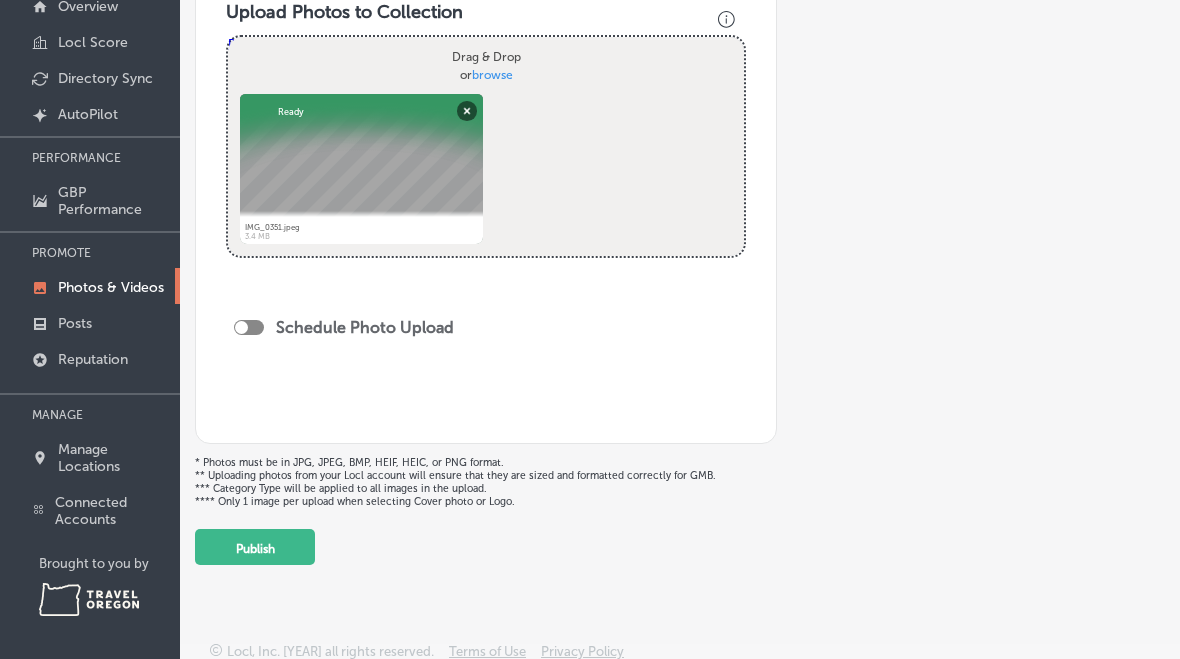 click on "Publish" at bounding box center [255, 547] 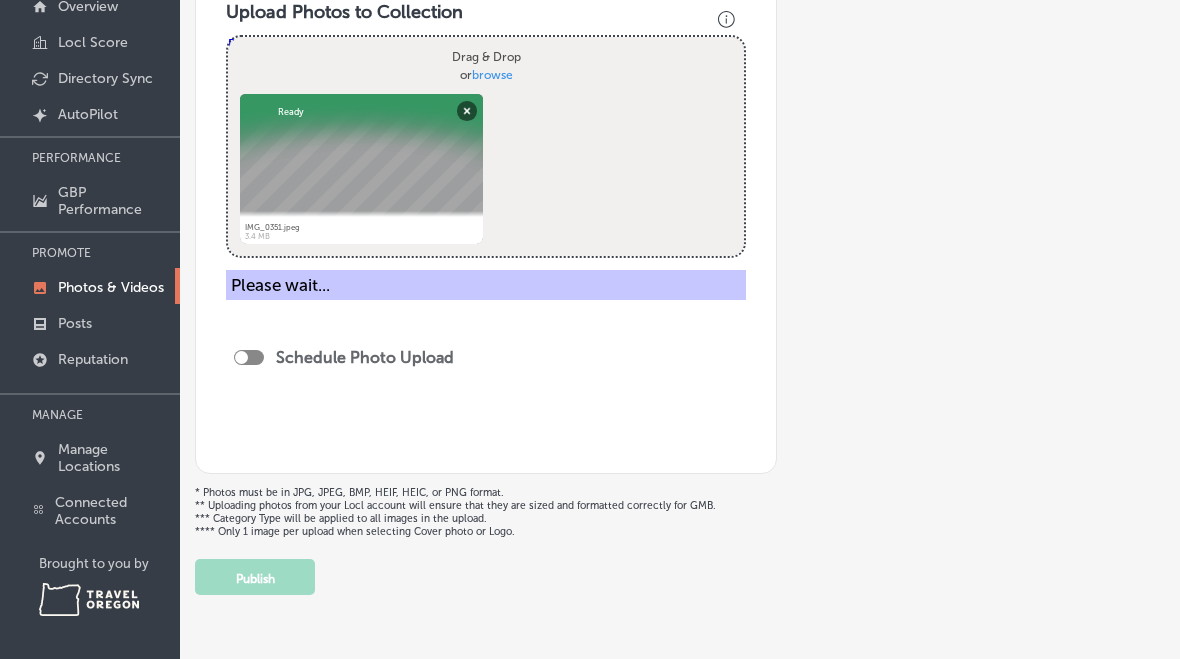 type 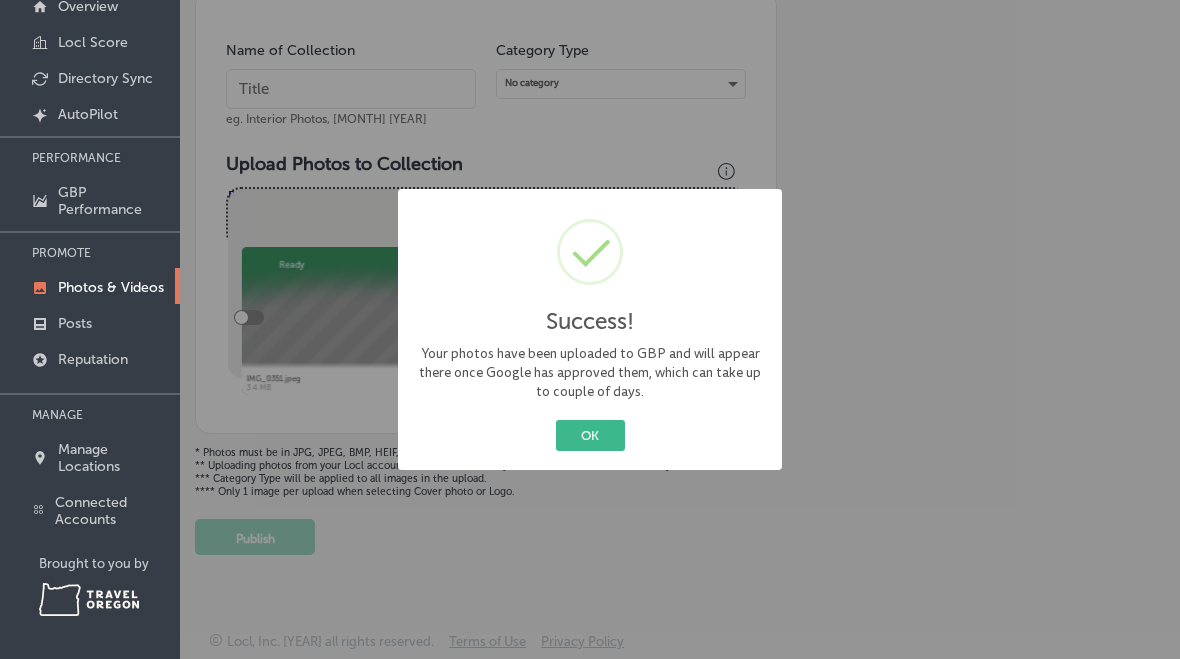 scroll, scrollTop: 218, scrollLeft: 0, axis: vertical 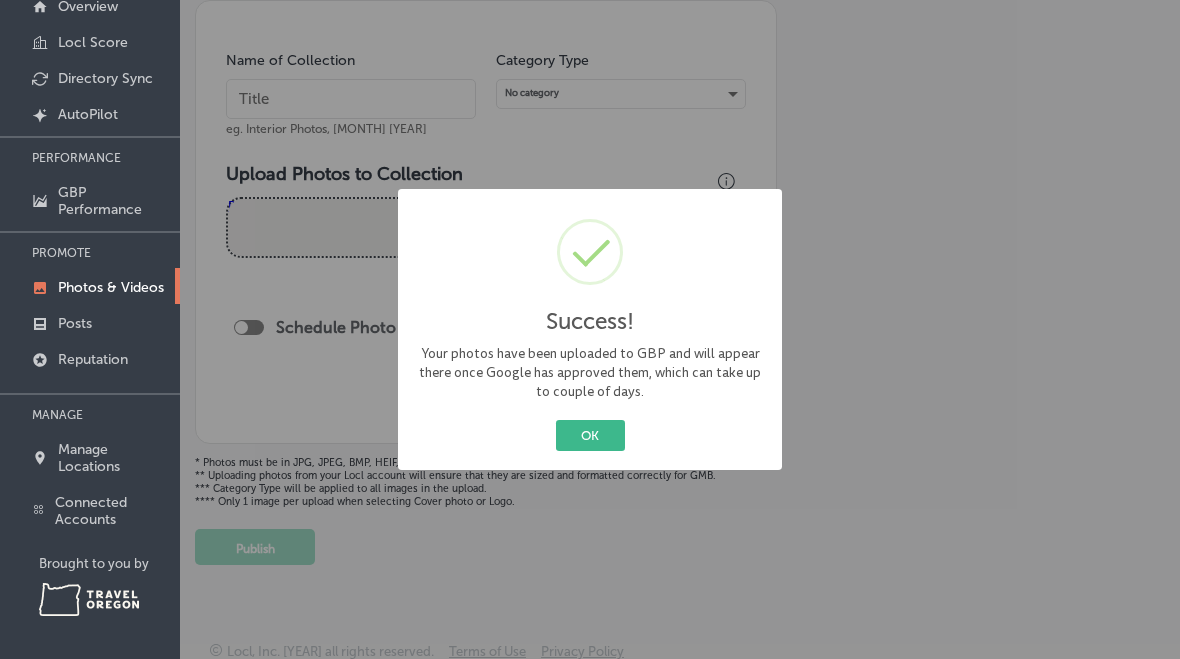 click on "OK" at bounding box center (590, 435) 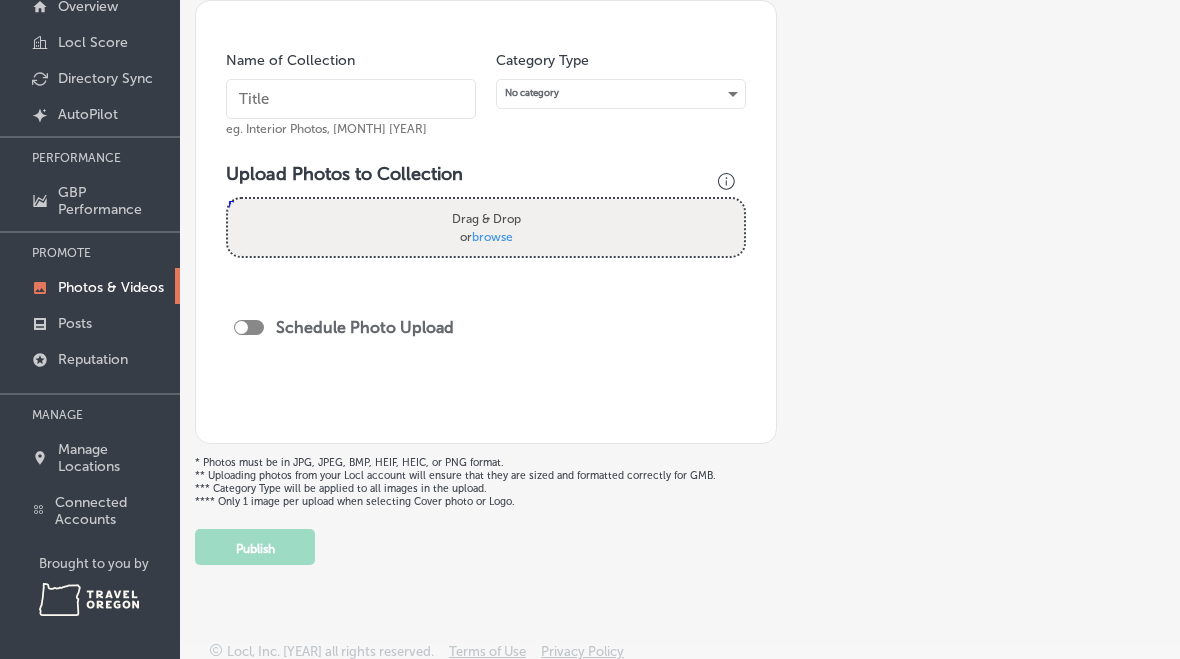 click on "browse" at bounding box center [492, 236] 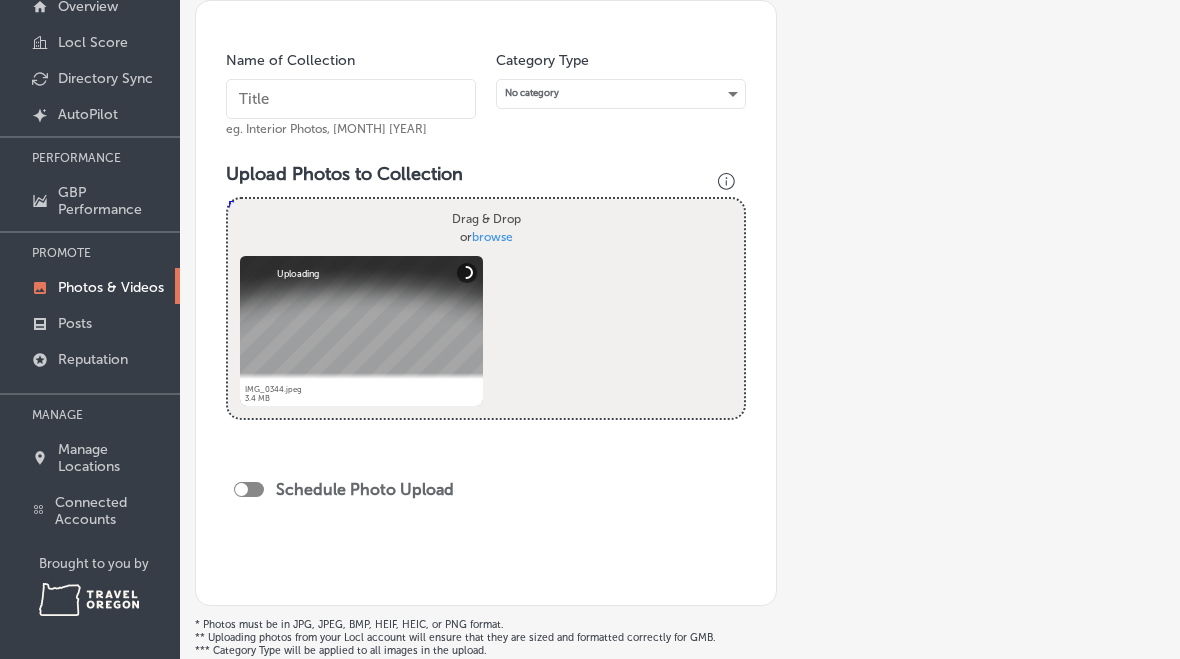 click at bounding box center (351, 99) 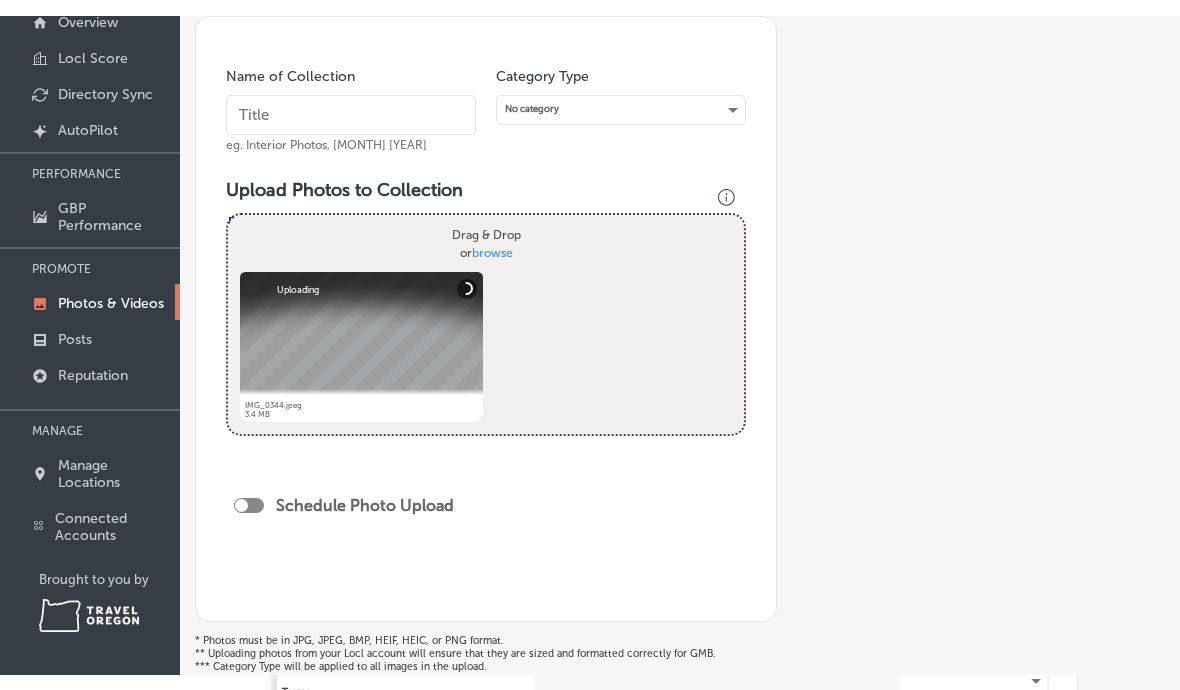 scroll, scrollTop: 122, scrollLeft: 0, axis: vertical 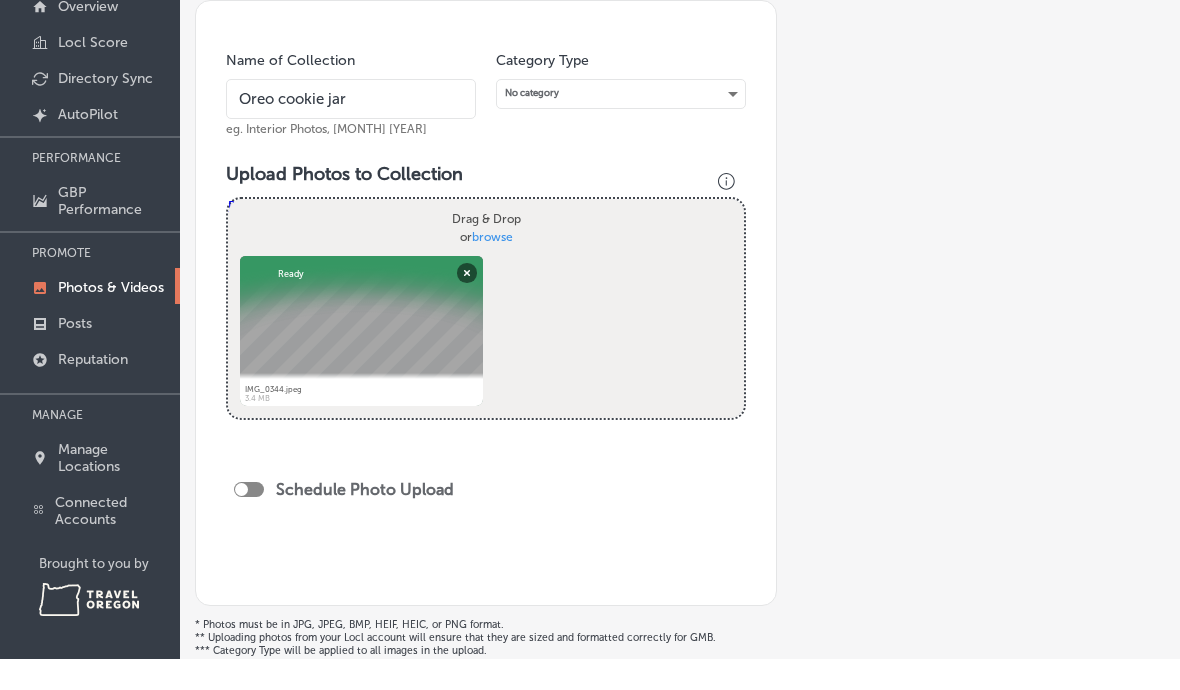 type on "Oreo cookie jar" 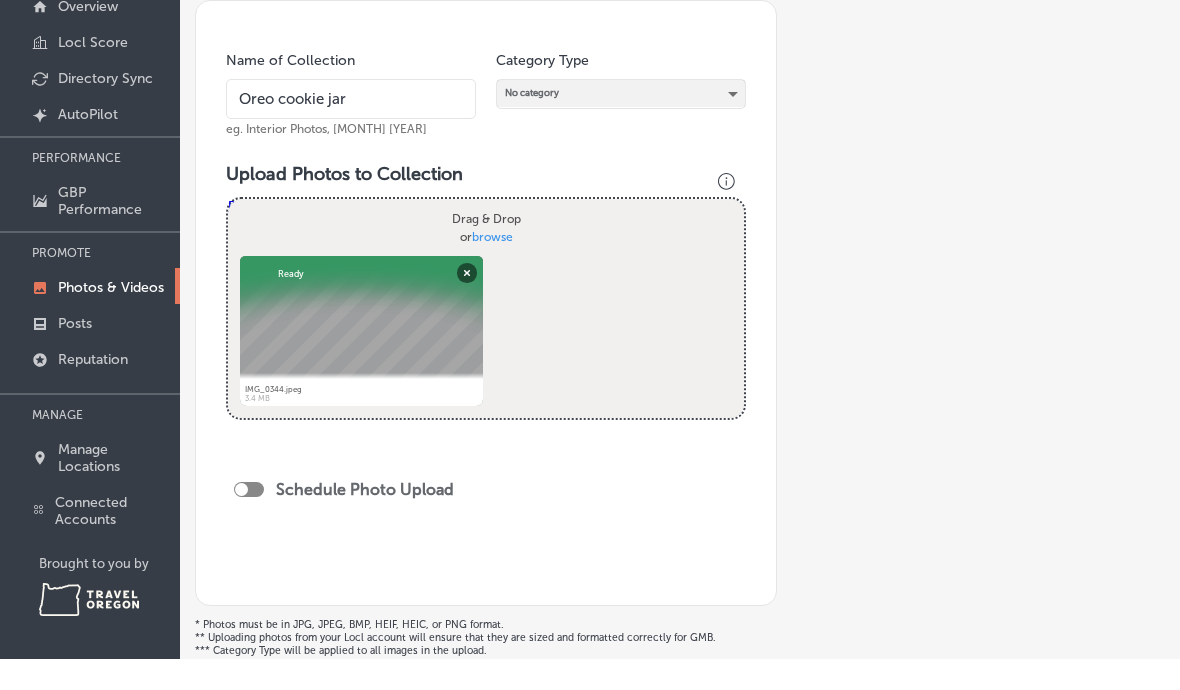 click on "No category" at bounding box center [621, 124] 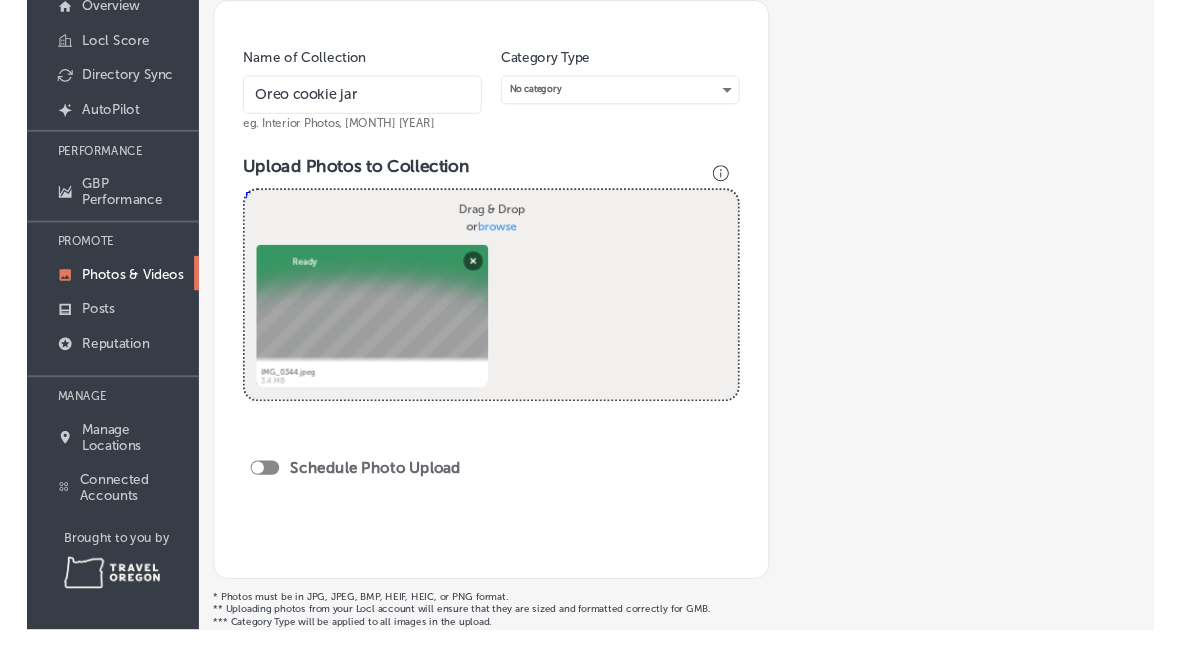 scroll, scrollTop: 153, scrollLeft: 0, axis: vertical 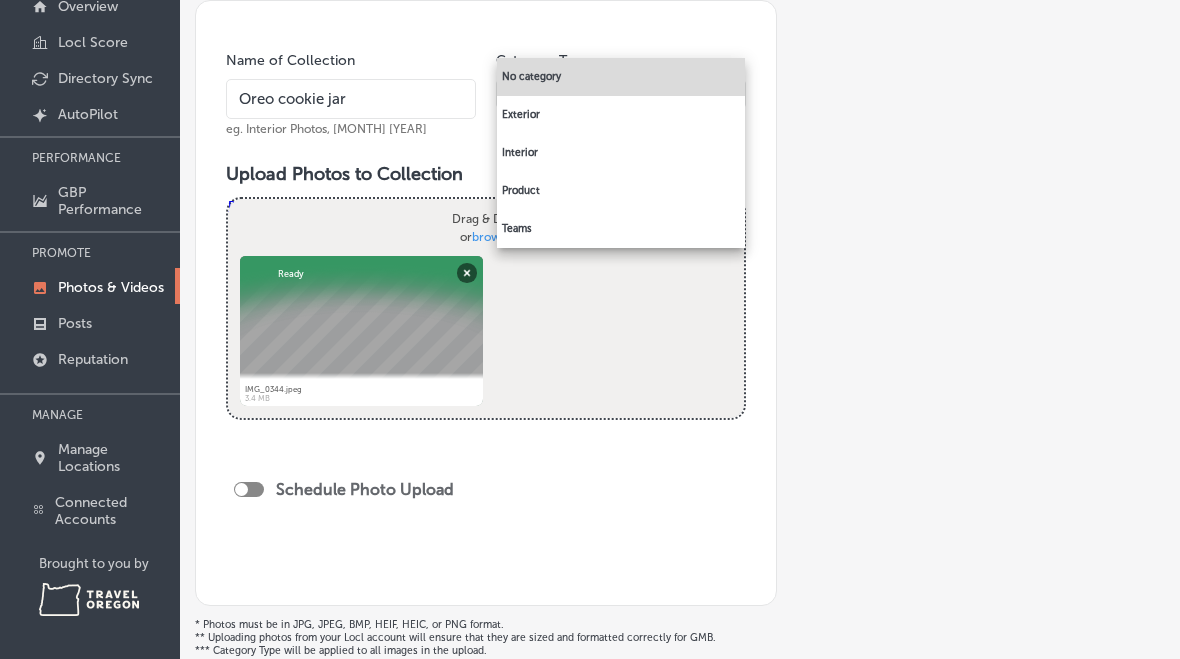 click on "Interior" at bounding box center (621, 153) 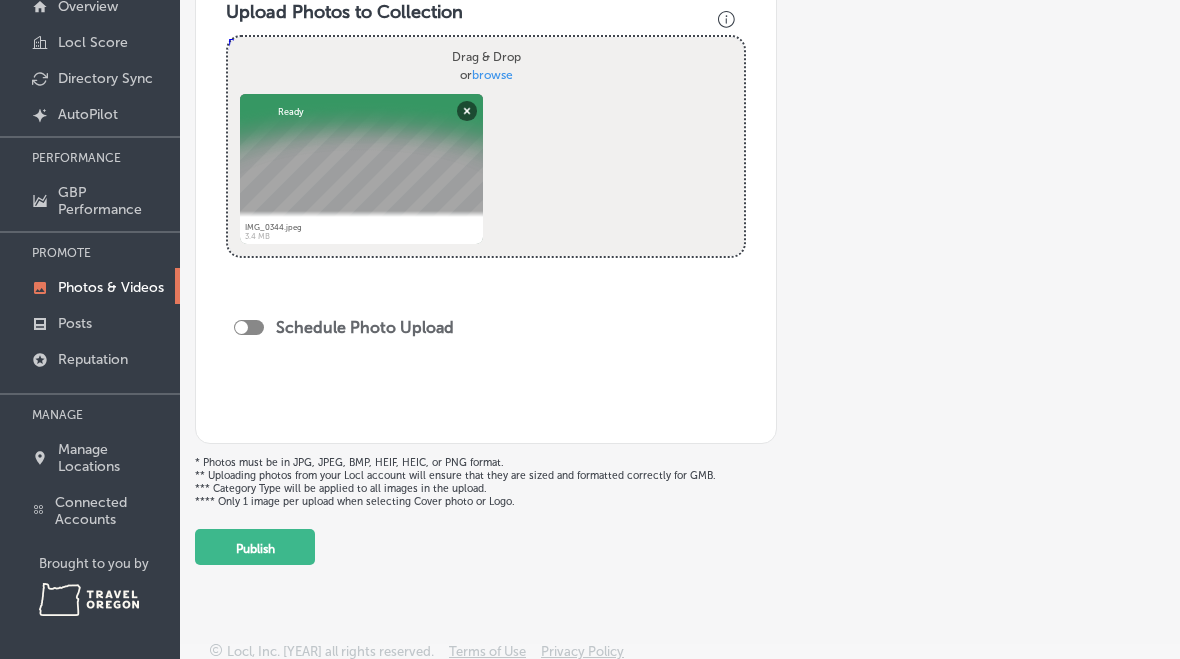 click on "Publish" at bounding box center (255, 547) 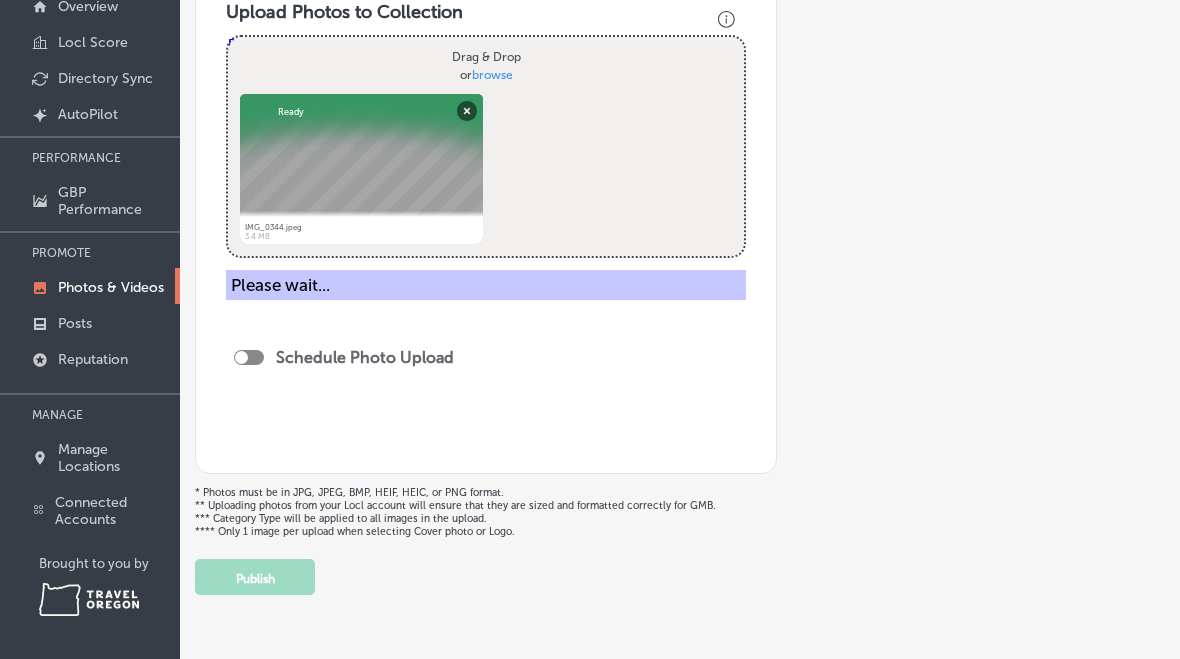 type 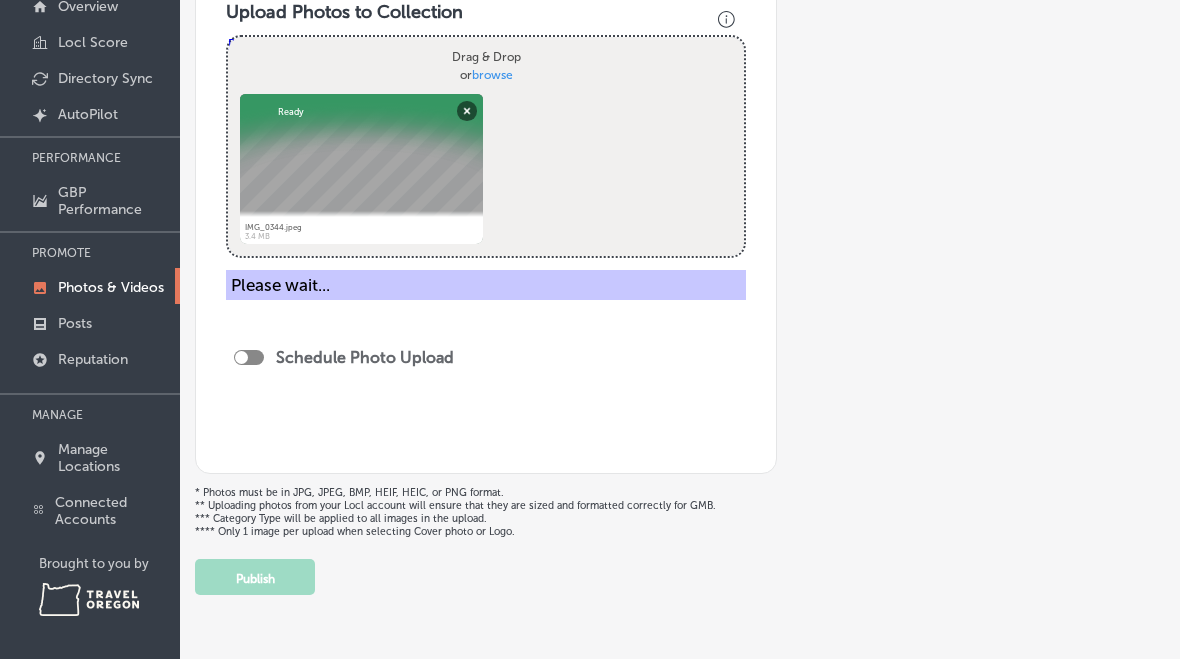 scroll, scrollTop: 218, scrollLeft: 0, axis: vertical 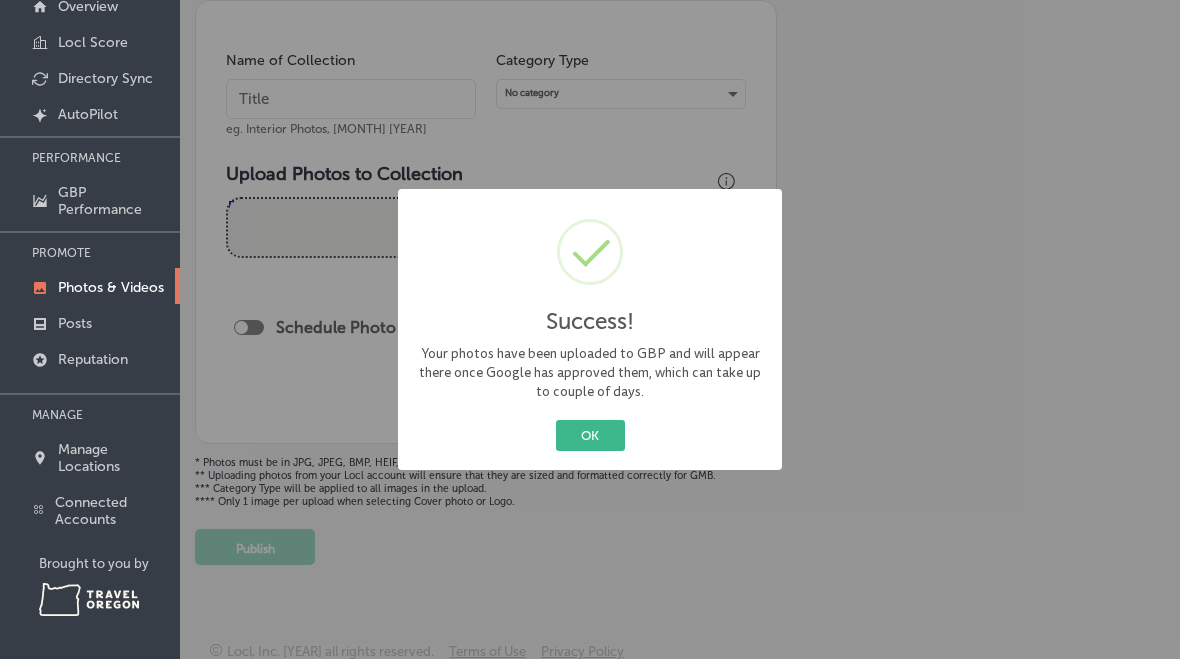 click on "OK" at bounding box center [590, 435] 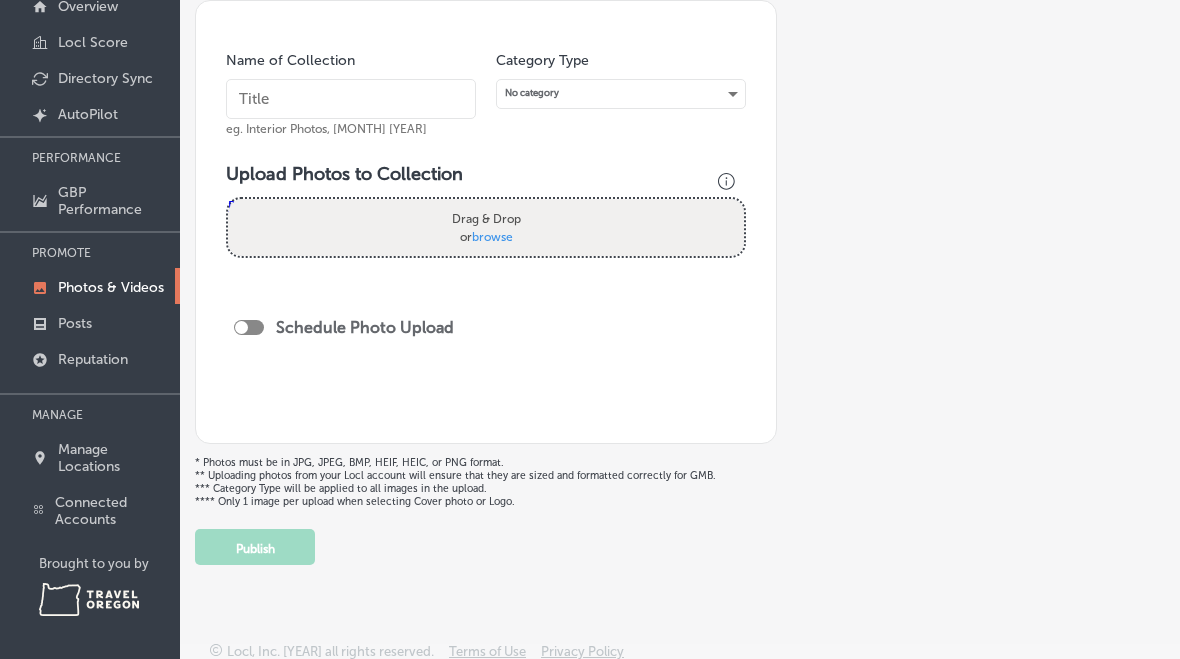 click on "Drag & Drop  or  browse" at bounding box center [486, 227] 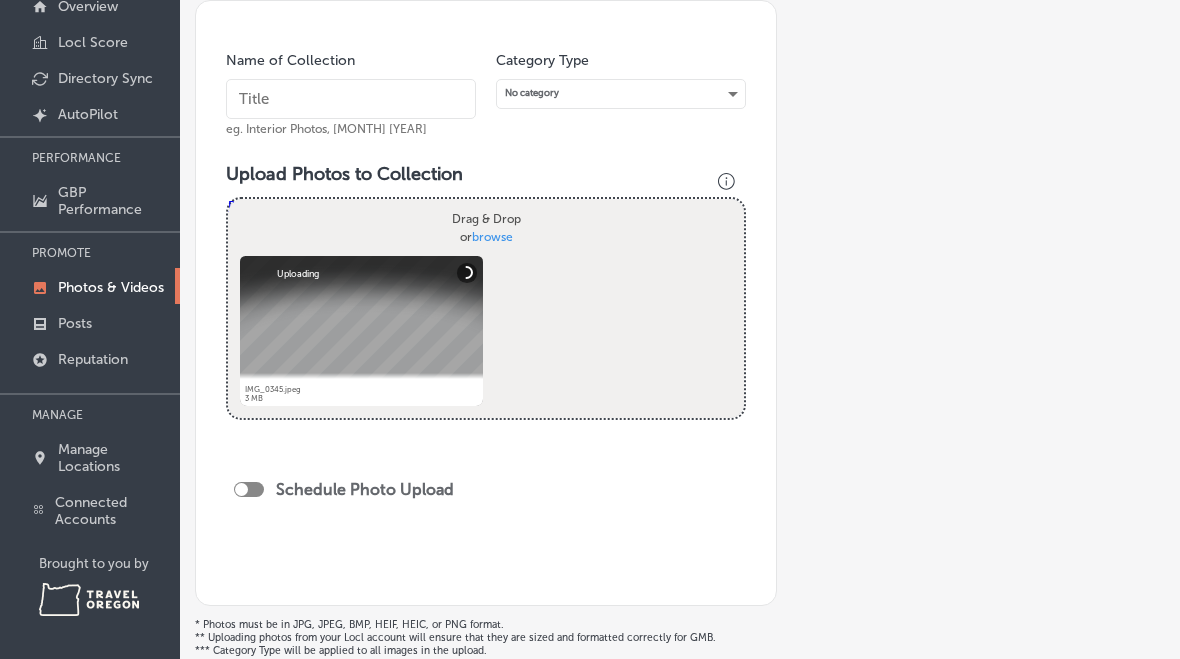 click at bounding box center [351, 99] 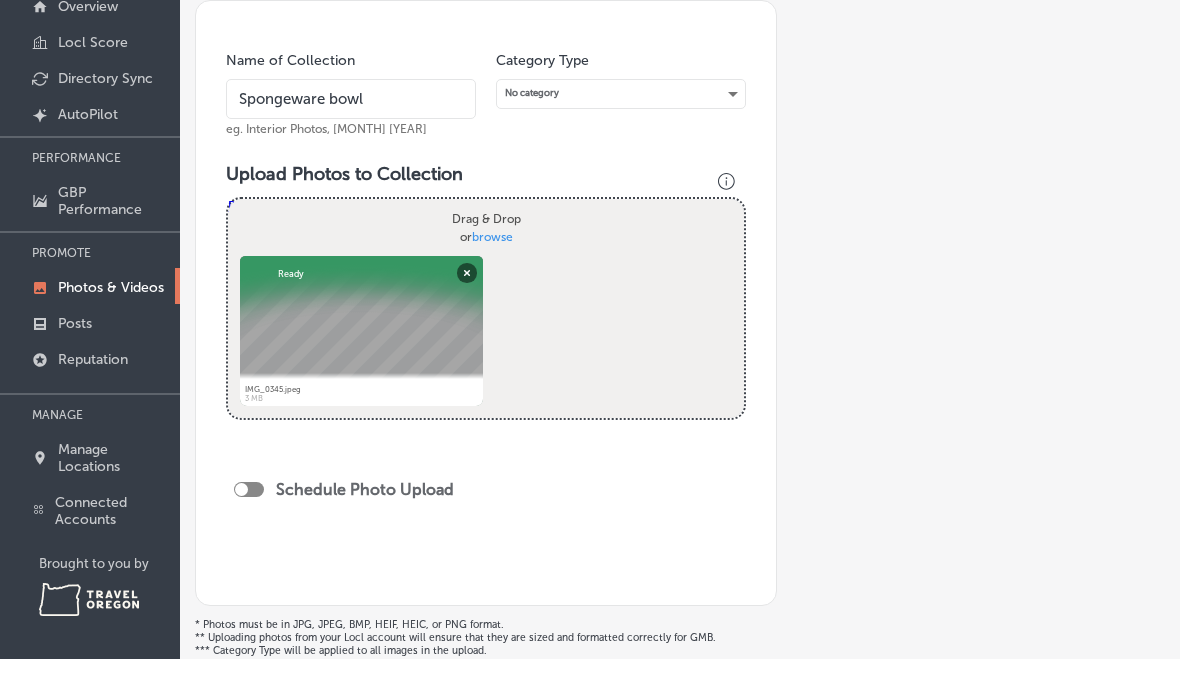 type on "Spongeware bowl" 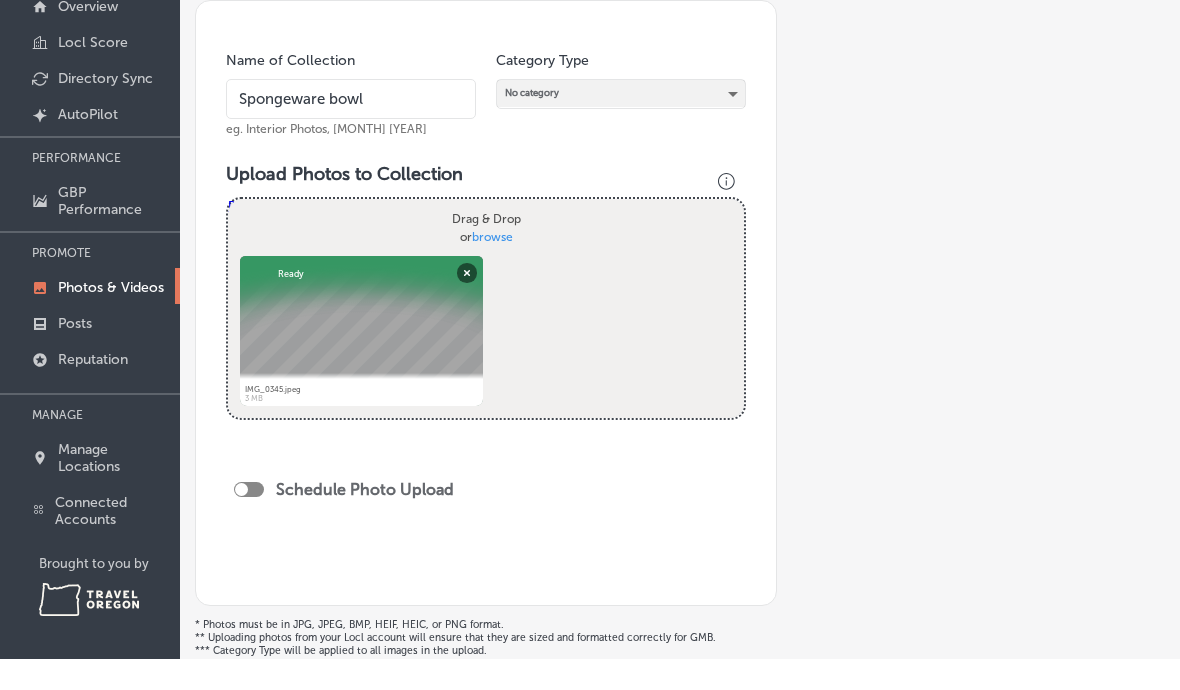 click on "No category" at bounding box center [621, 124] 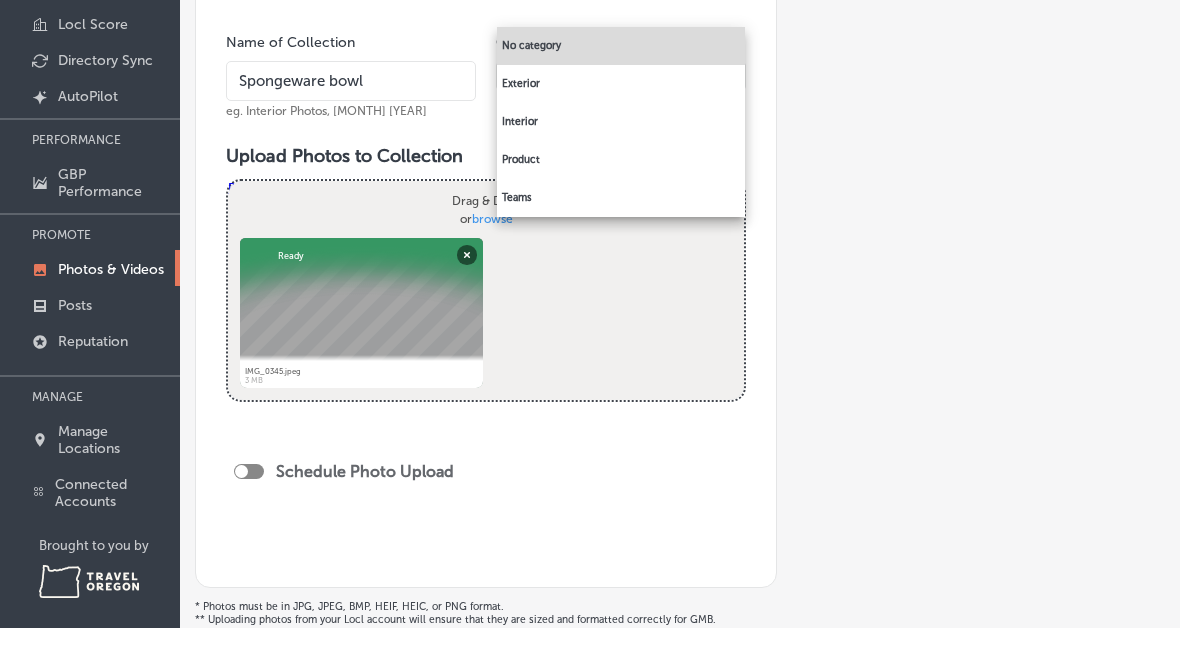 scroll, scrollTop: 153, scrollLeft: 0, axis: vertical 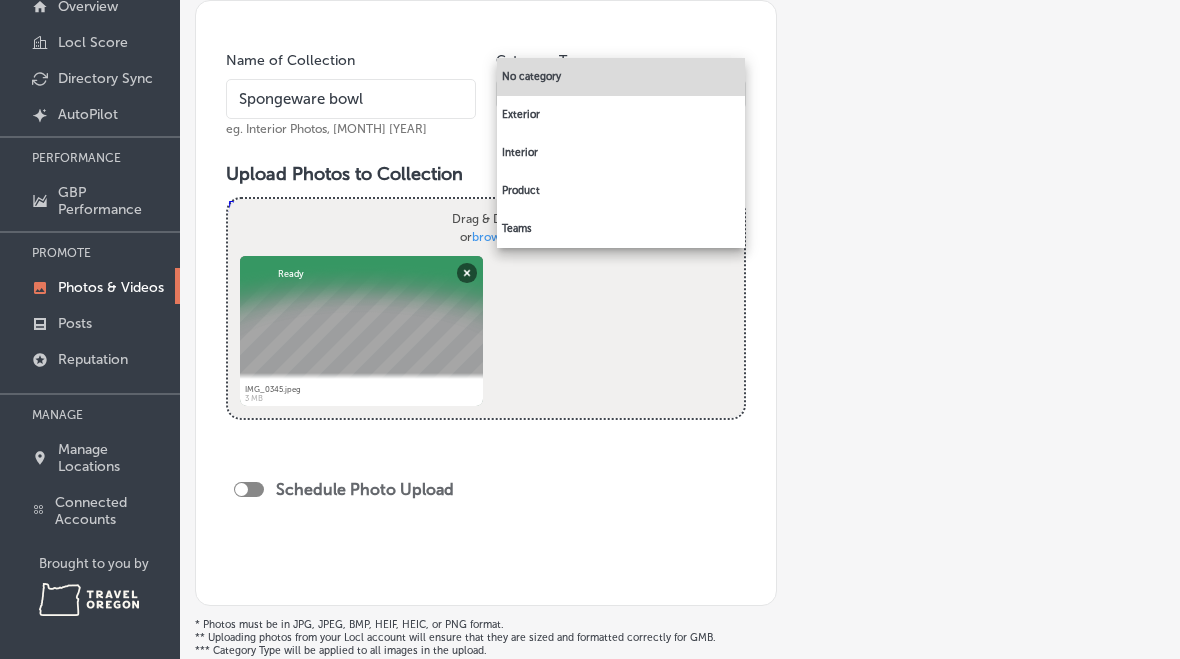 click on "Interior" at bounding box center (621, 153) 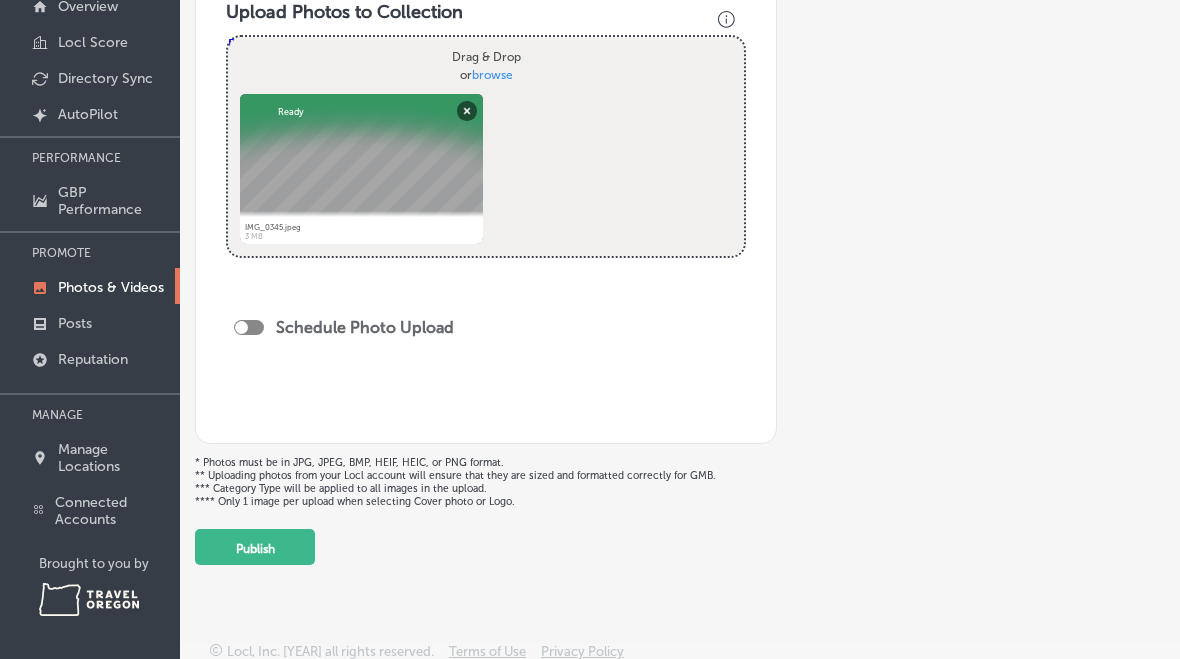 click on "Publish" at bounding box center [255, 547] 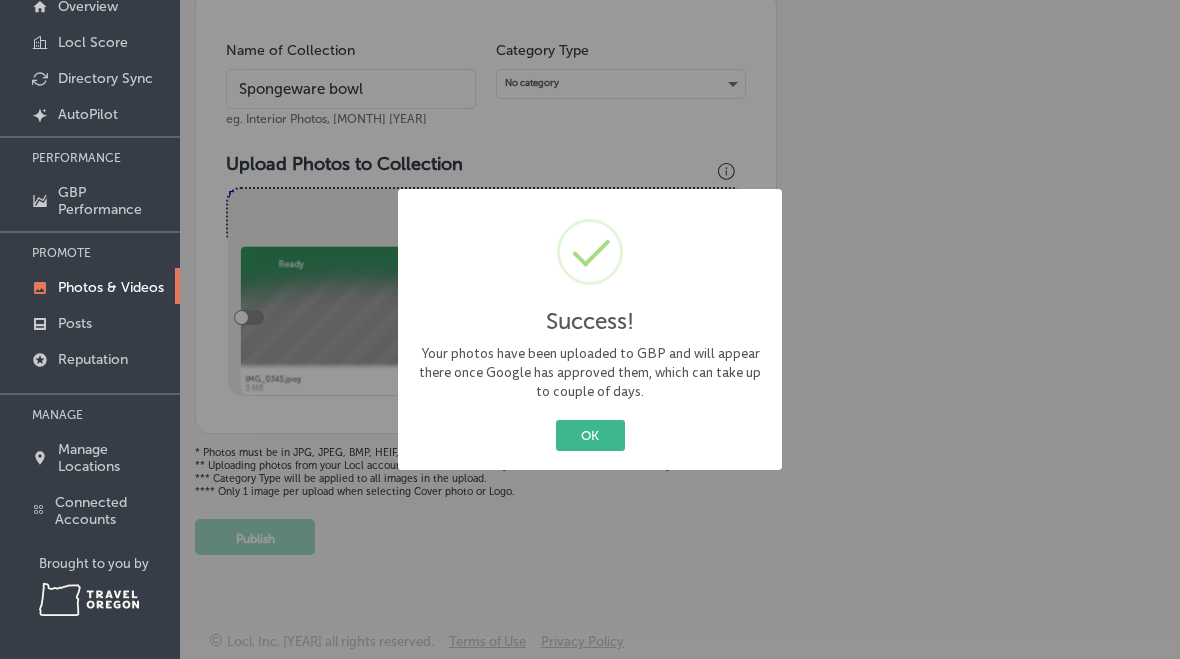 type 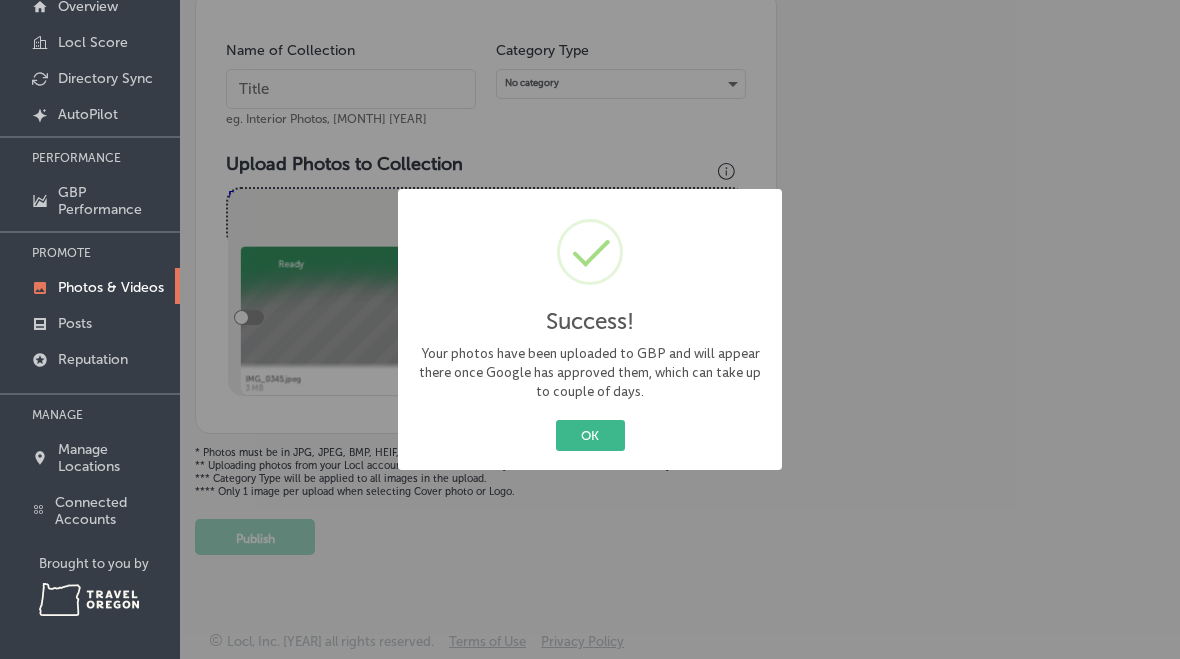 scroll, scrollTop: 218, scrollLeft: 0, axis: vertical 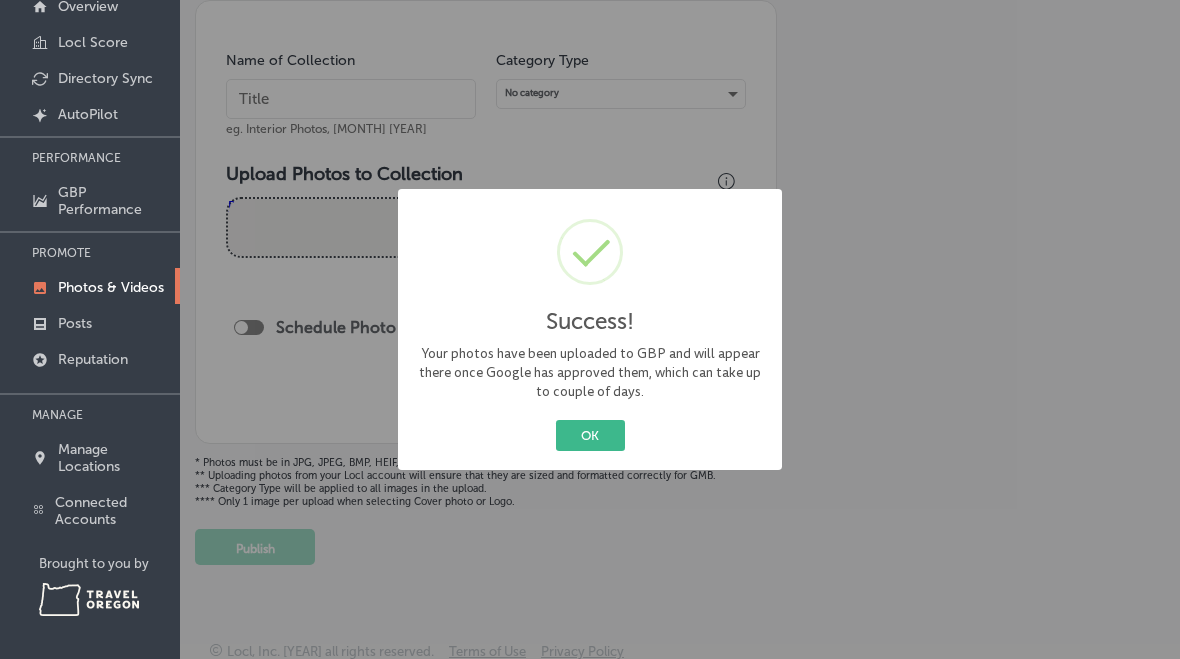 click on "OK" at bounding box center [590, 435] 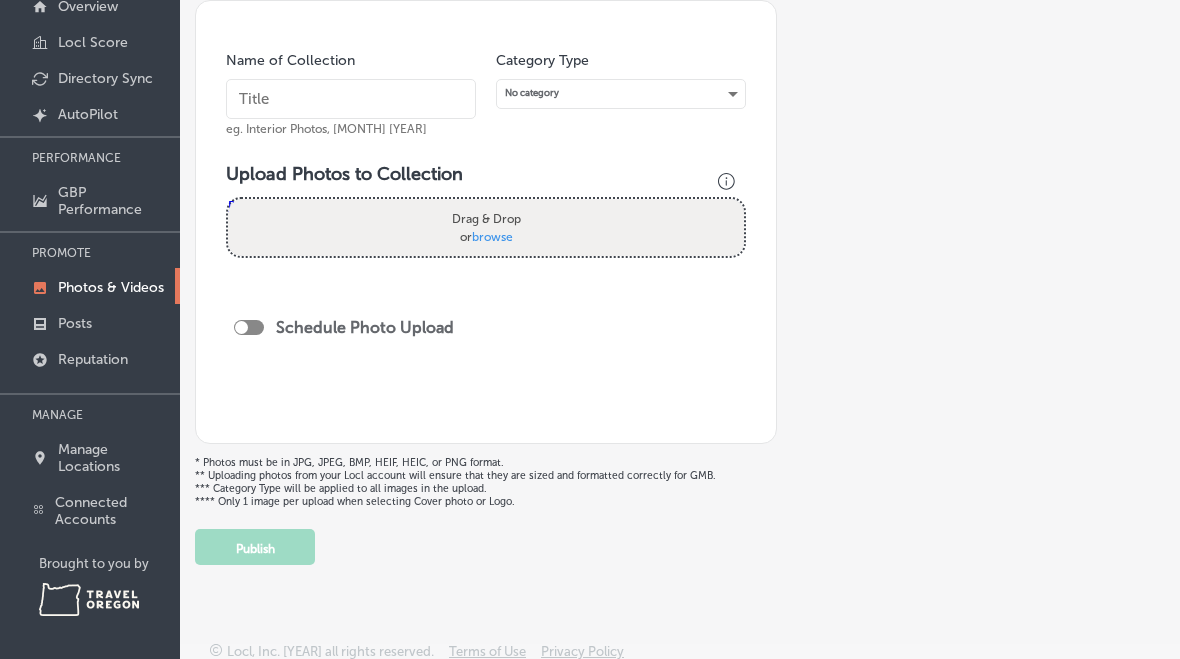 click on "browse" at bounding box center (492, 236) 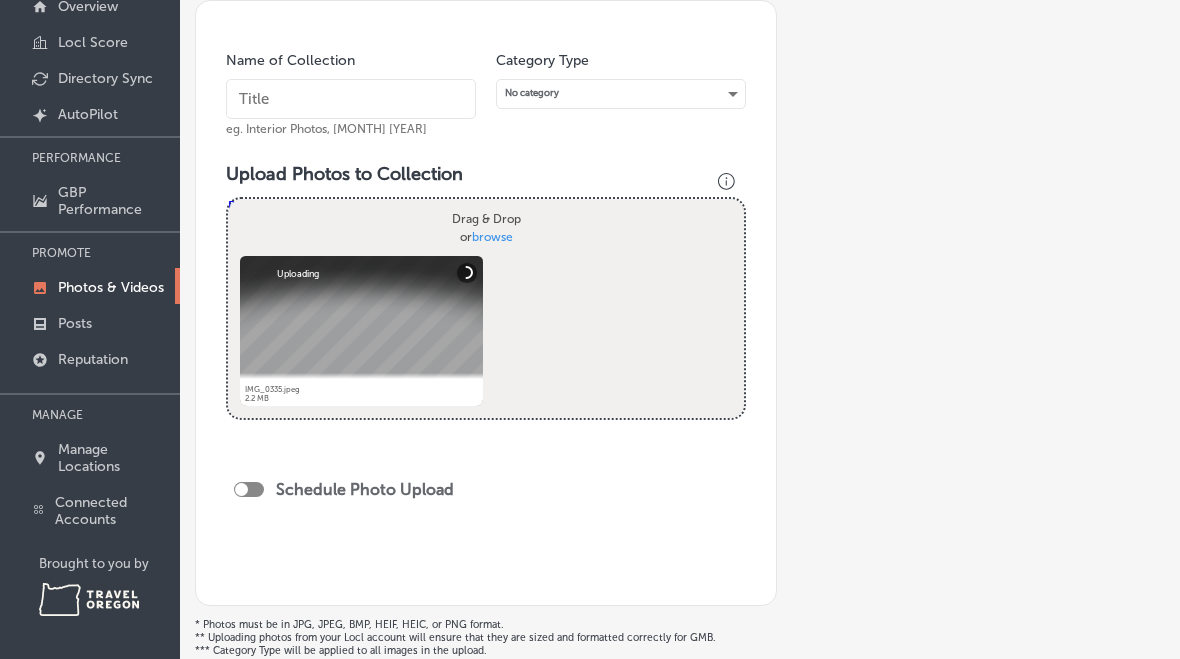click at bounding box center [351, 99] 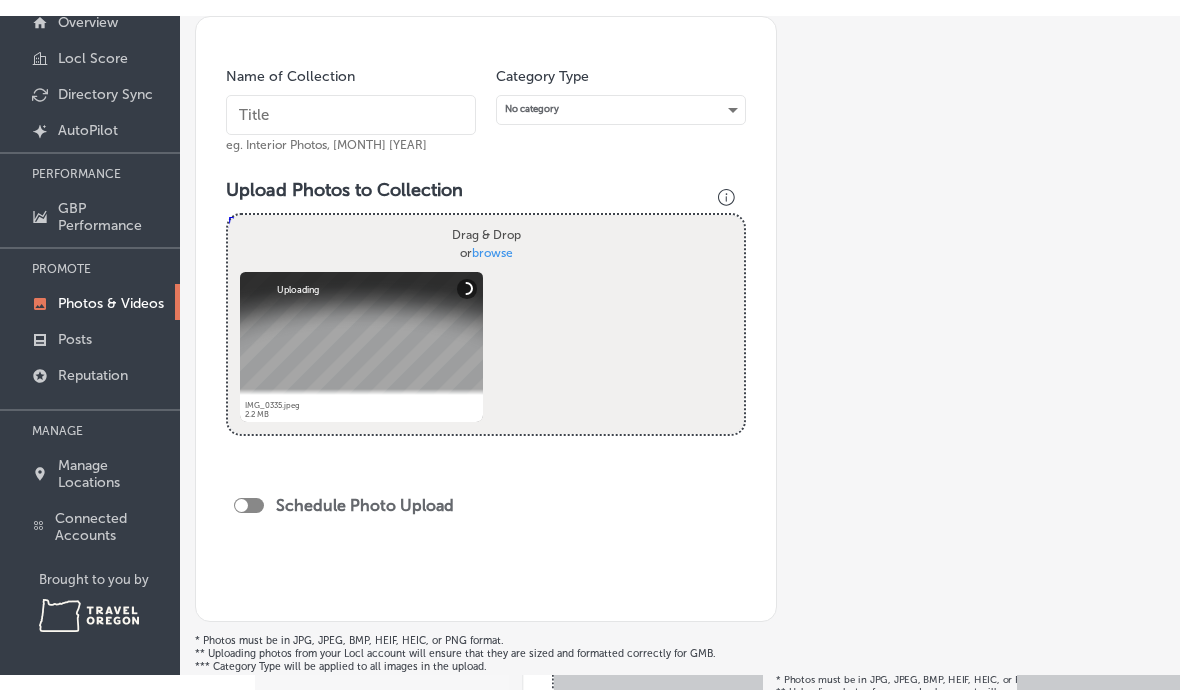 scroll, scrollTop: 122, scrollLeft: 0, axis: vertical 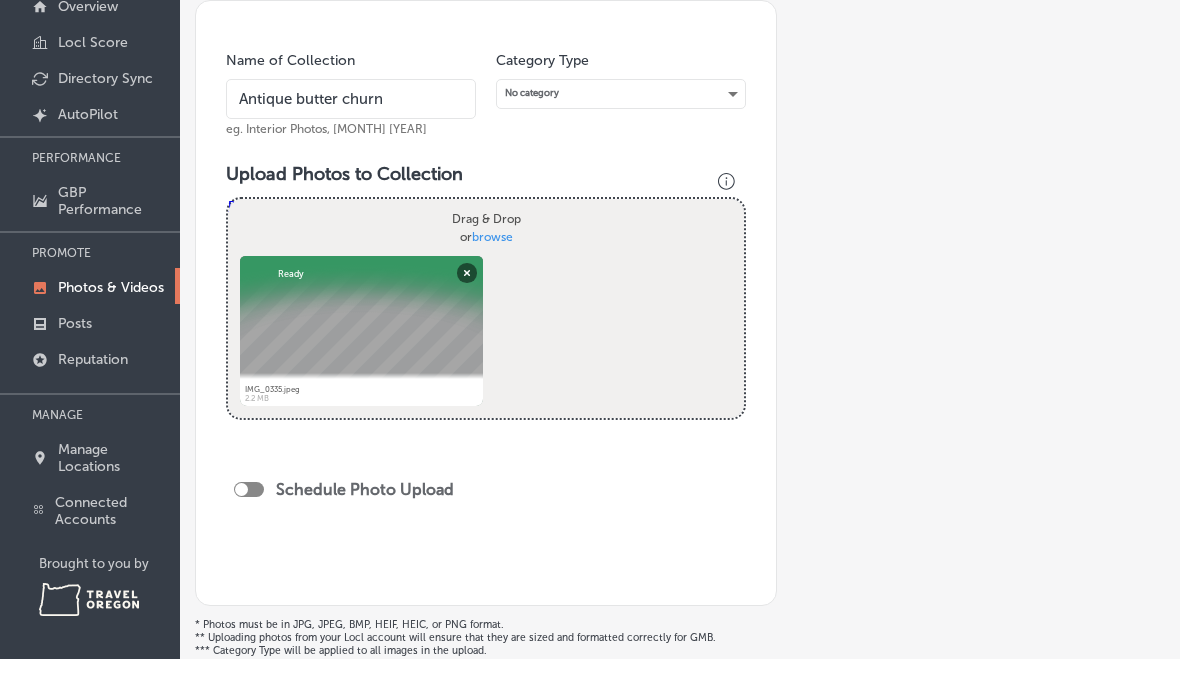 type on "Antique butter churn" 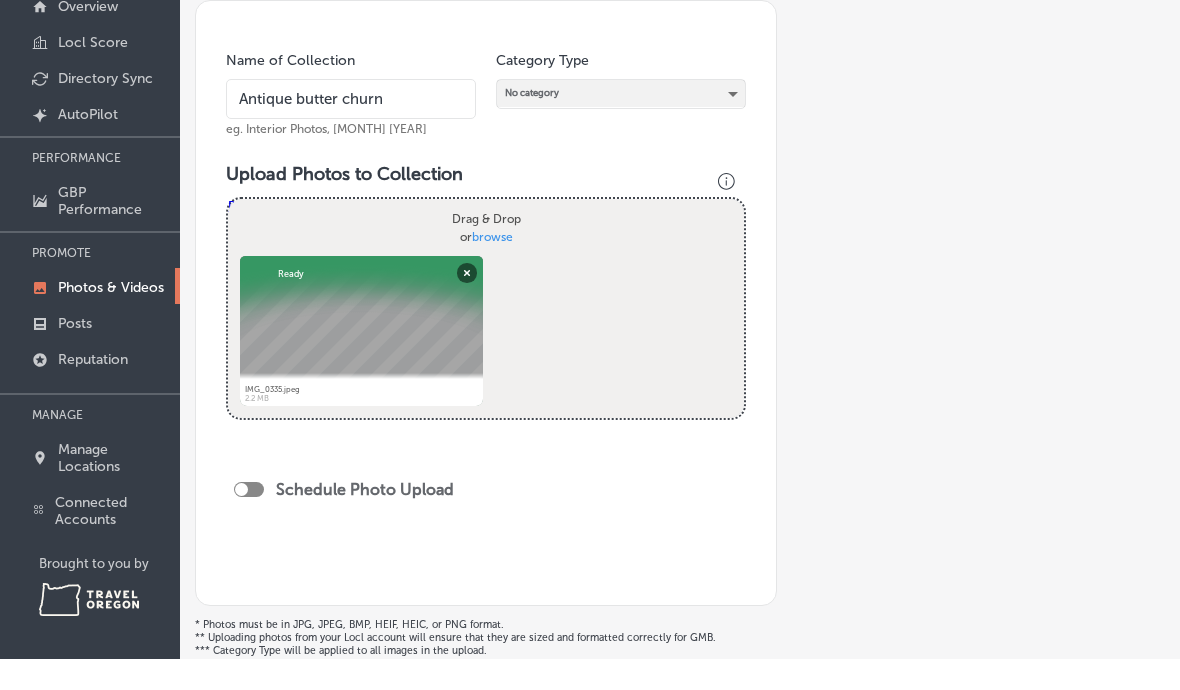 click on "No category" at bounding box center (621, 124) 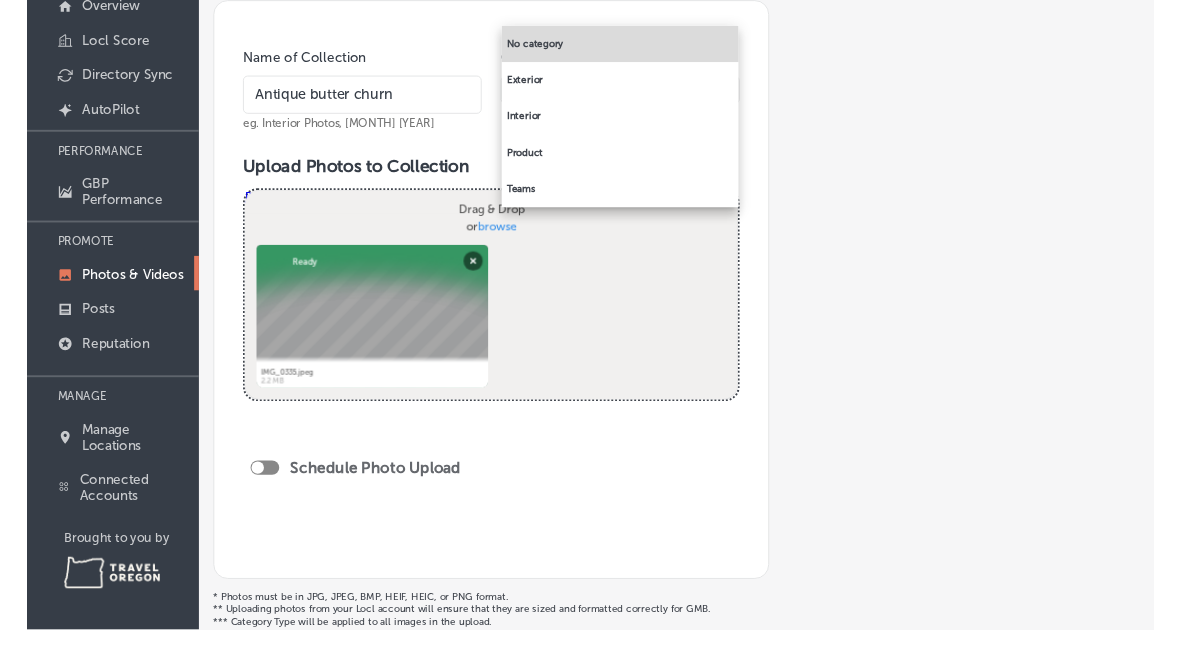 scroll, scrollTop: 153, scrollLeft: 0, axis: vertical 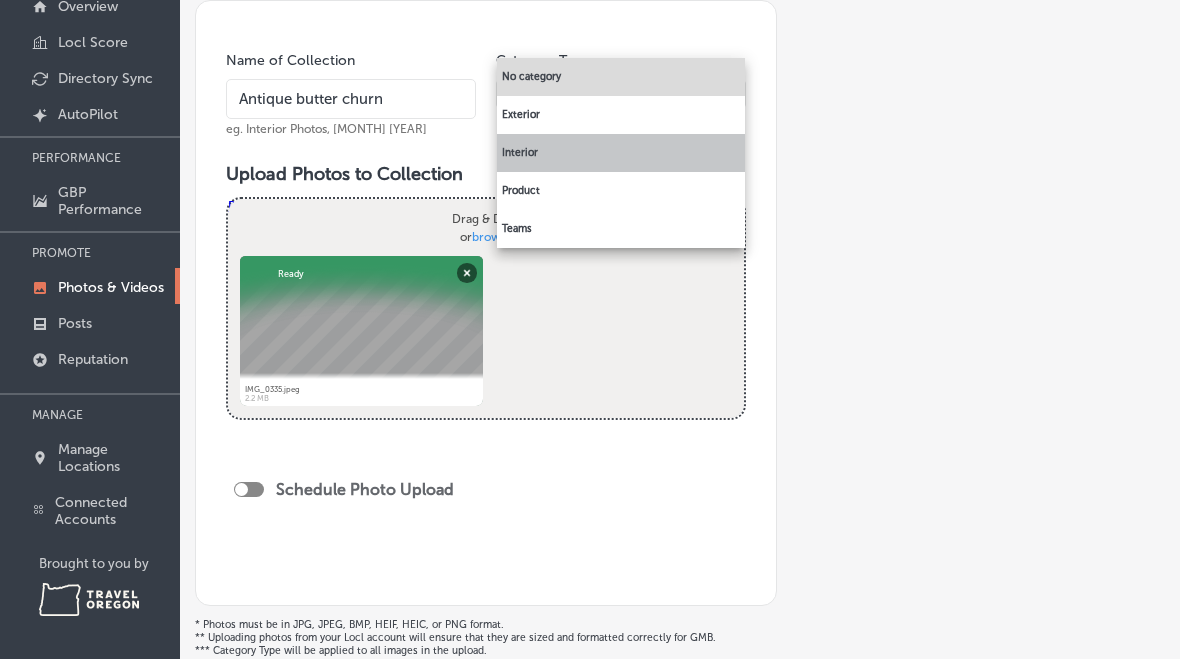 click on "Interior" at bounding box center [621, 153] 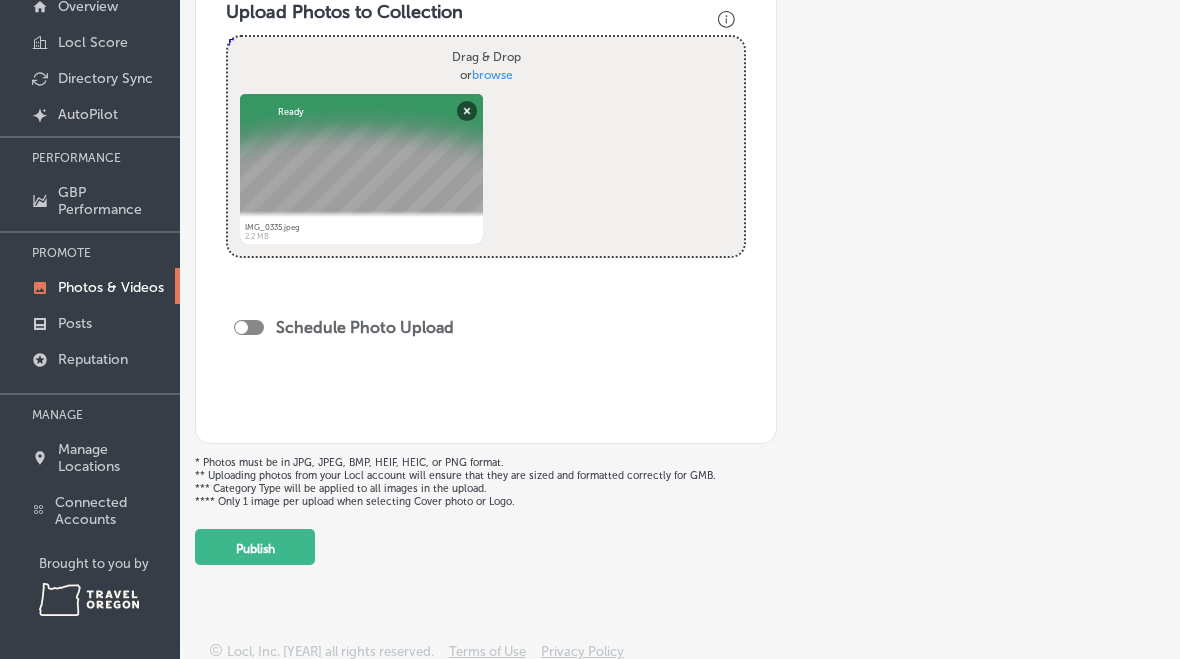 click on "Publish" at bounding box center (255, 547) 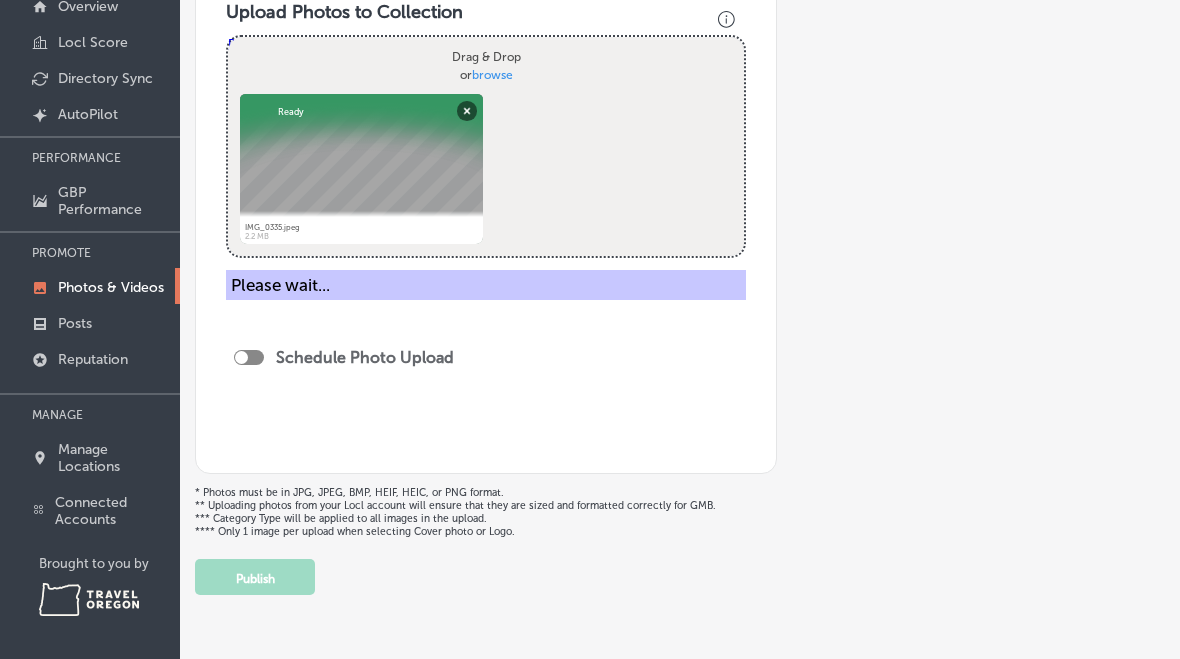 type 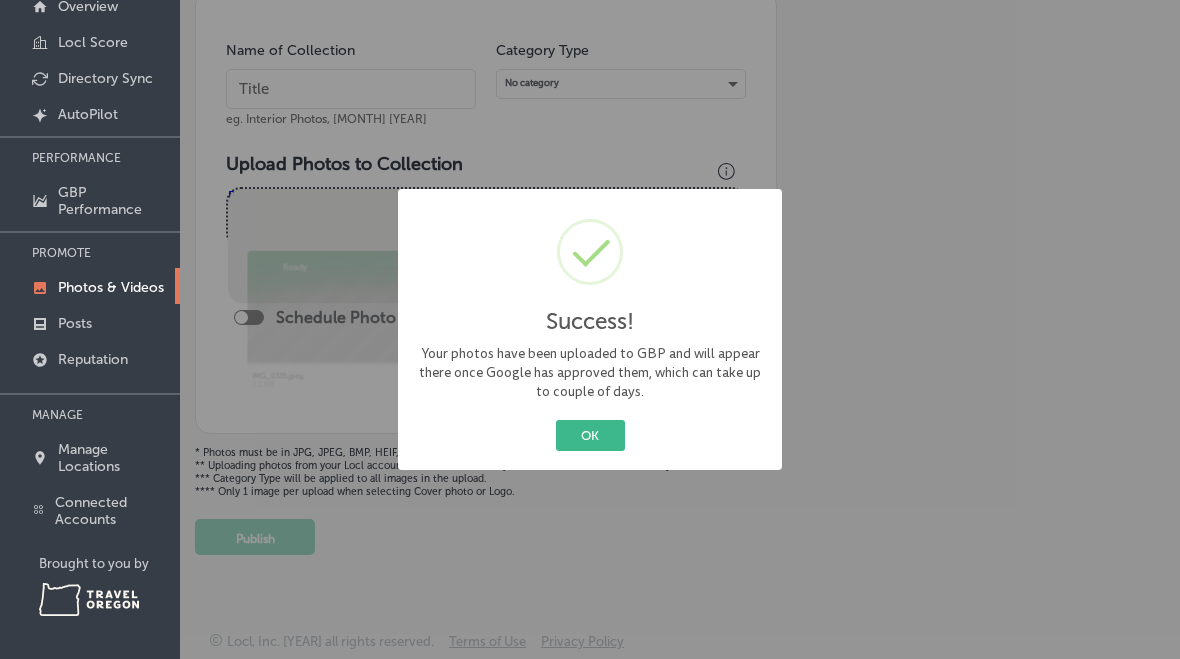 scroll, scrollTop: 218, scrollLeft: 0, axis: vertical 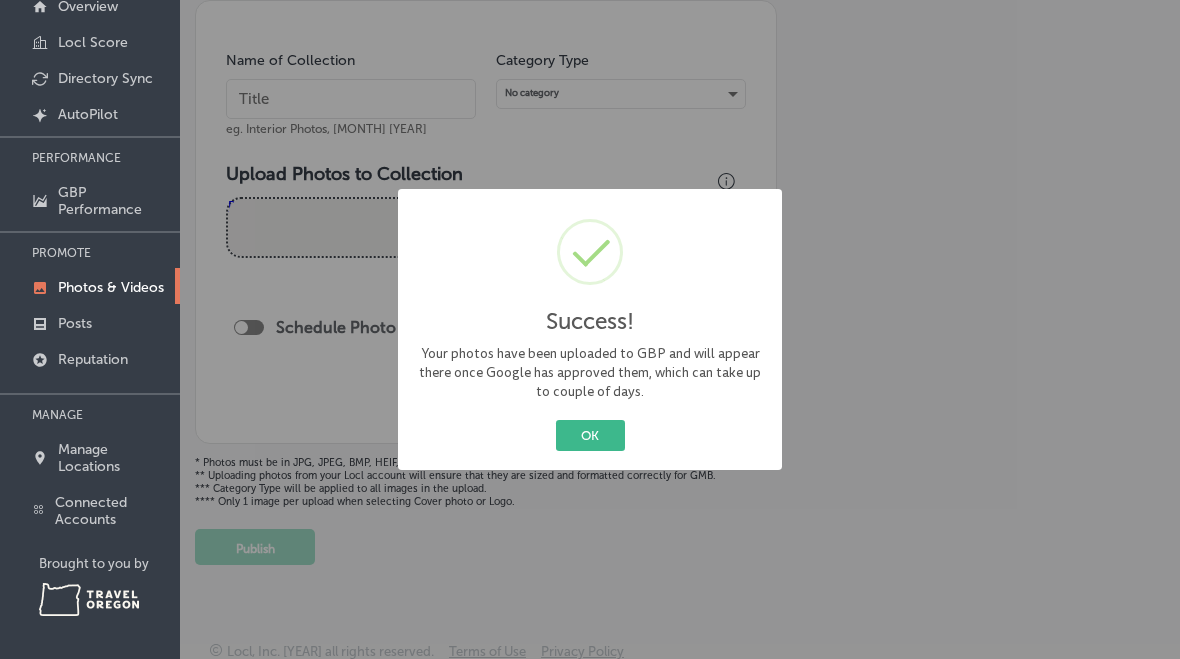 click on "OK" at bounding box center [590, 435] 